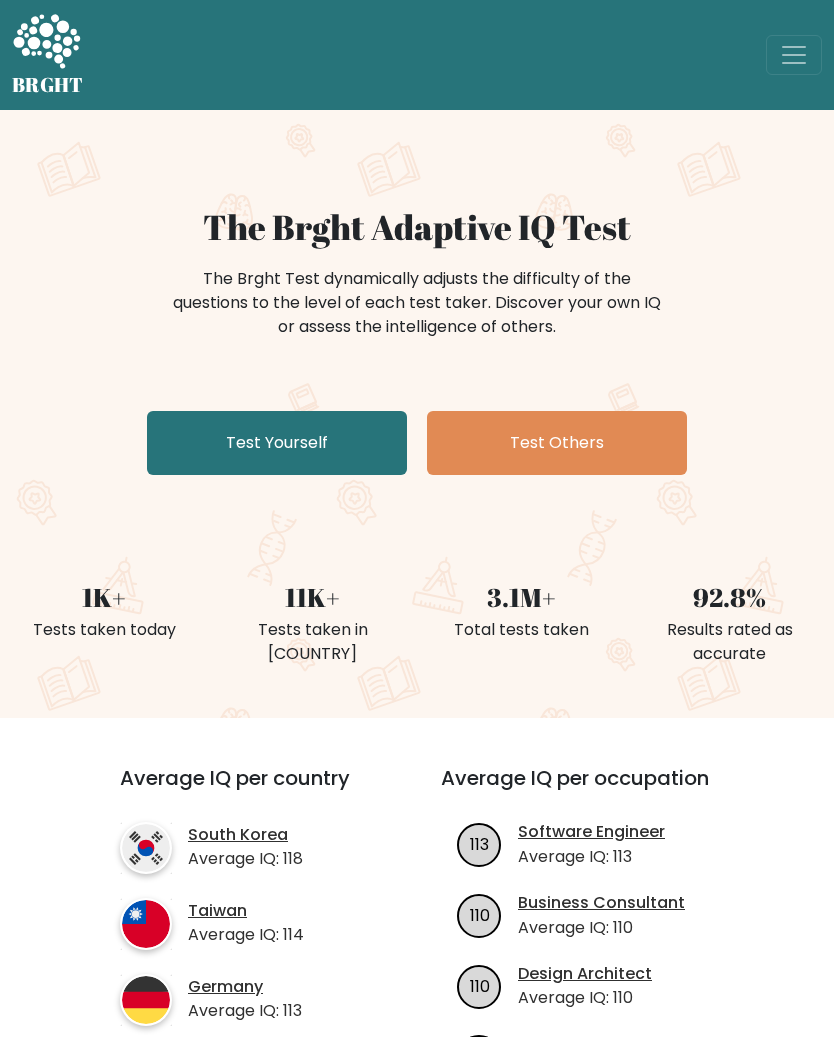 scroll, scrollTop: 0, scrollLeft: 0, axis: both 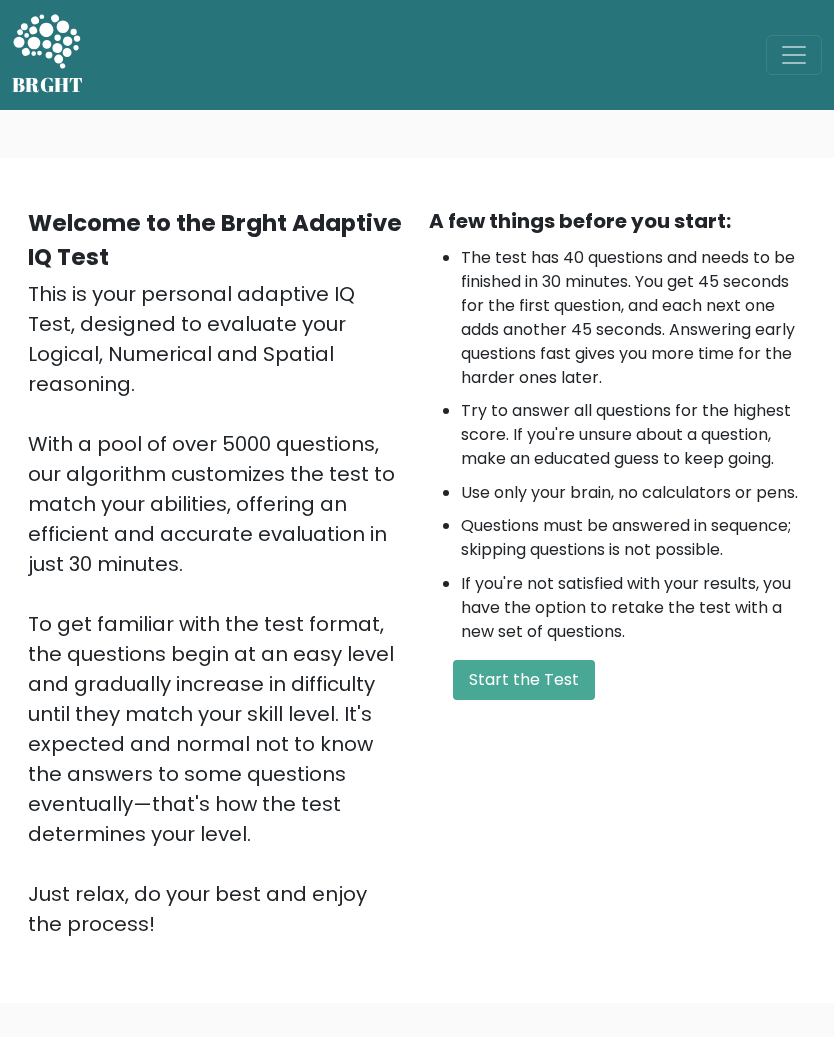 click on "Start the Test" at bounding box center [524, 680] 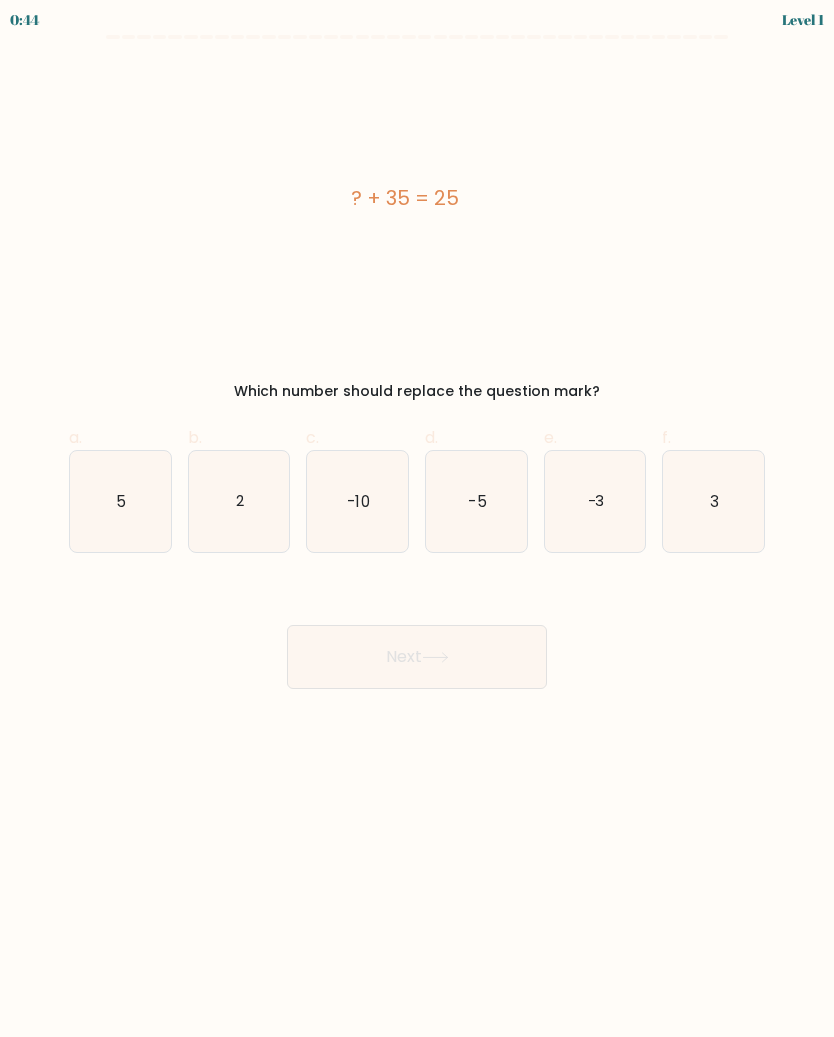 scroll, scrollTop: 0, scrollLeft: 0, axis: both 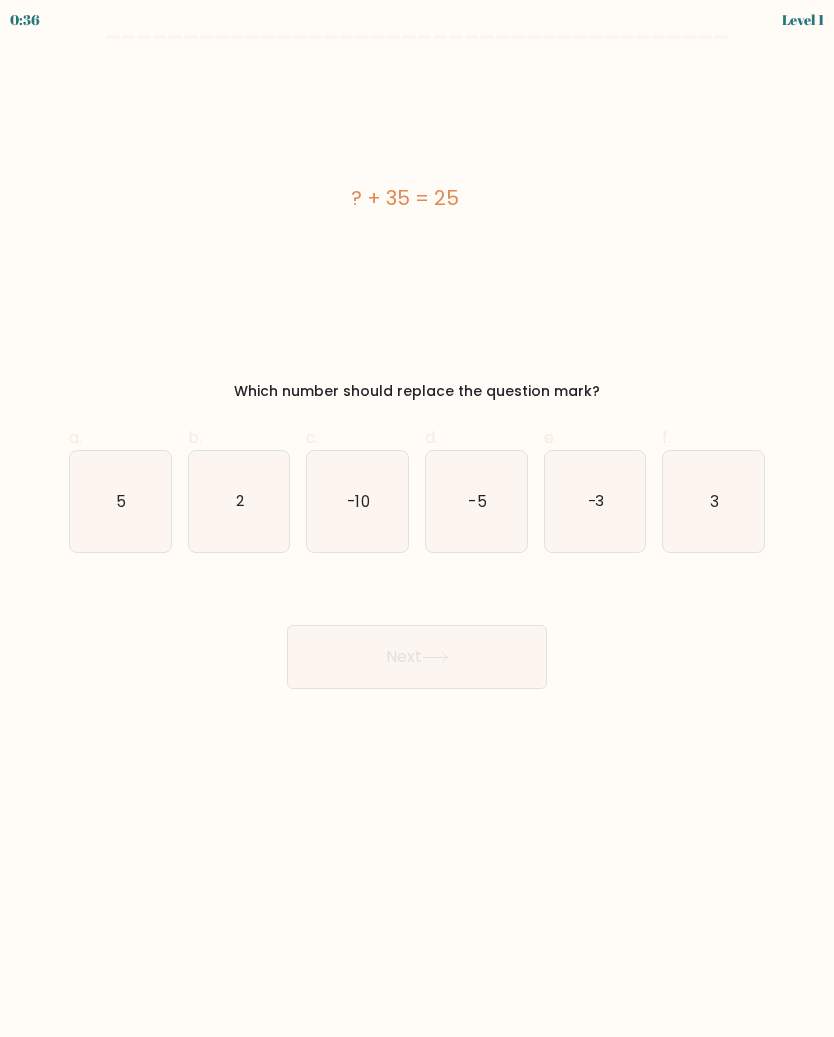 click on "-10" at bounding box center (357, 501) 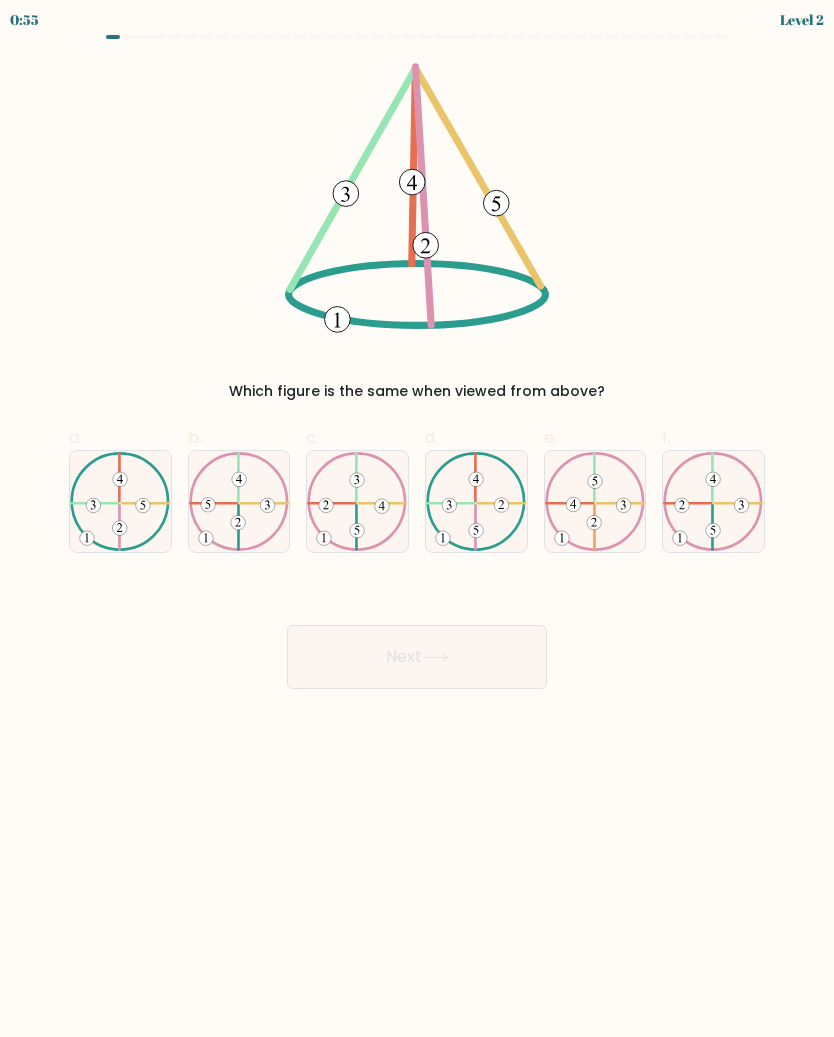 click at bounding box center (120, 502) 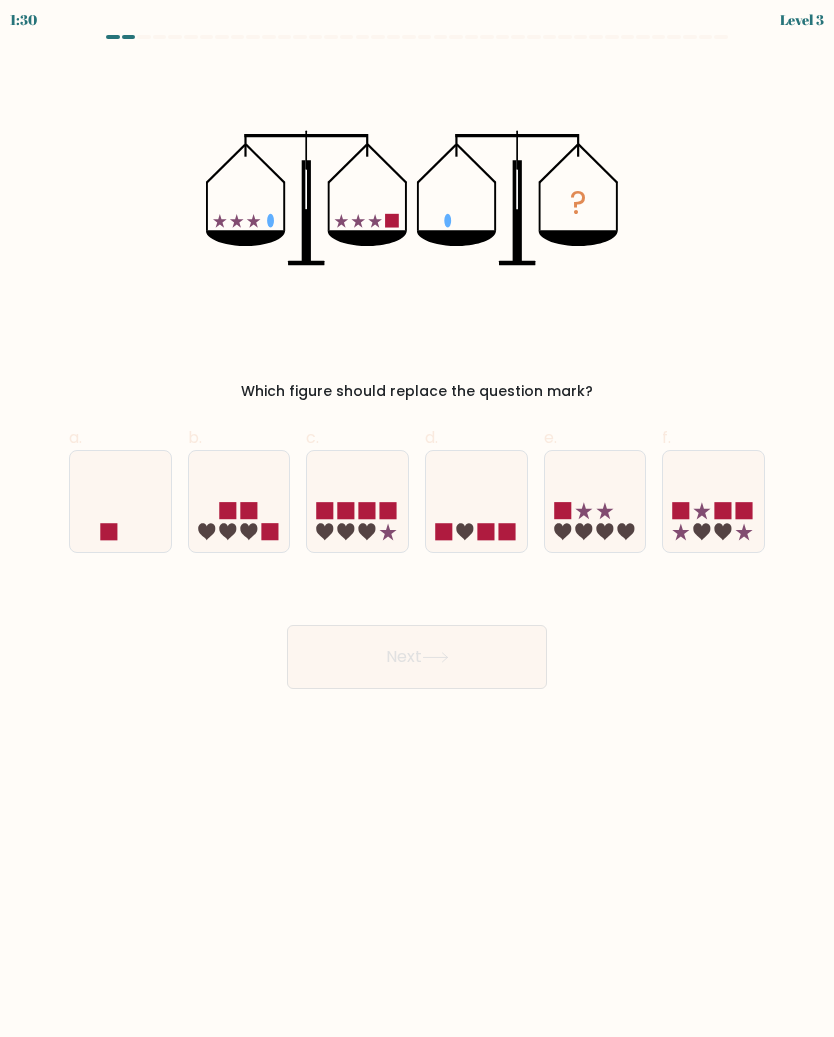 click at bounding box center (120, 501) 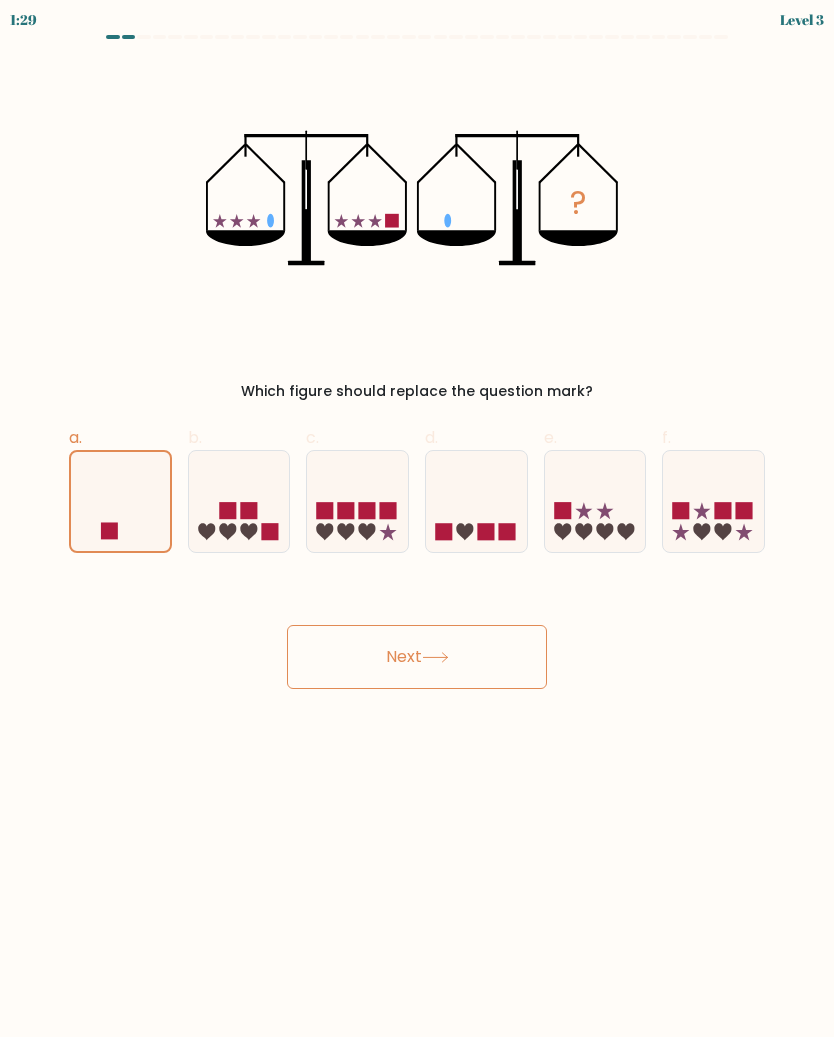 click on "Next" at bounding box center [417, 657] 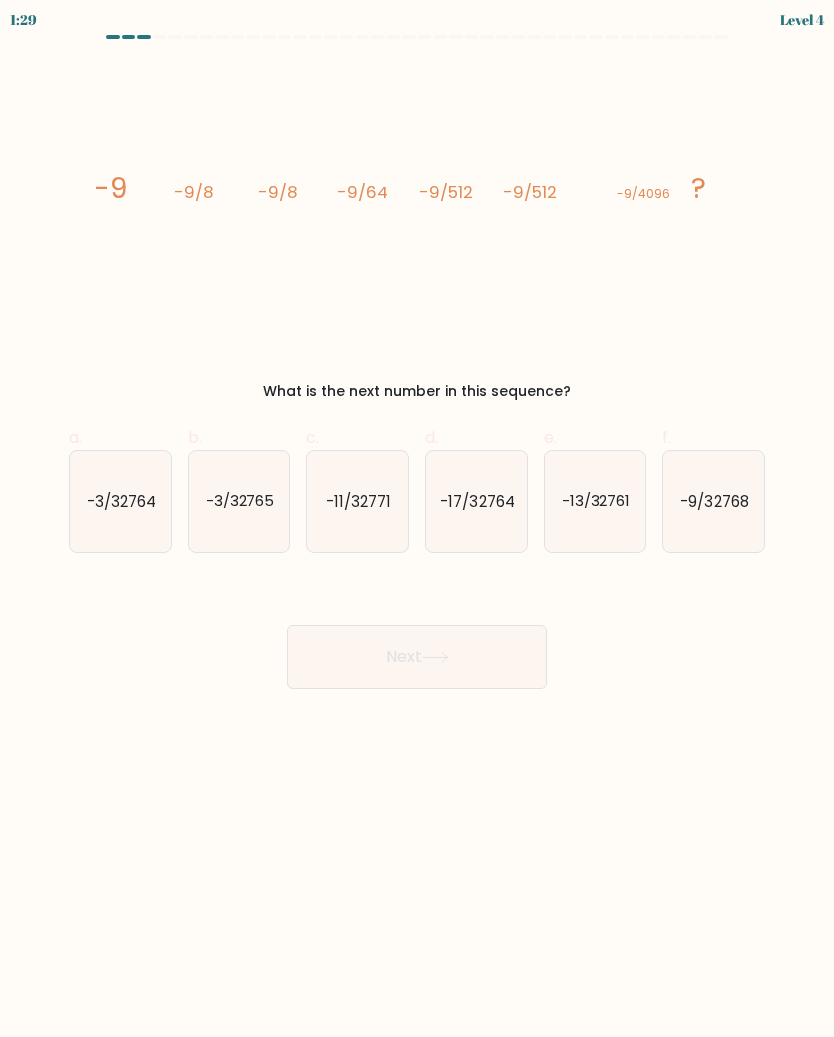 click on "Next" at bounding box center [417, 657] 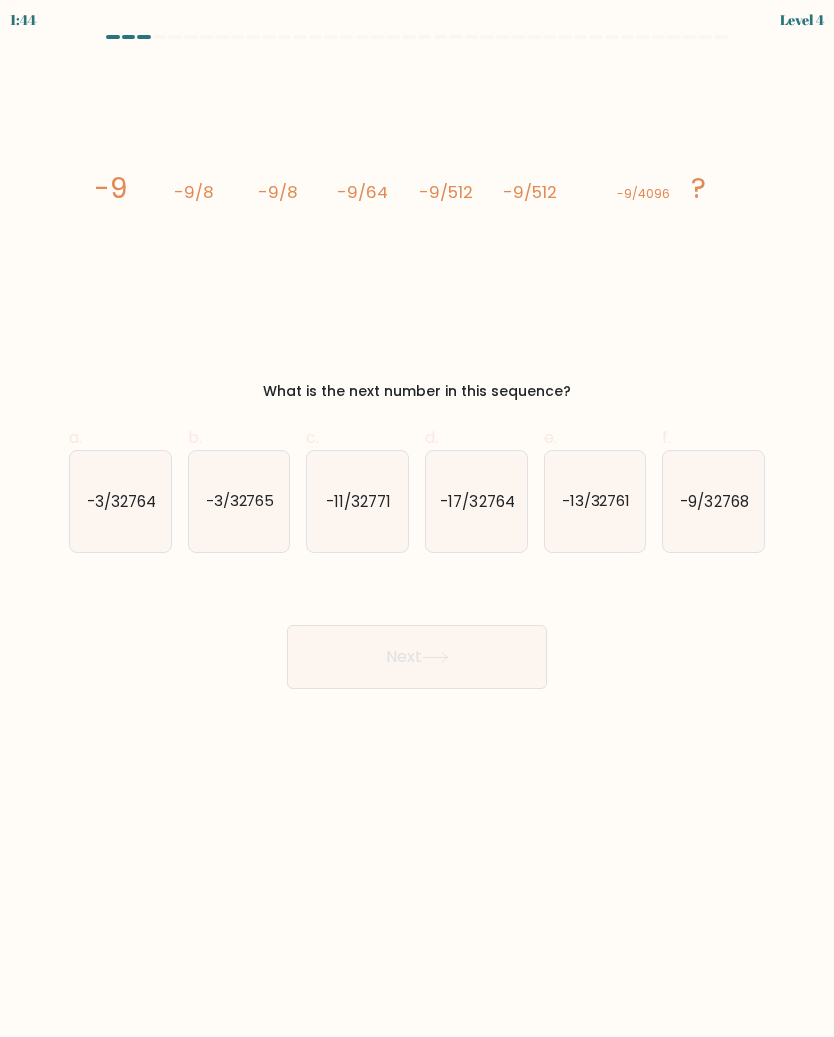 click at bounding box center (417, 362) 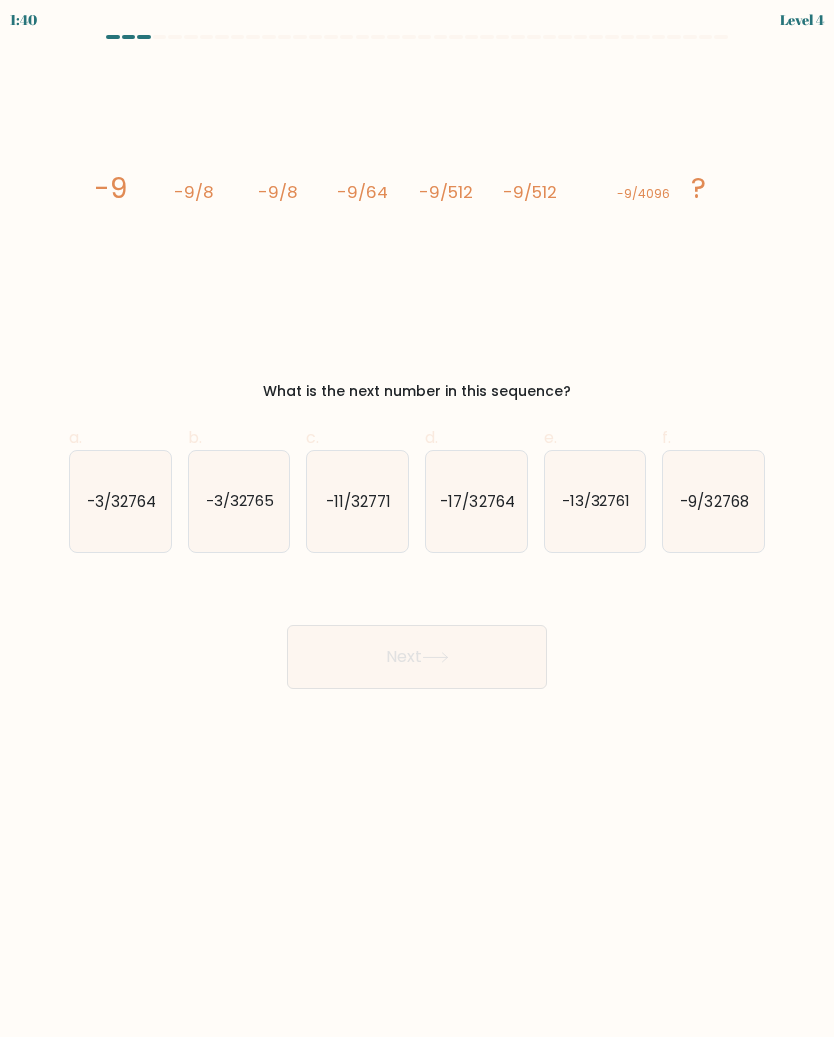 click on "-9/32768" at bounding box center (715, 500) 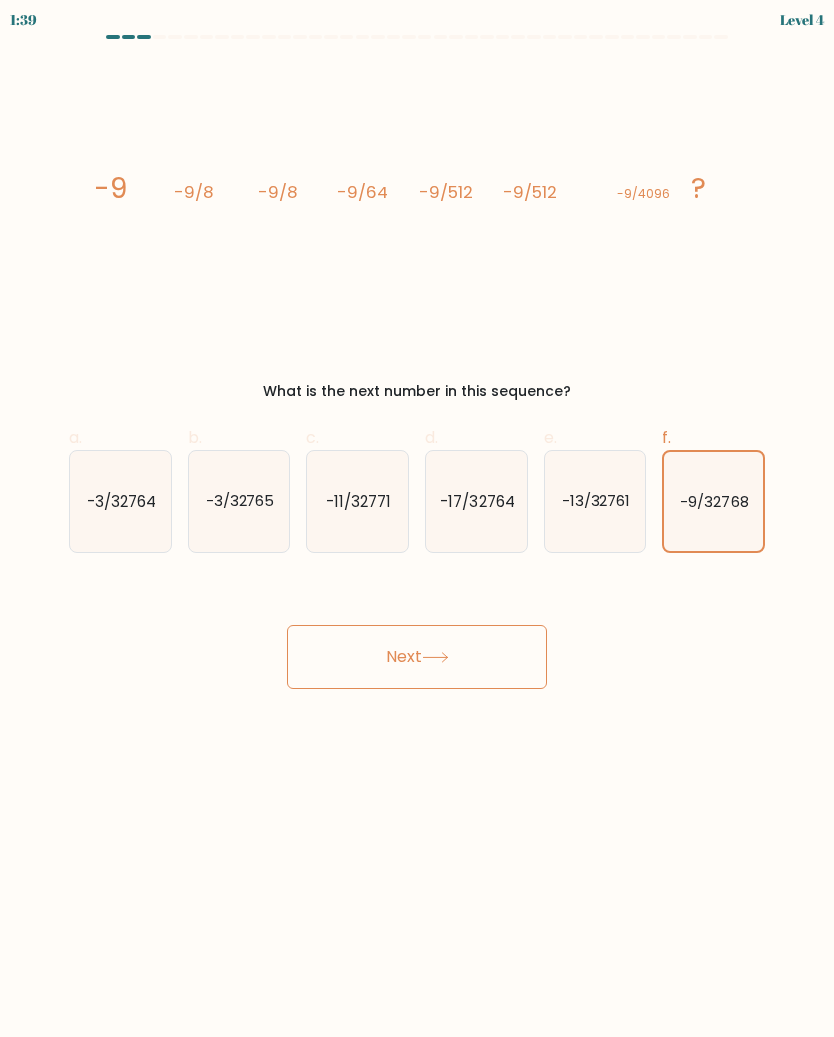 click on "Next" at bounding box center (417, 657) 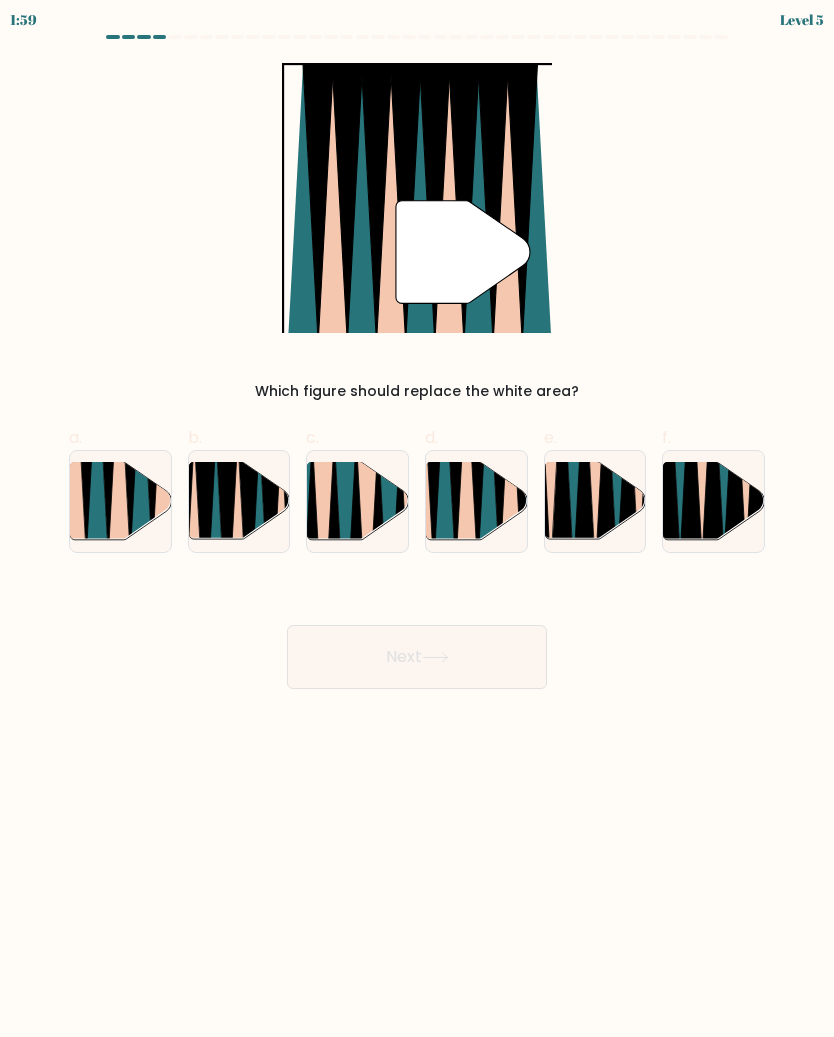 click at bounding box center [488, 461] 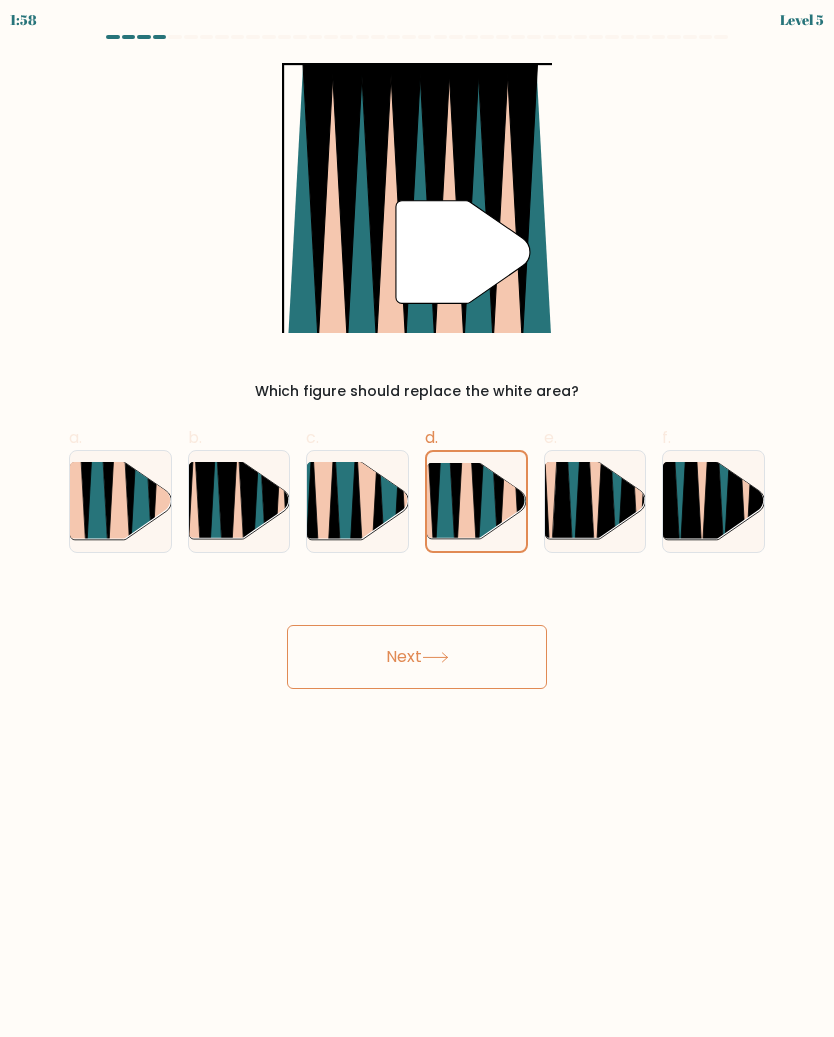 click on "Next" at bounding box center [417, 657] 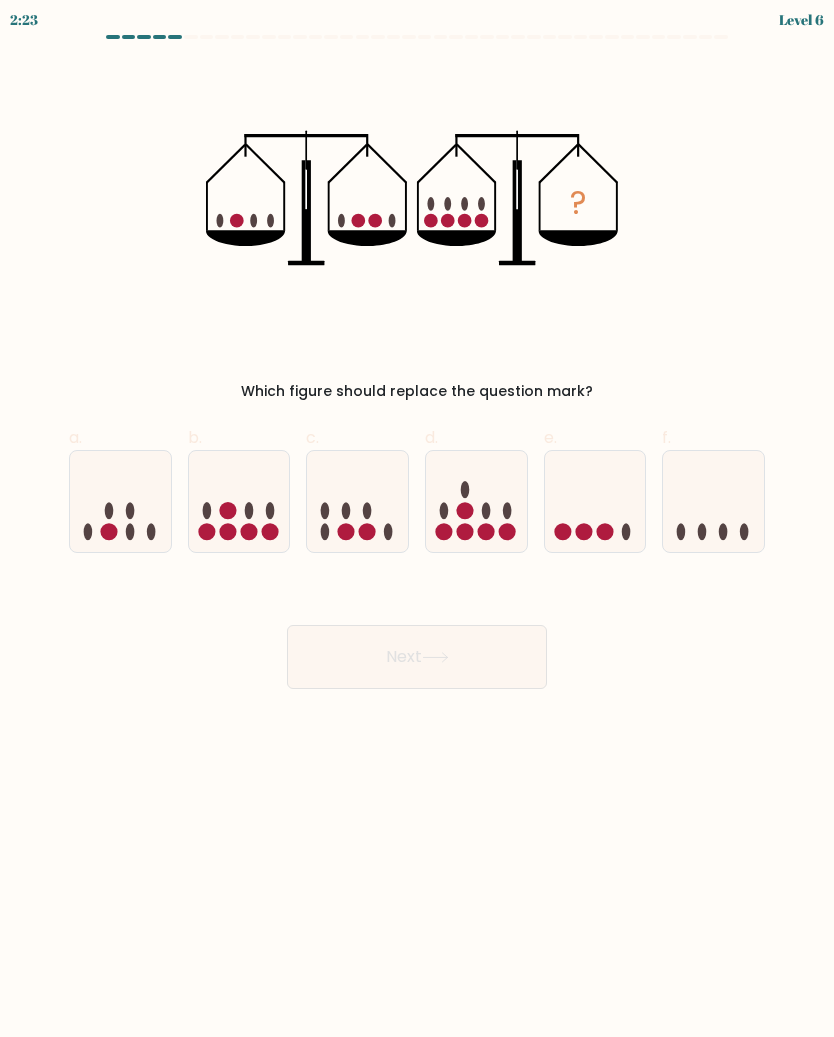 click at bounding box center (476, 501) 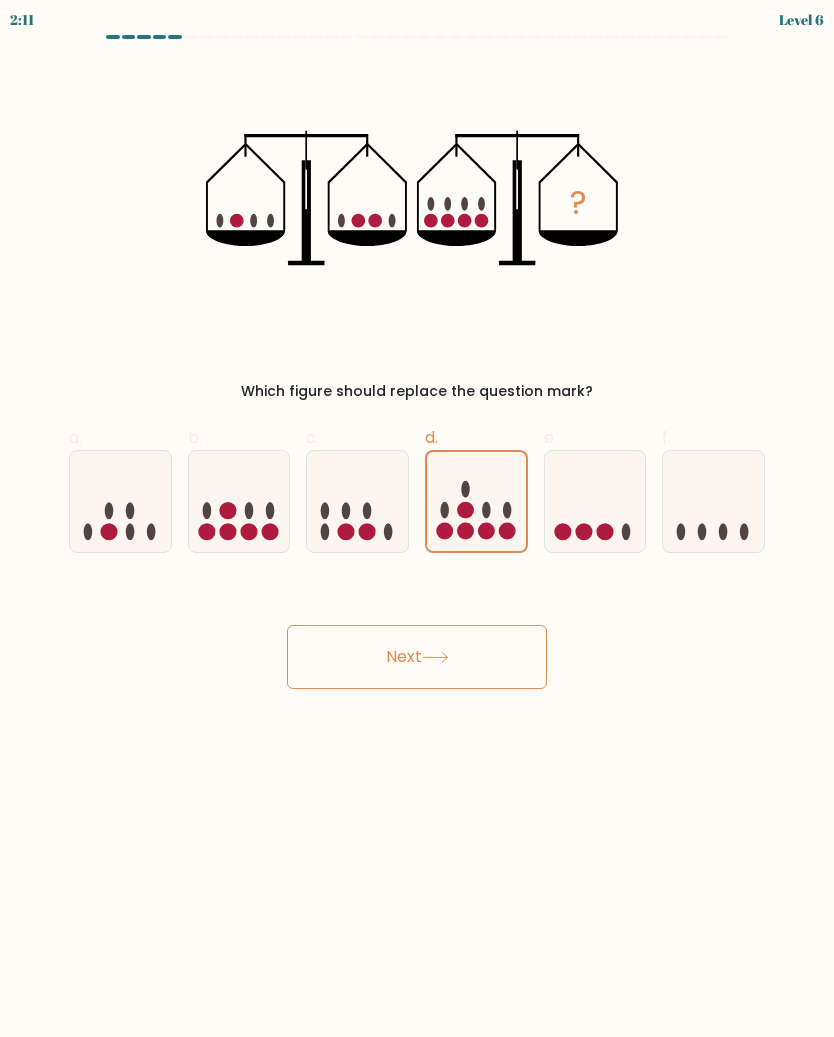 click on "Next" at bounding box center [417, 657] 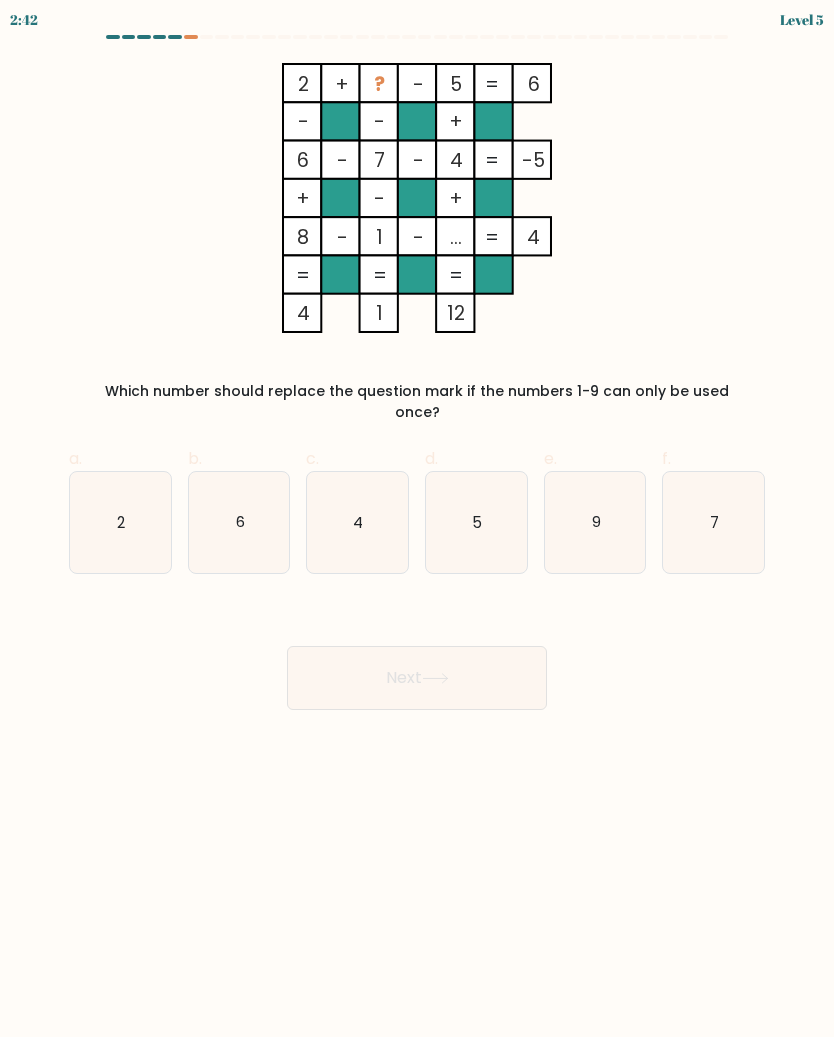 click on "9" at bounding box center [595, 522] 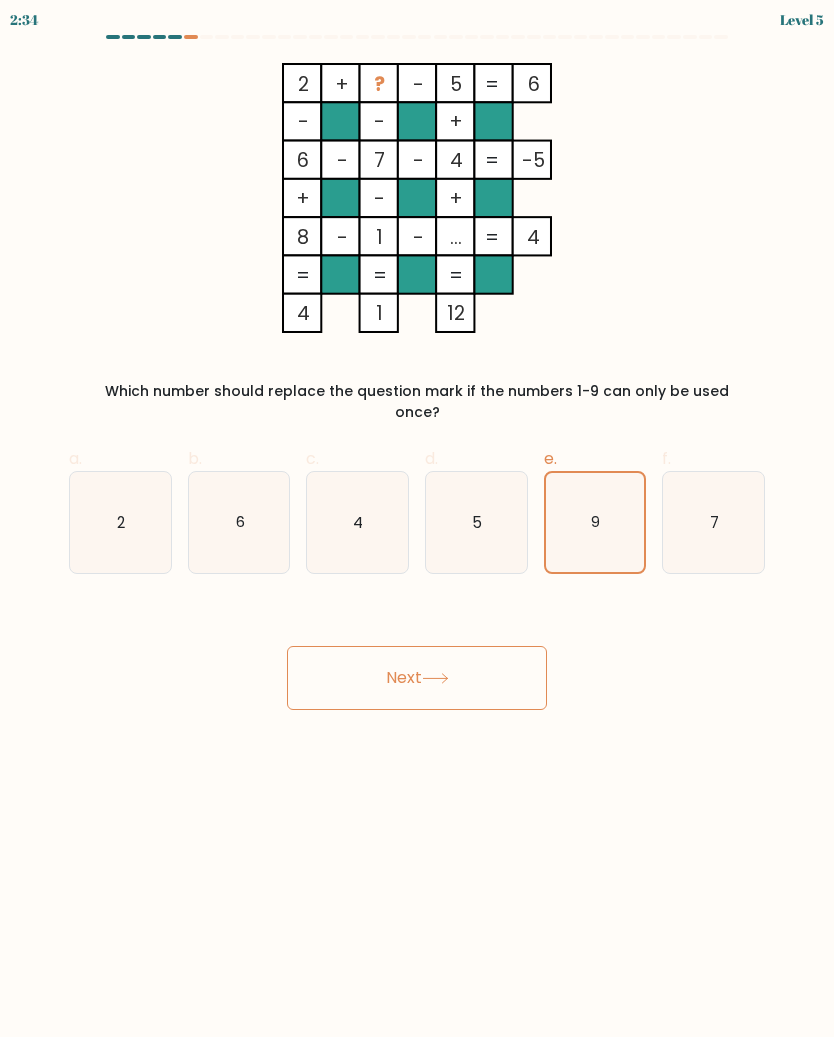 click on "Next" at bounding box center [417, 678] 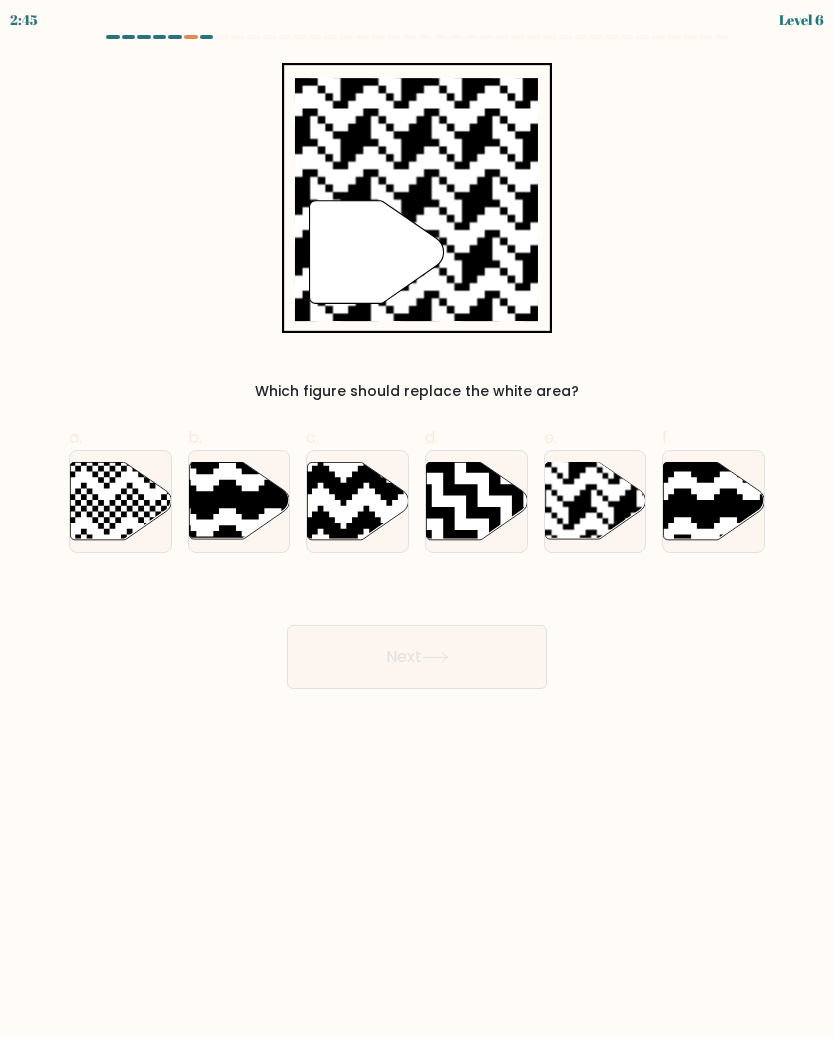 click at bounding box center [625, 461] 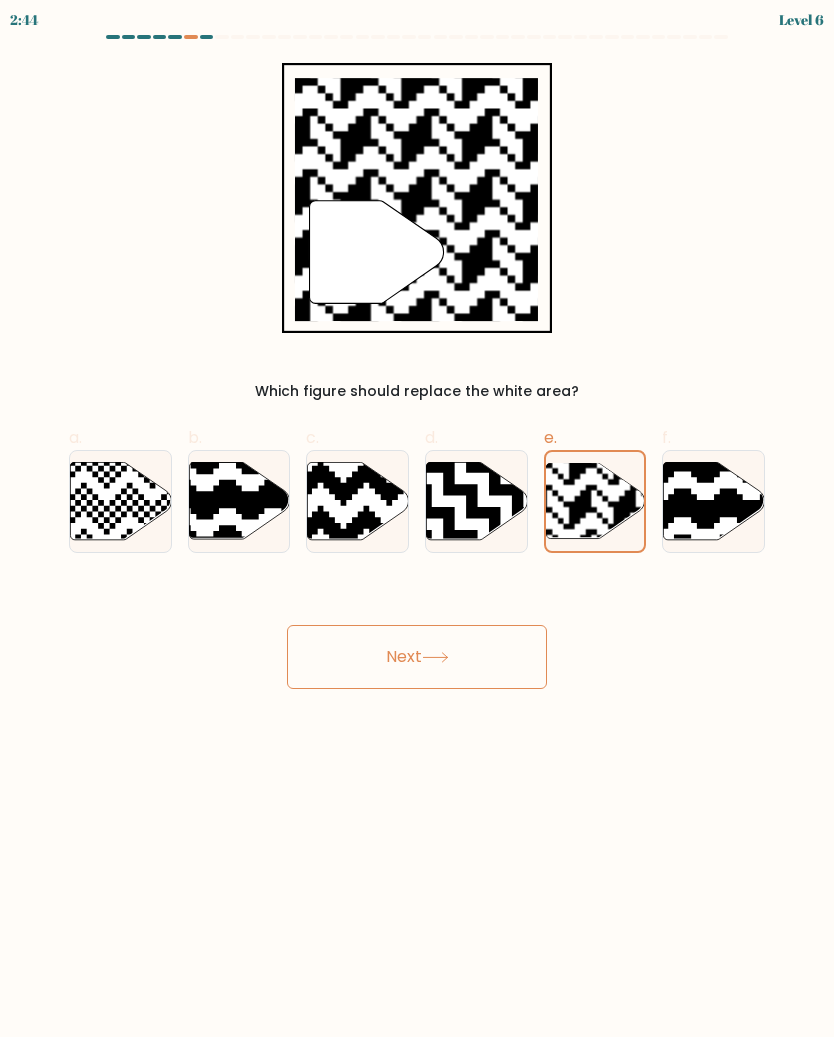 click on "Next" at bounding box center (417, 657) 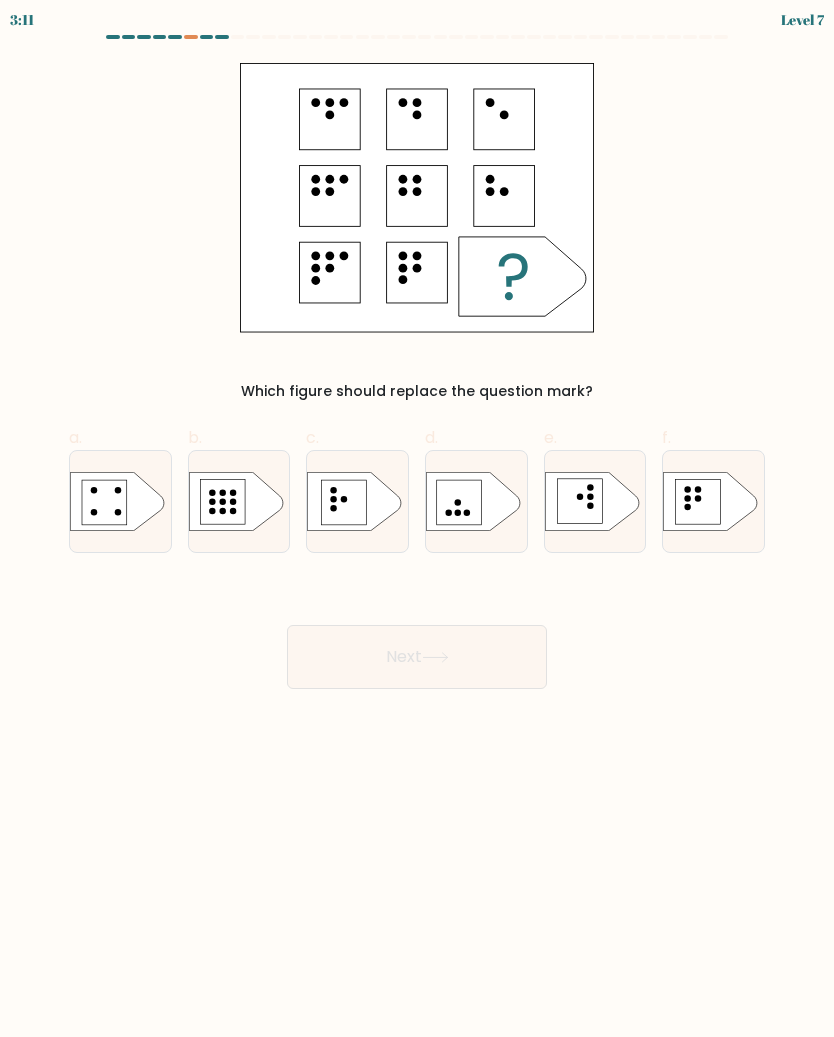 click at bounding box center (355, 501) 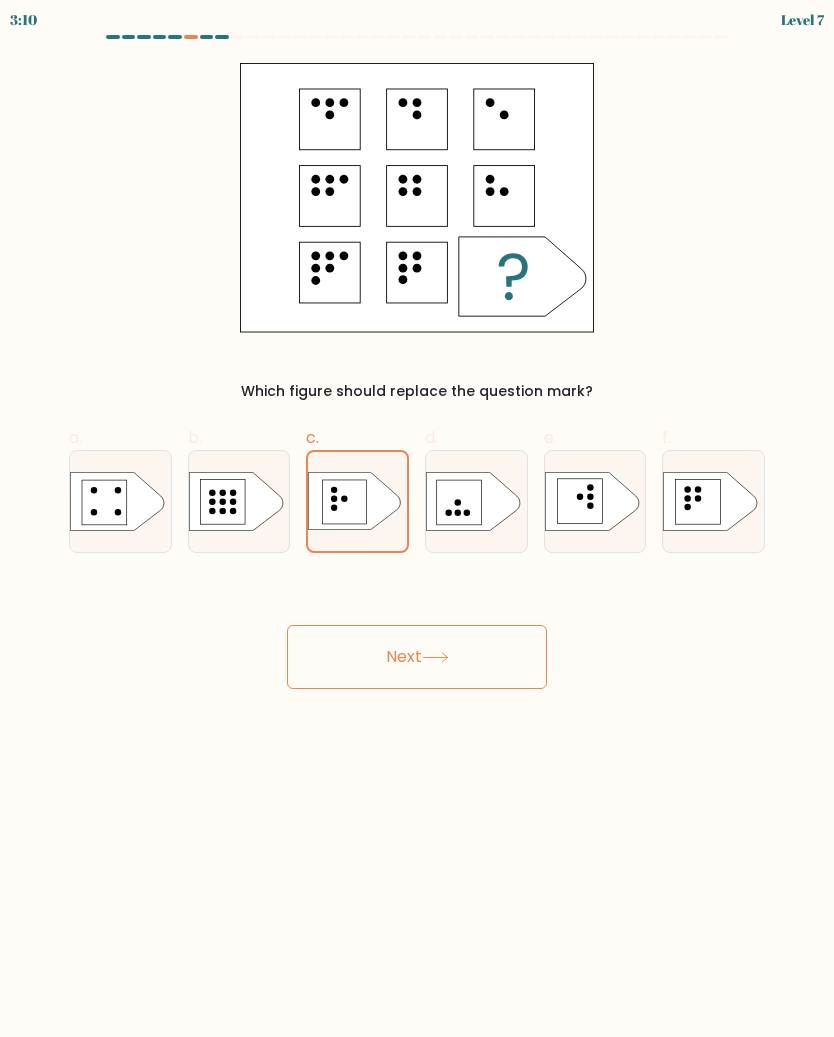 click on "Next" at bounding box center (417, 657) 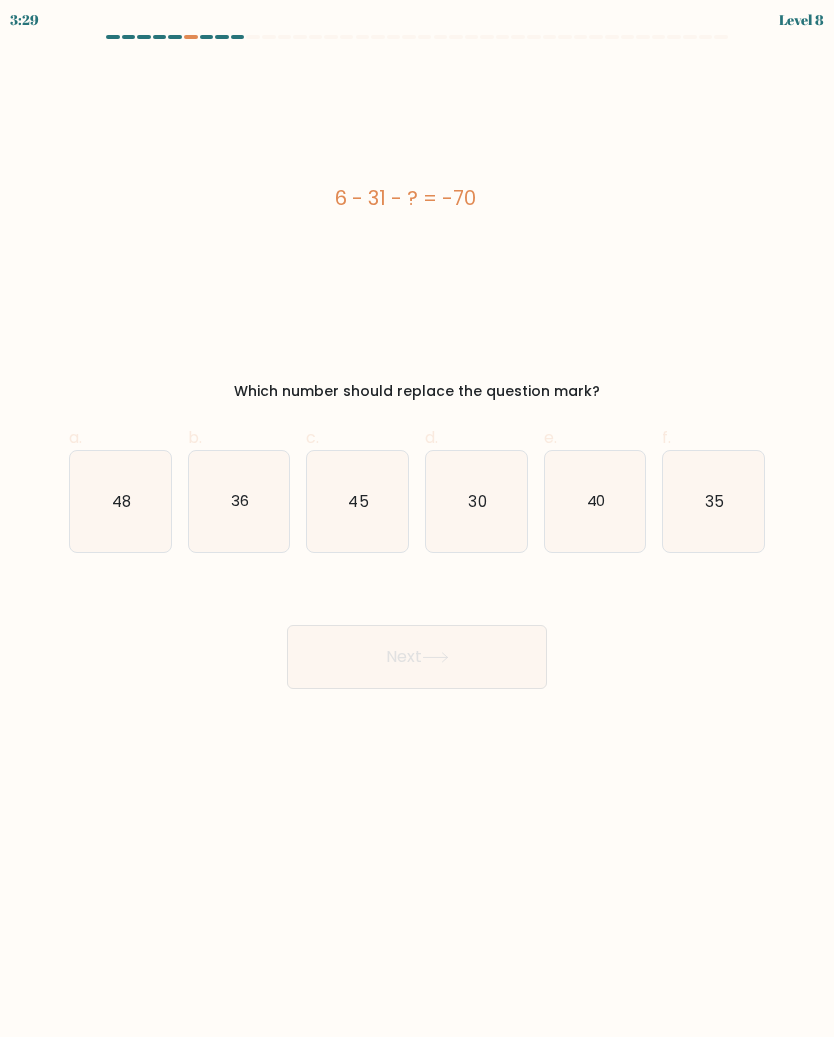 click on "45" at bounding box center (357, 501) 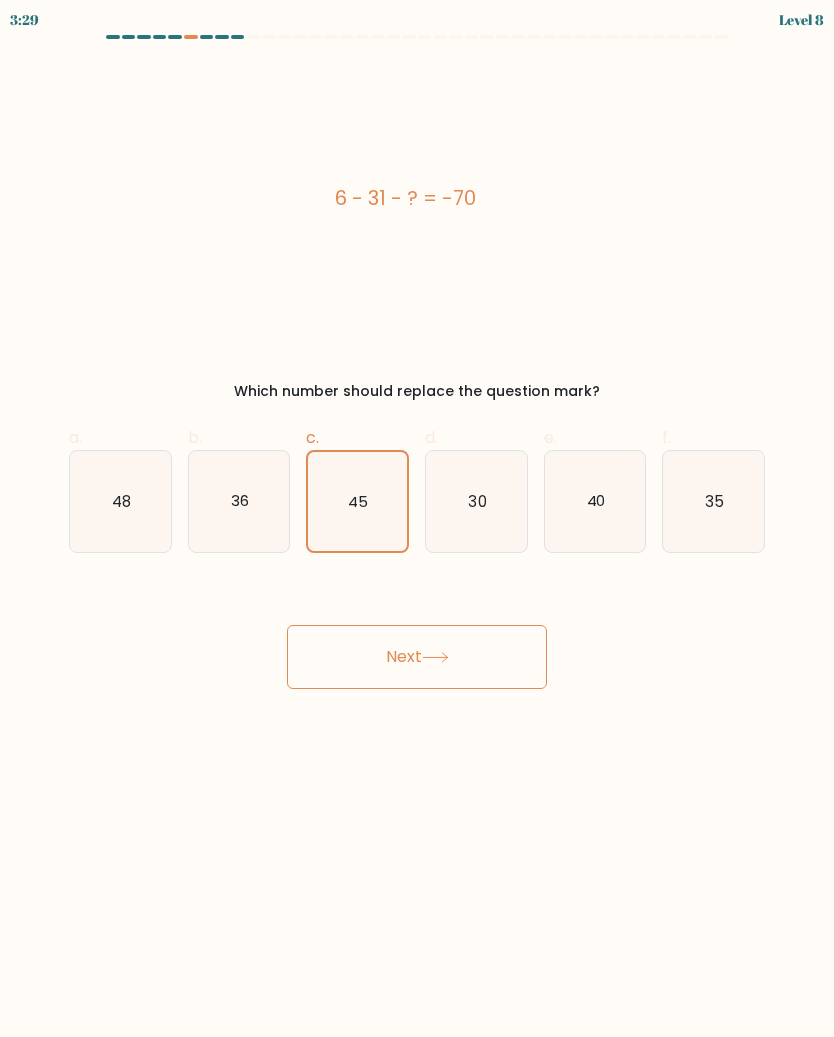 click at bounding box center [435, 657] 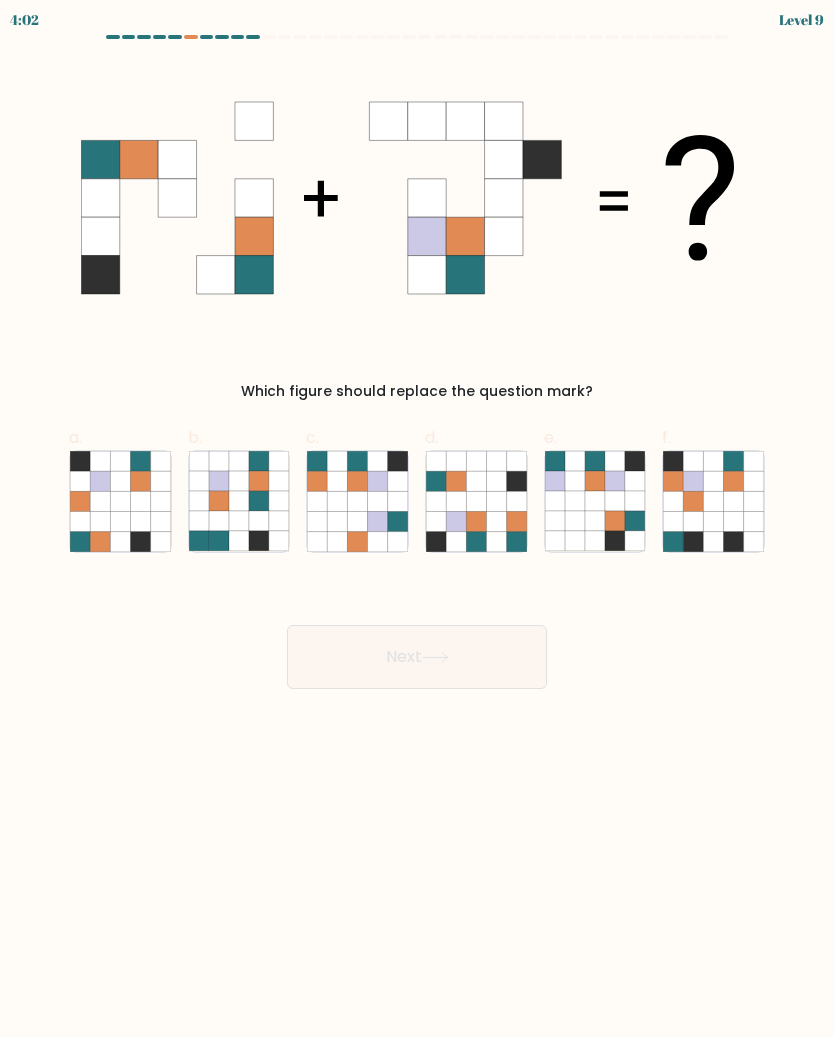 click at bounding box center [476, 521] 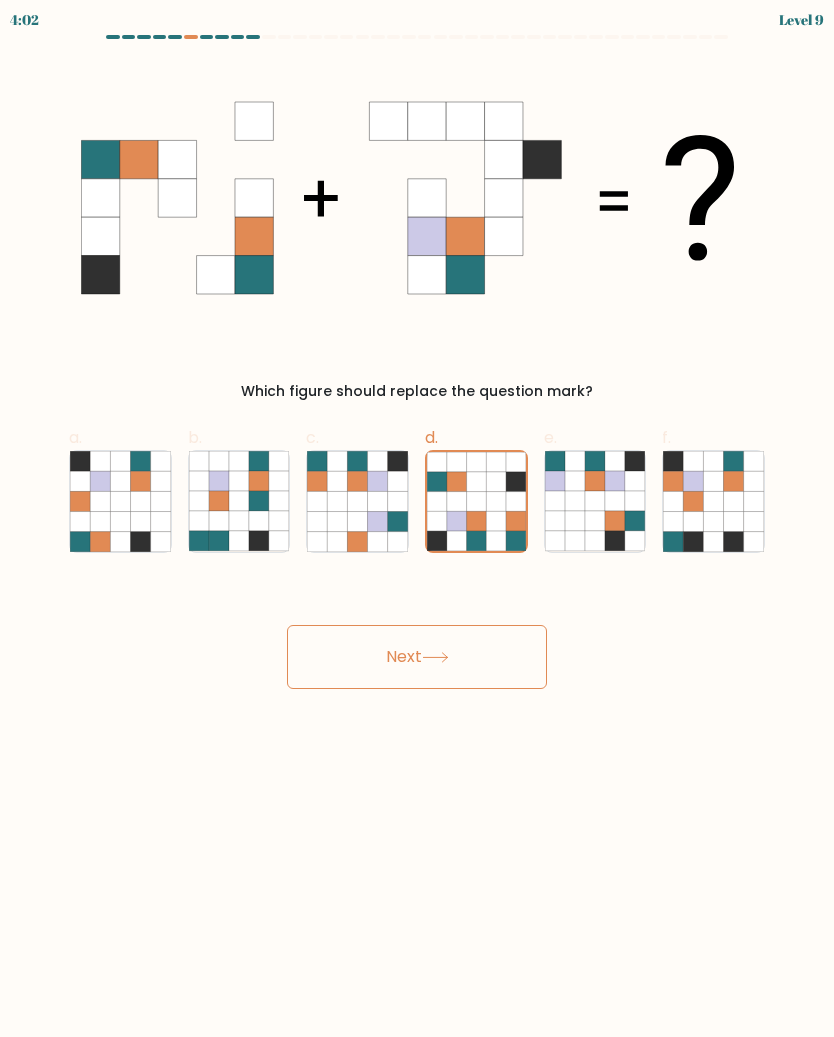 click on "Next" at bounding box center (417, 657) 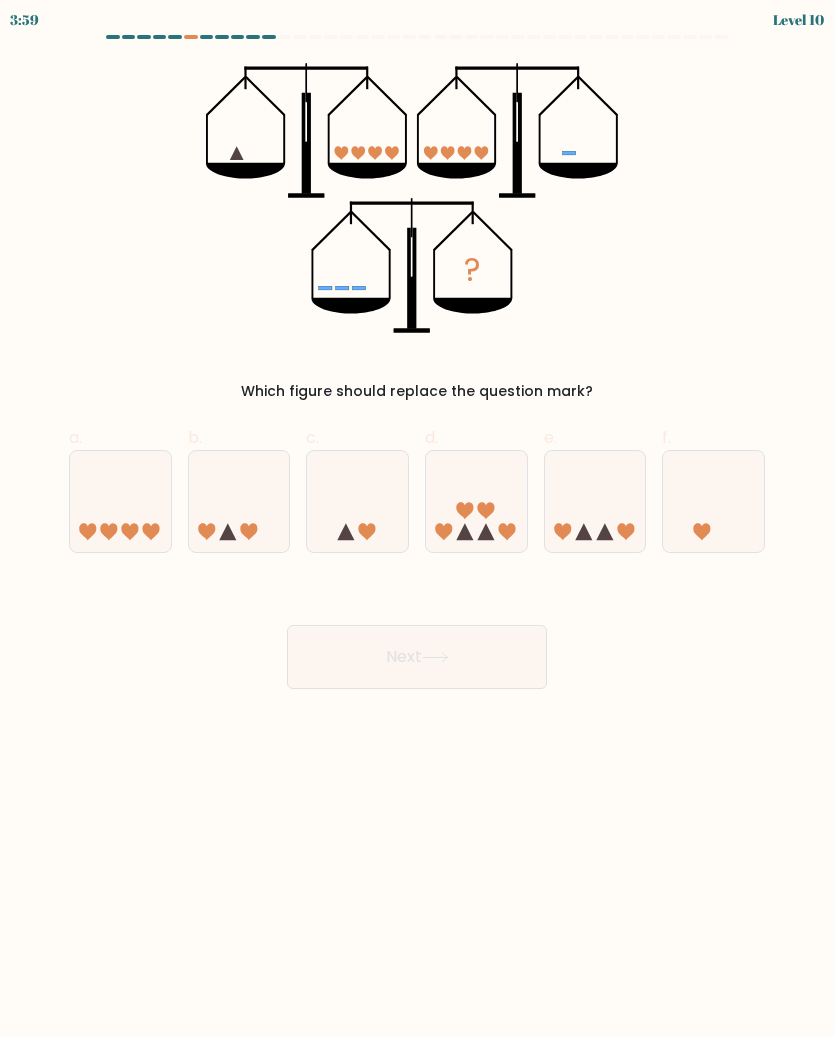 click at bounding box center [476, 501] 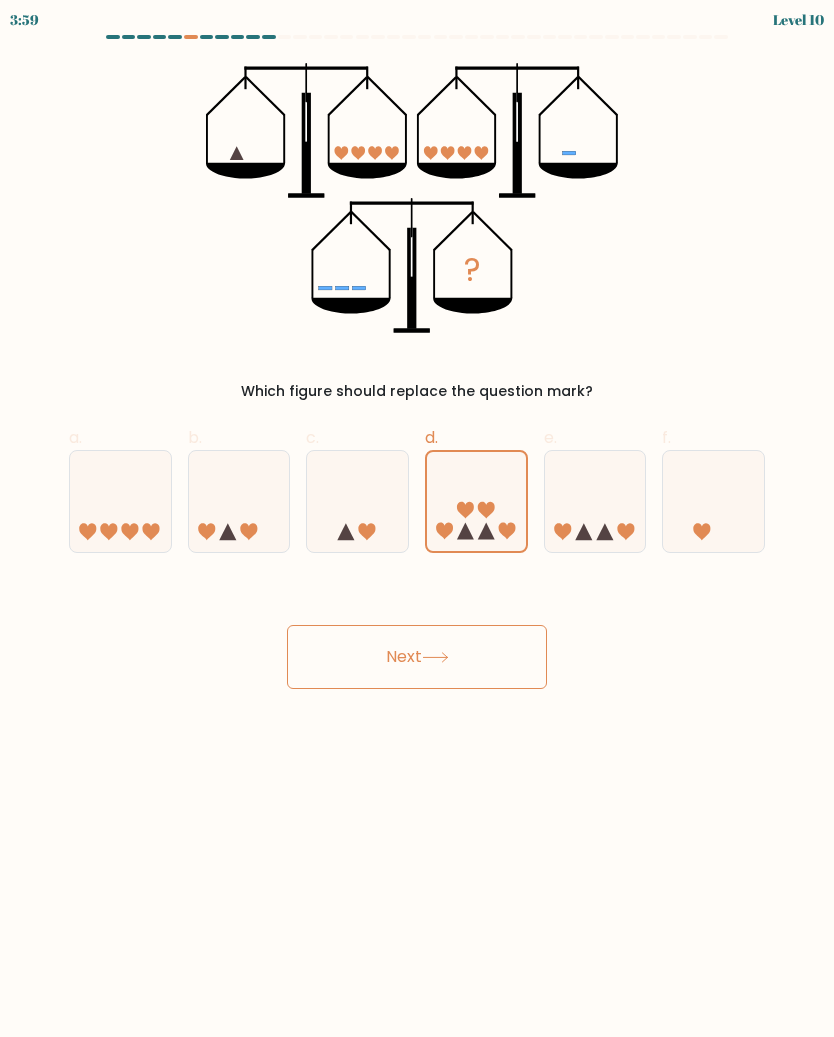 click on "Next" at bounding box center [417, 657] 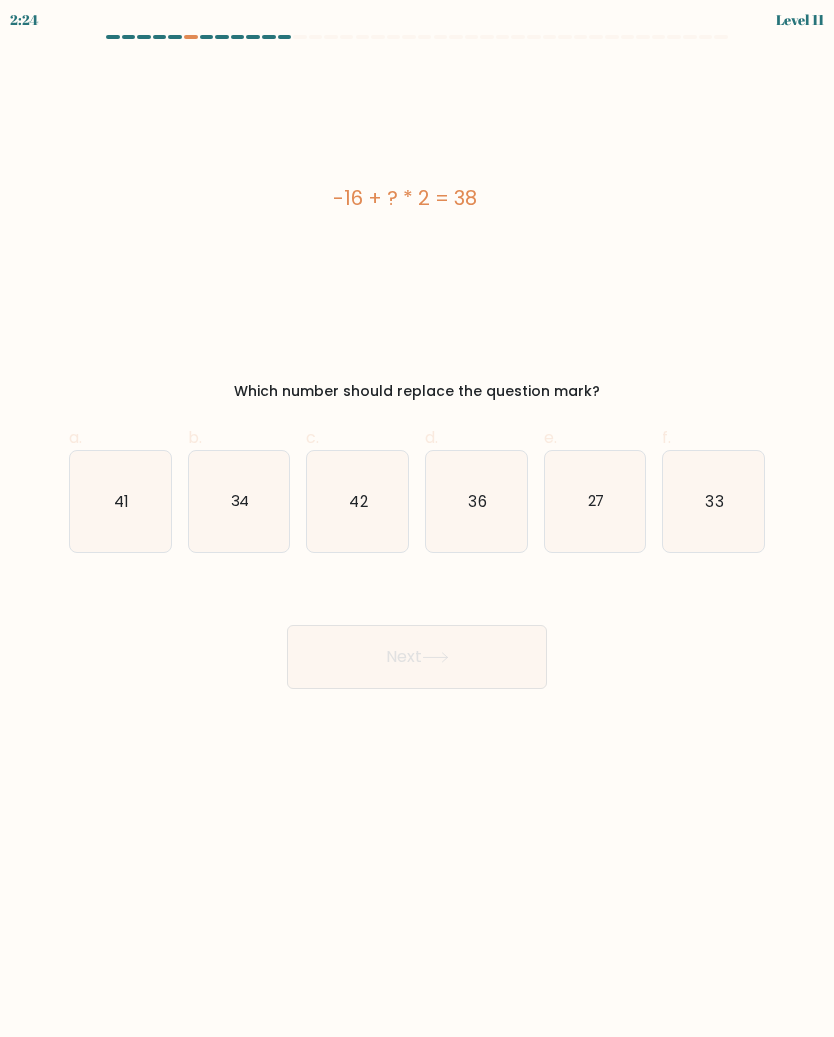 click on "42" at bounding box center (357, 501) 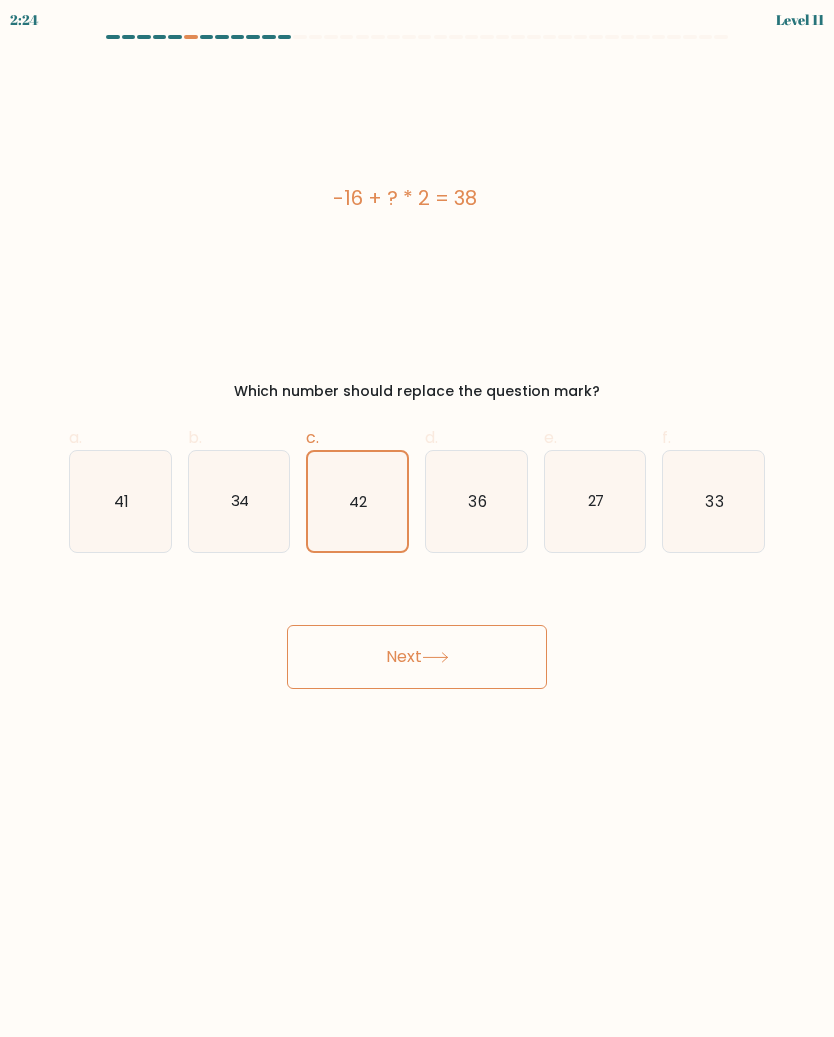 click on "Next" at bounding box center (417, 657) 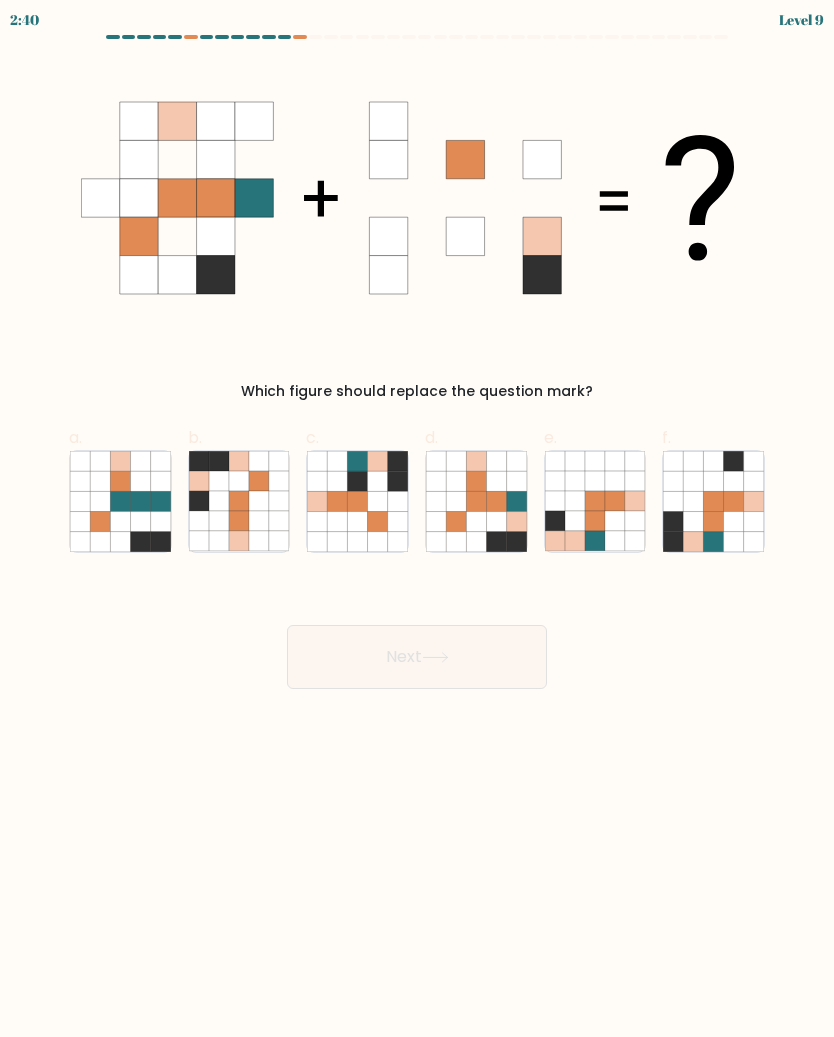 click at bounding box center (476, 501) 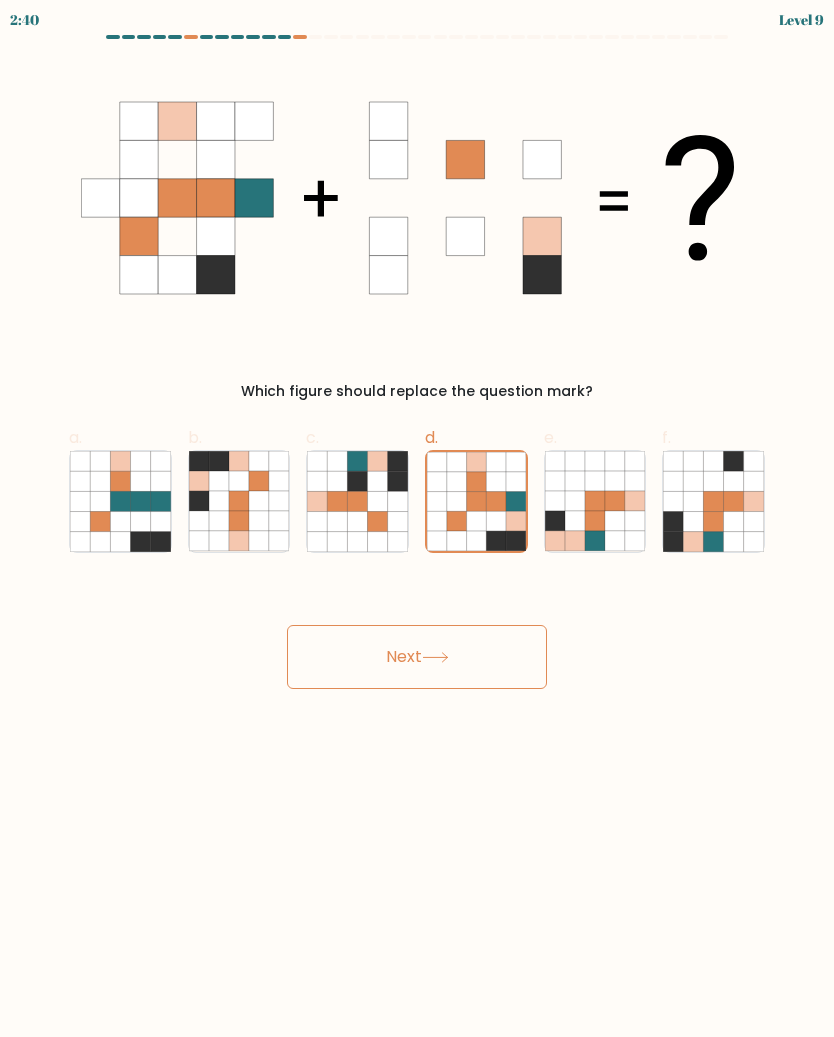 click on "Next" at bounding box center (417, 657) 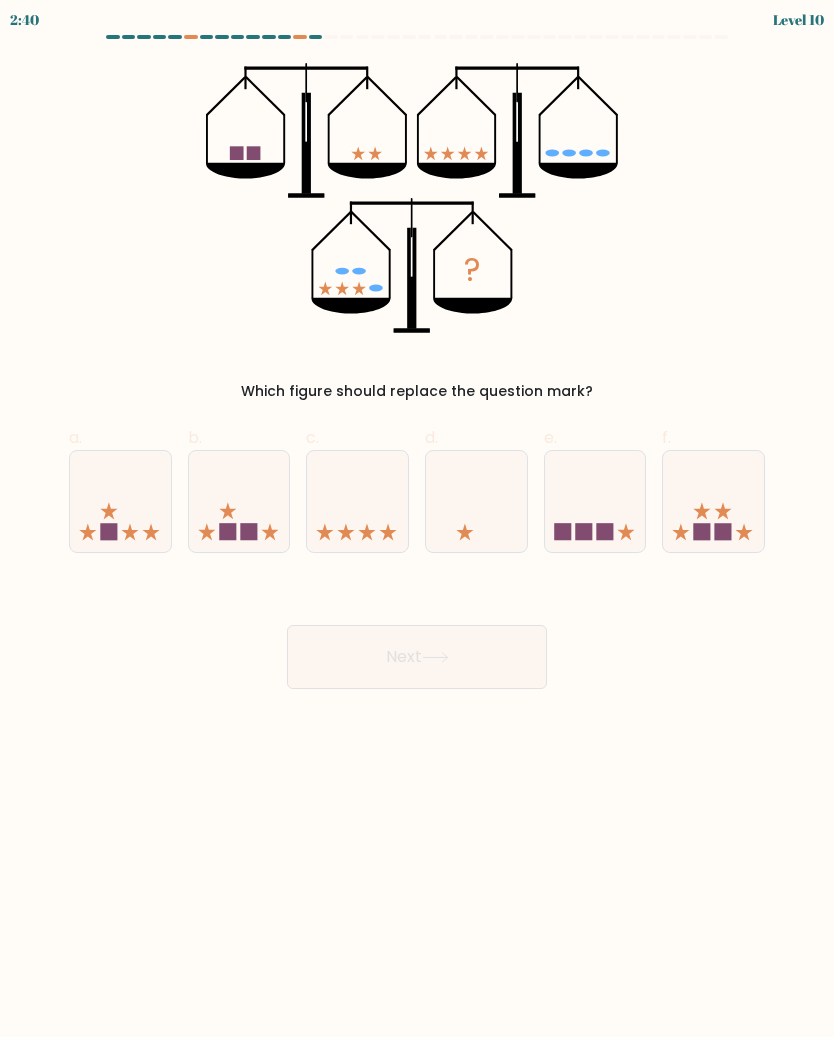 click at bounding box center (120, 501) 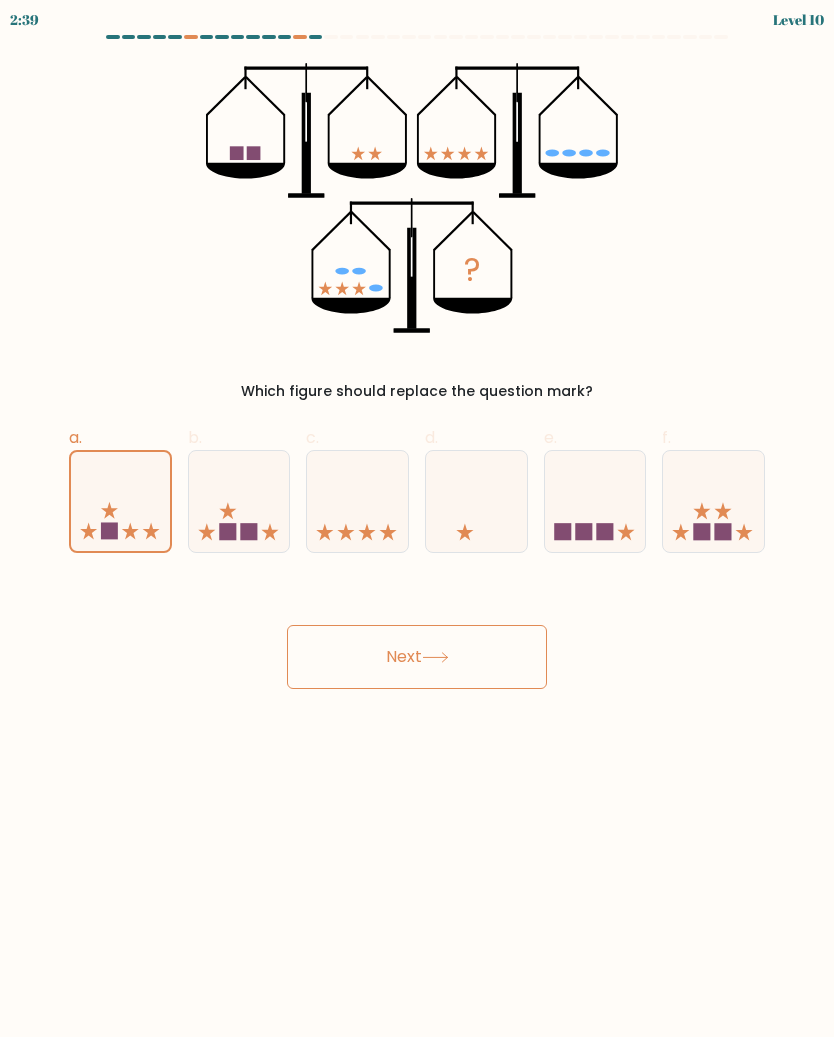 click on "Next" at bounding box center (417, 657) 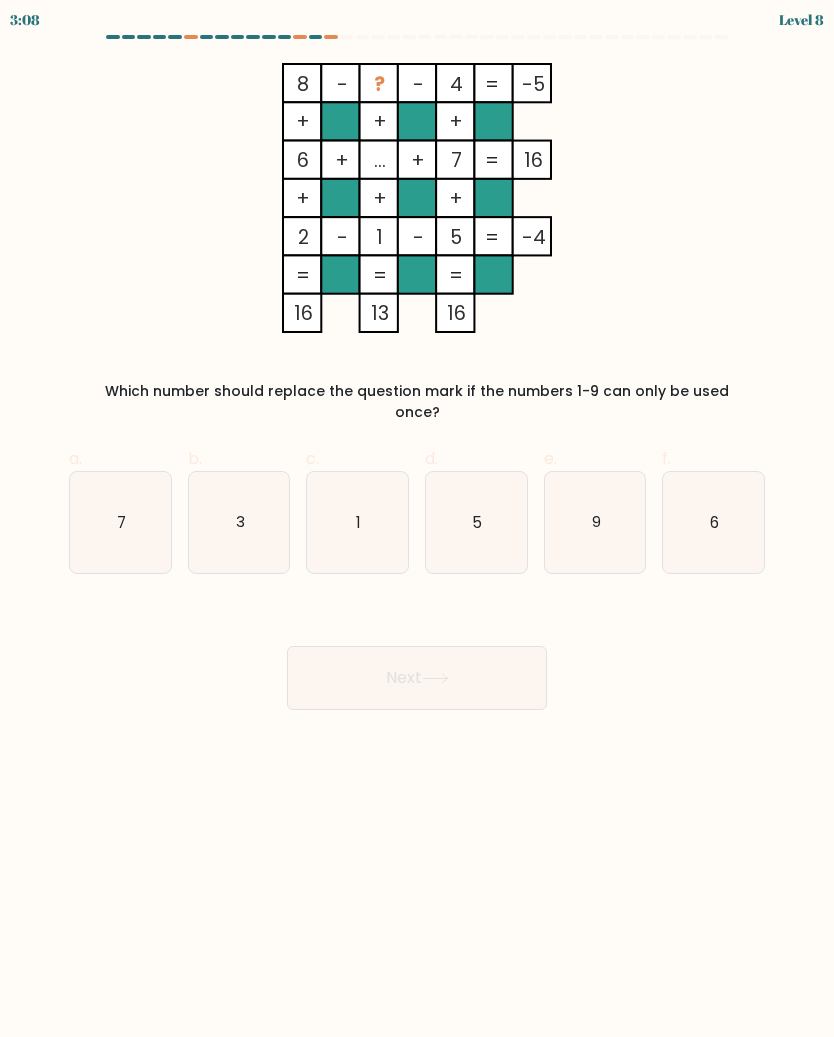 click on "9" at bounding box center (595, 522) 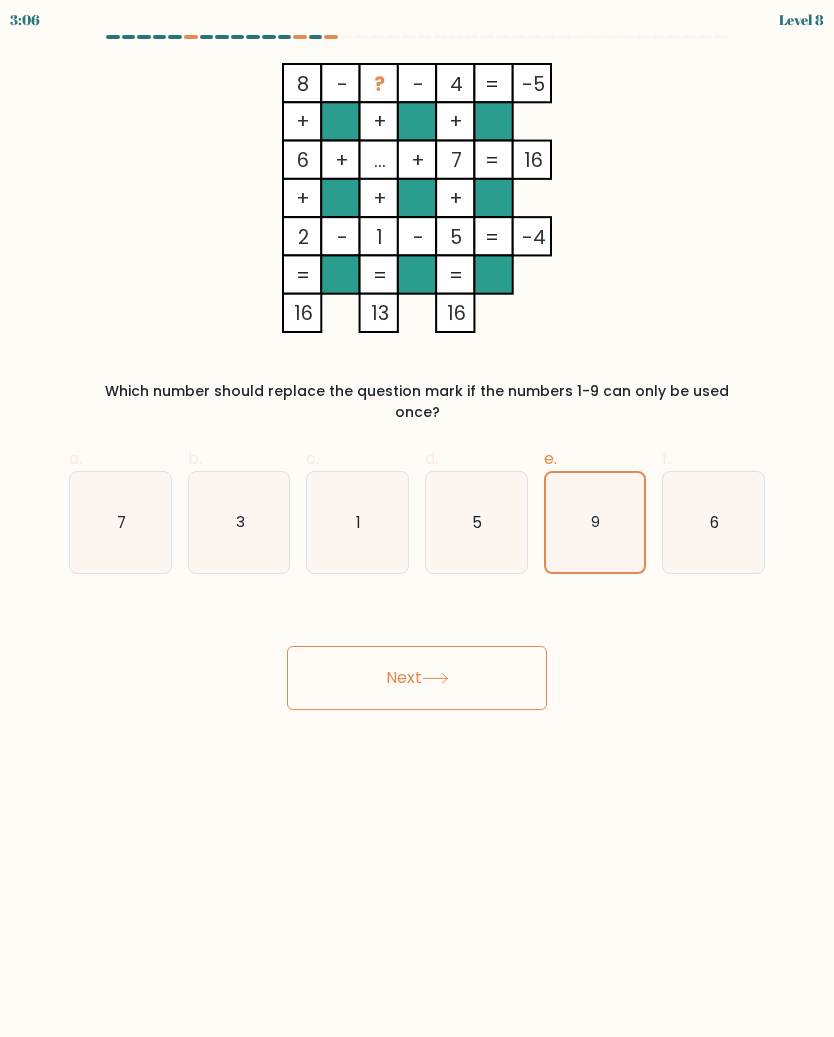click on "Next" at bounding box center [417, 678] 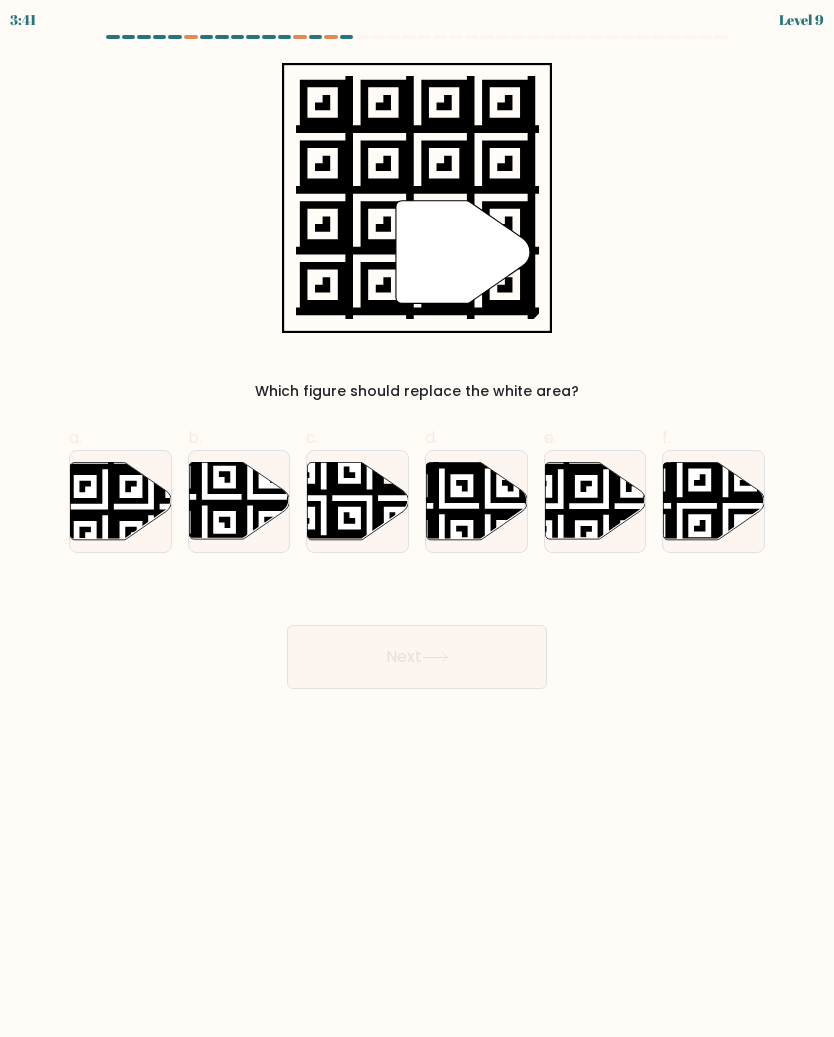 click at bounding box center [680, 460] 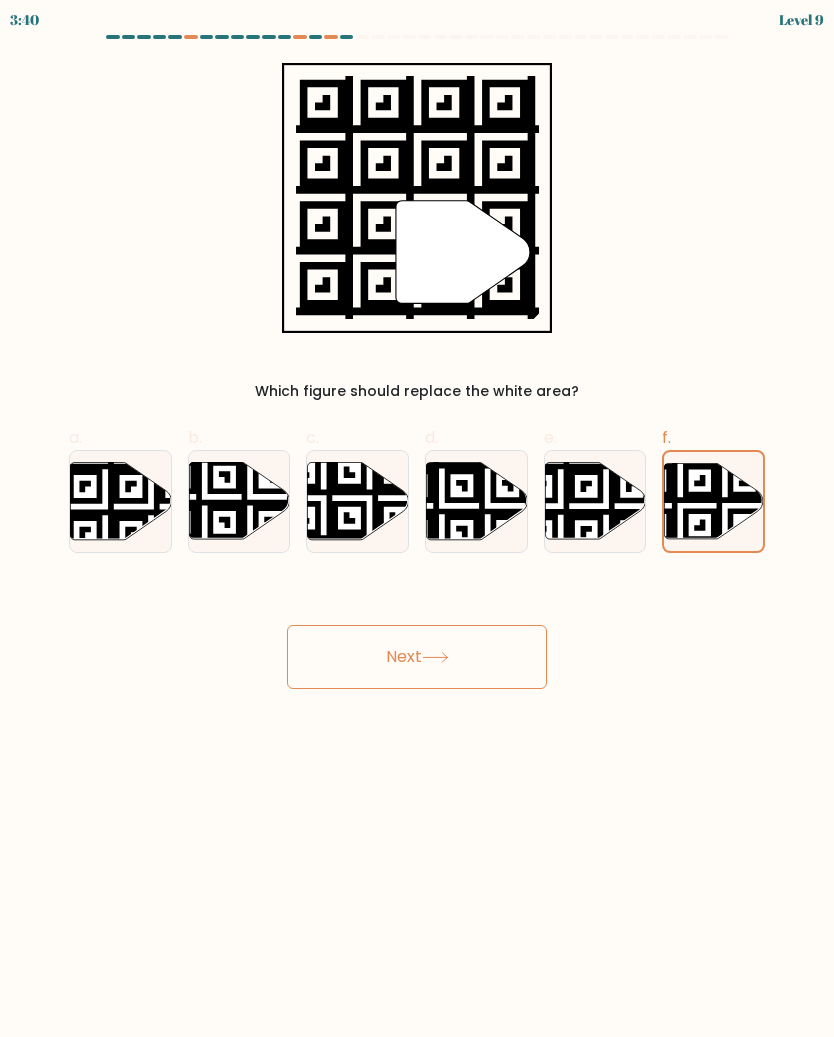 click on "Next" at bounding box center [417, 657] 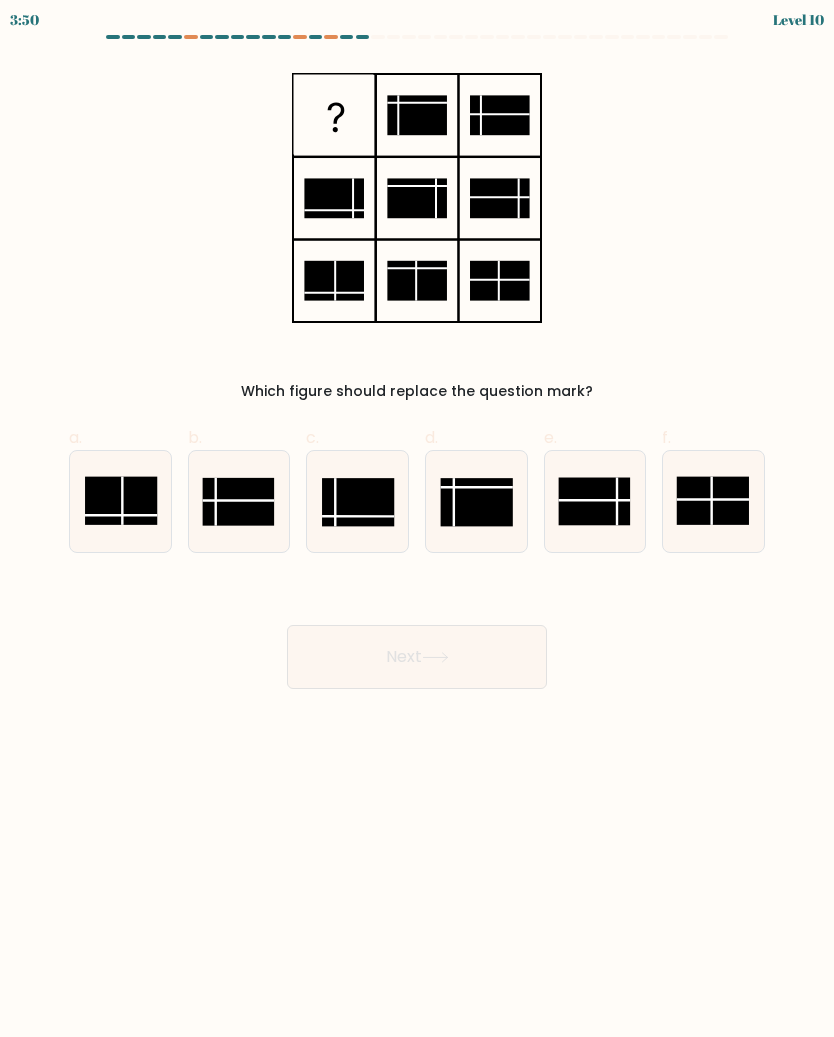 click at bounding box center [120, 501] 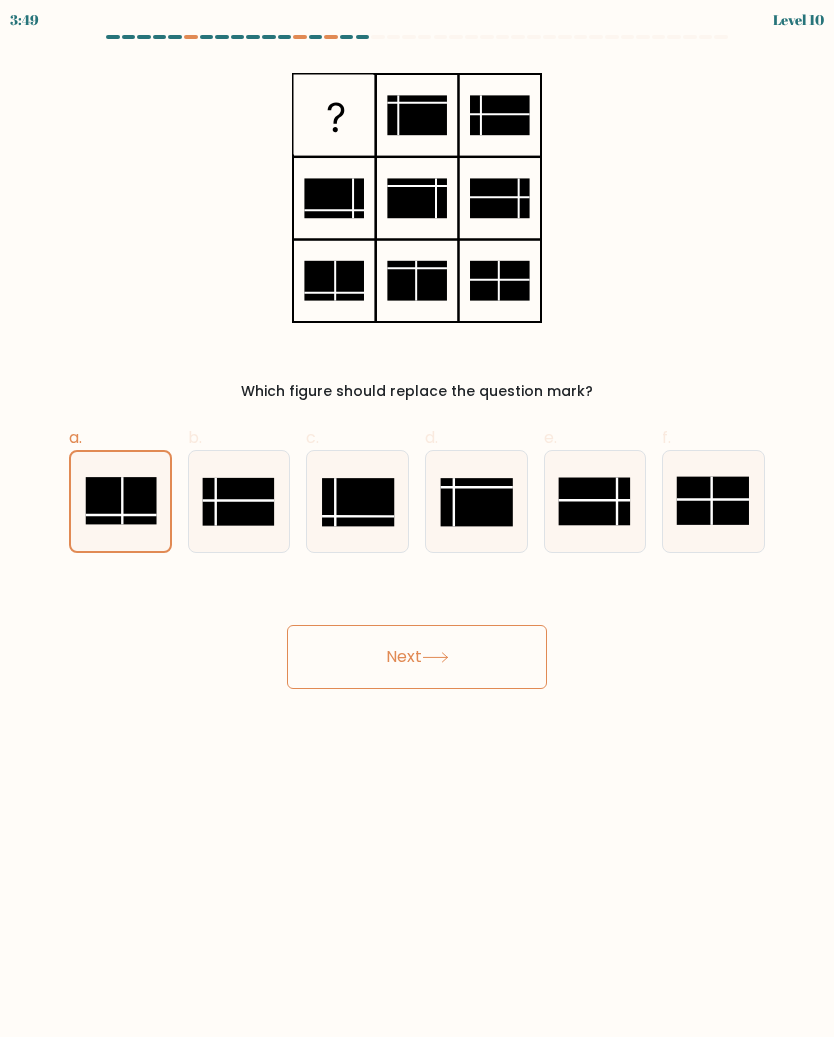 click on "Next" at bounding box center [417, 657] 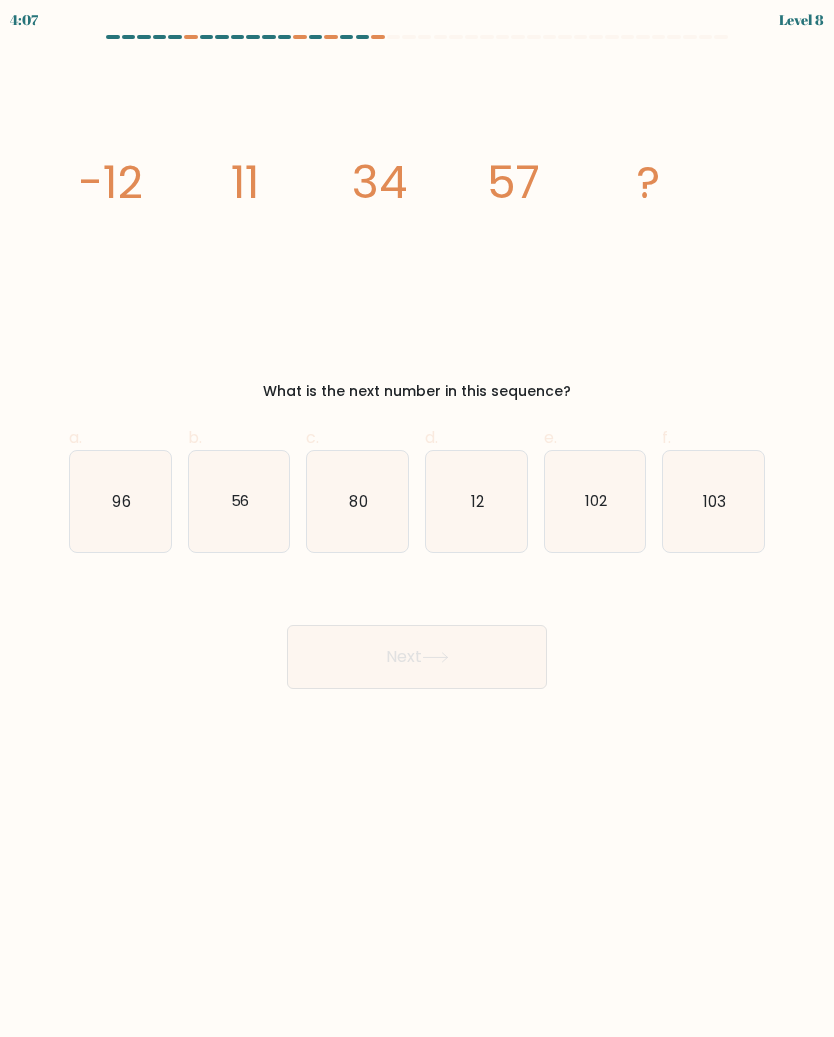 click on "80" at bounding box center [357, 501] 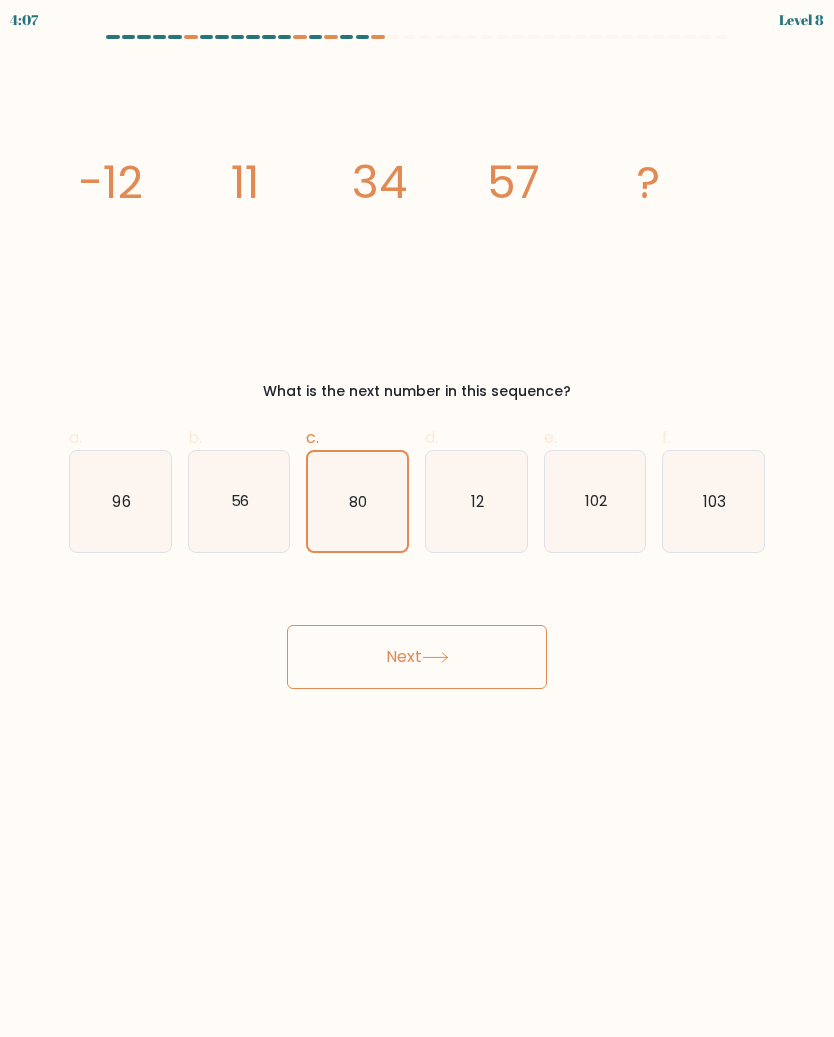 click at bounding box center (435, 657) 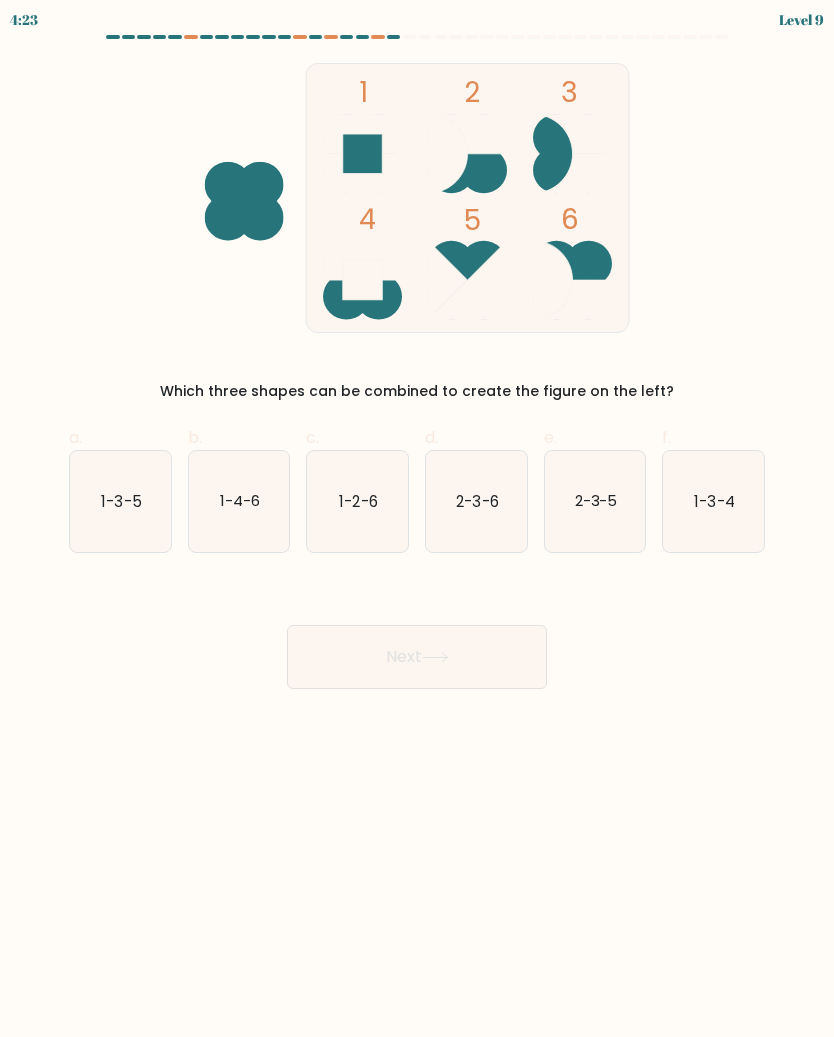 click on "2-3-6" at bounding box center (477, 500) 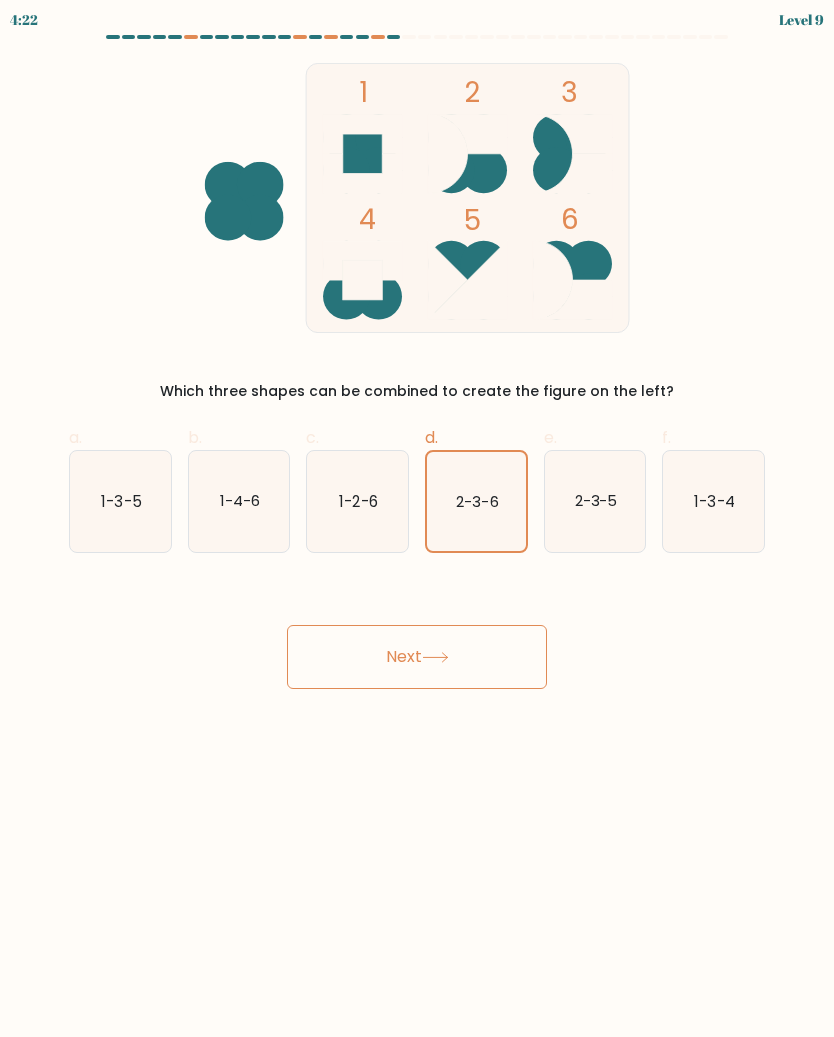 click on "Next" at bounding box center [417, 657] 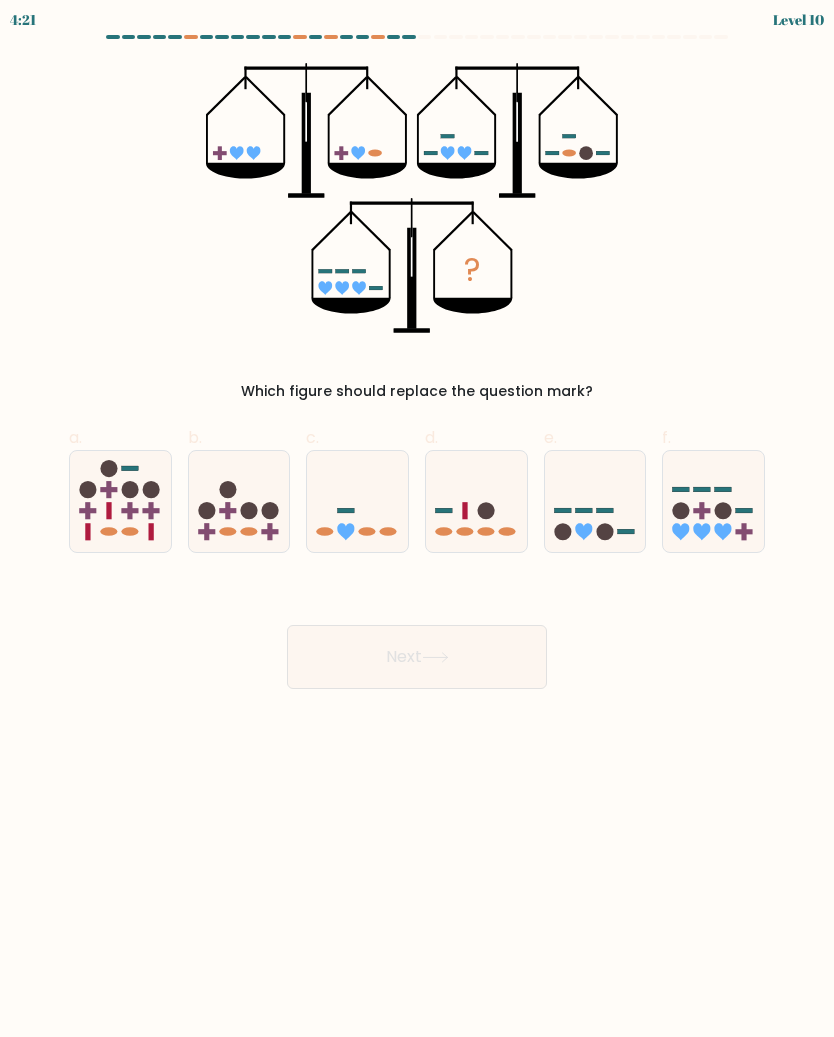 click at bounding box center (595, 501) 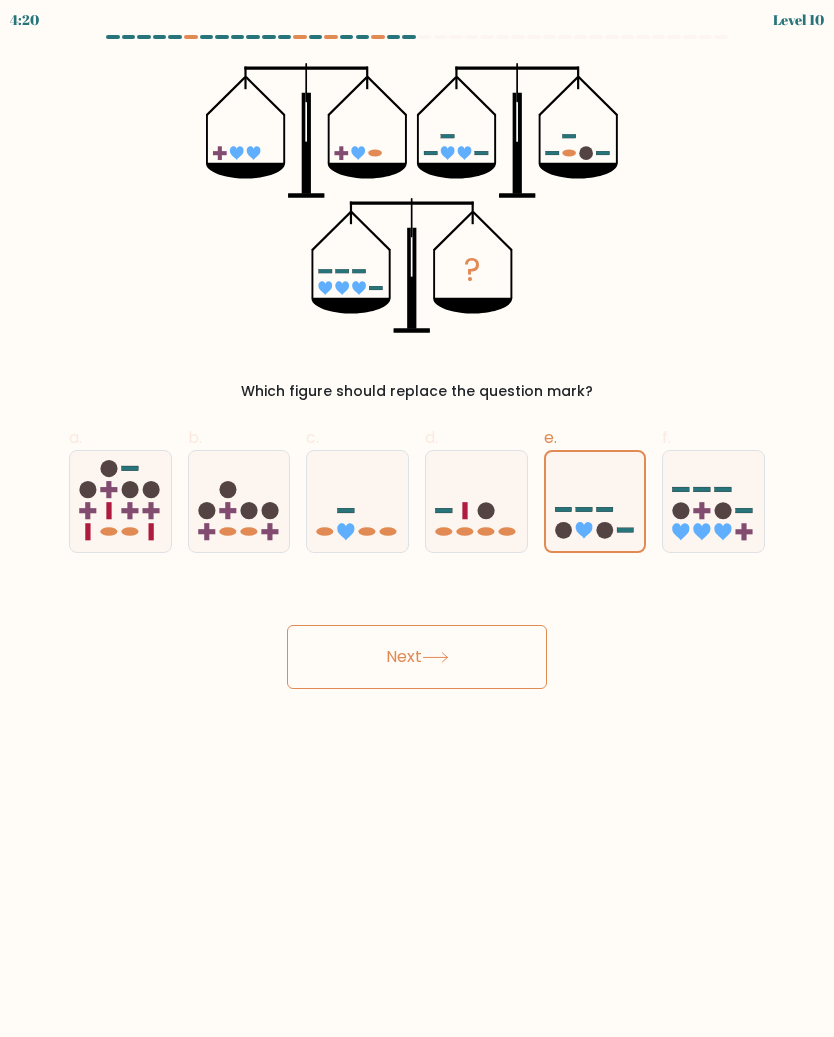 click on "Next" at bounding box center (417, 657) 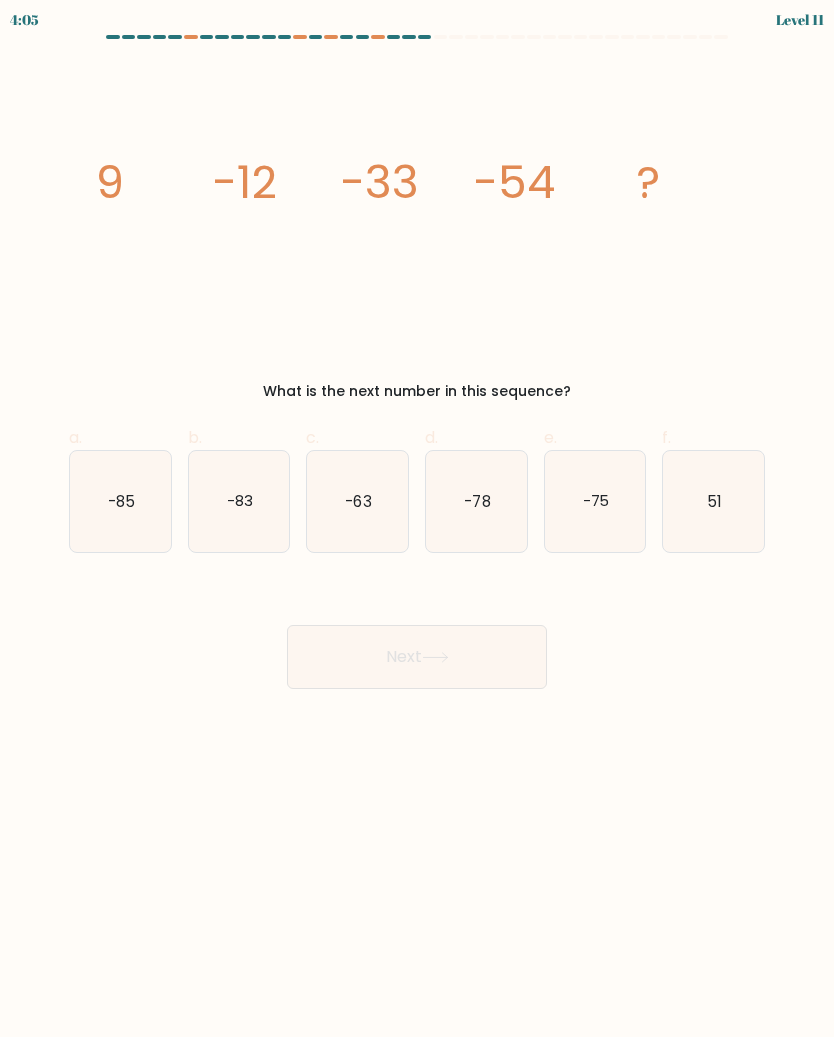 click on "-75" at bounding box center [595, 500] 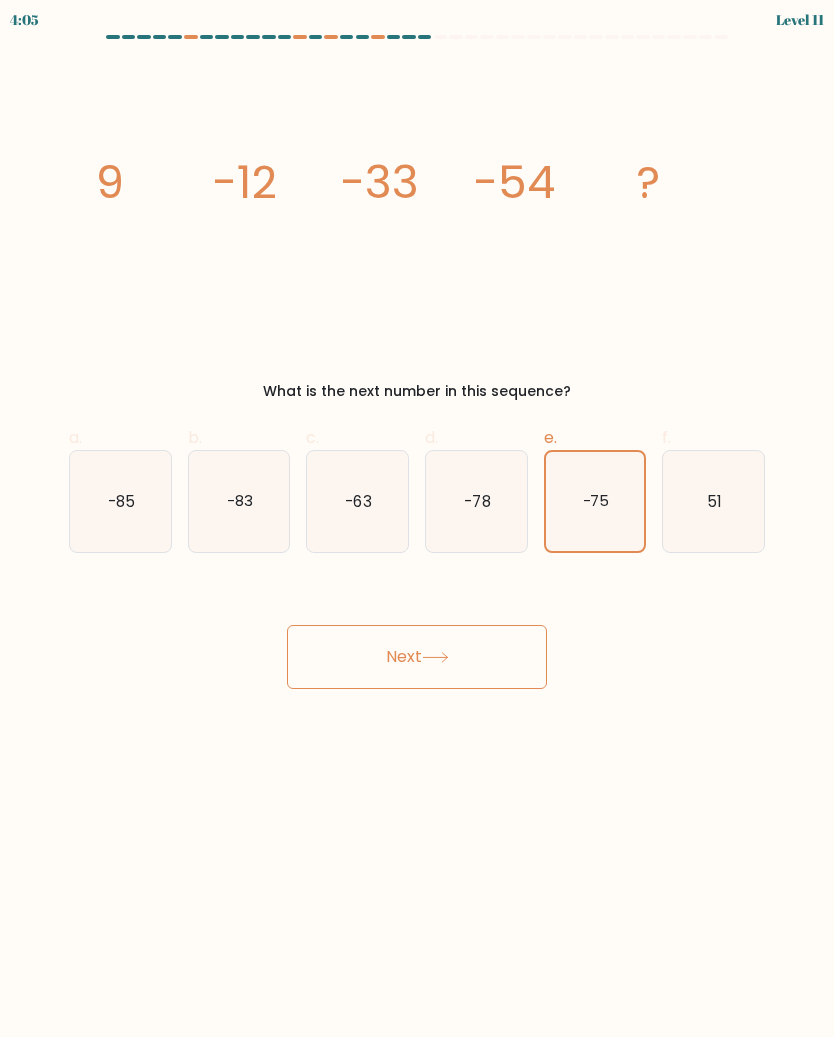 click on "Next" at bounding box center [417, 657] 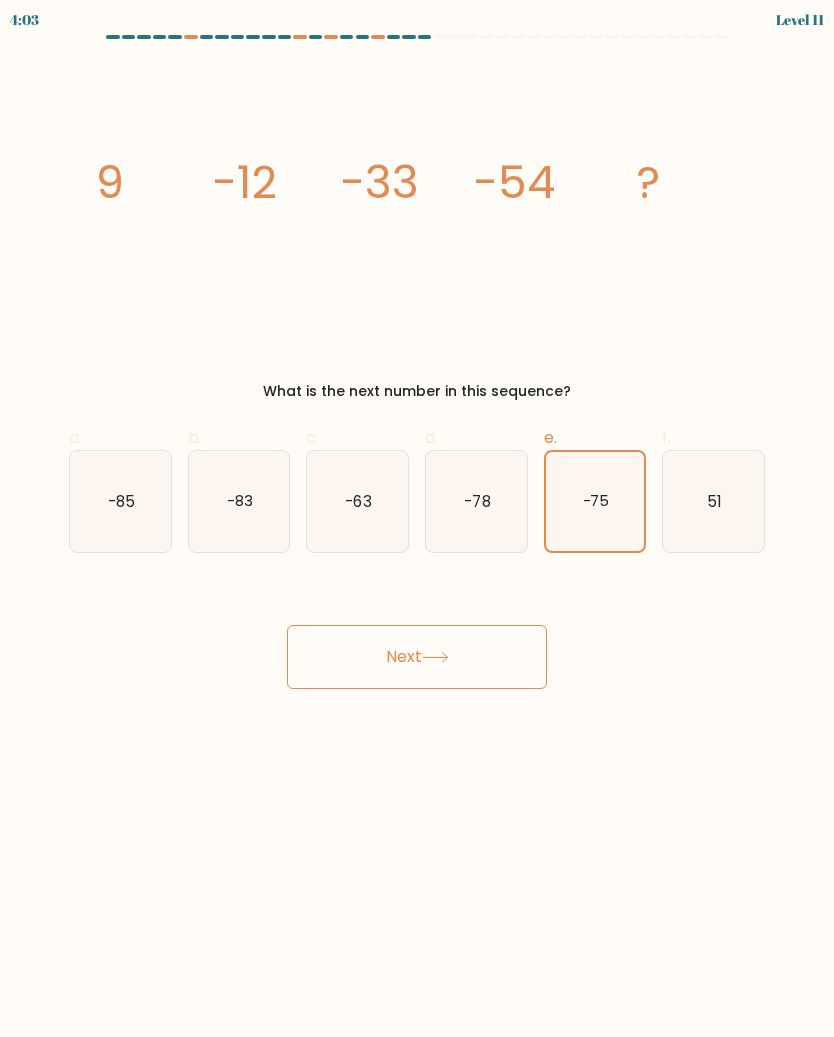 click on "Next" at bounding box center (417, 657) 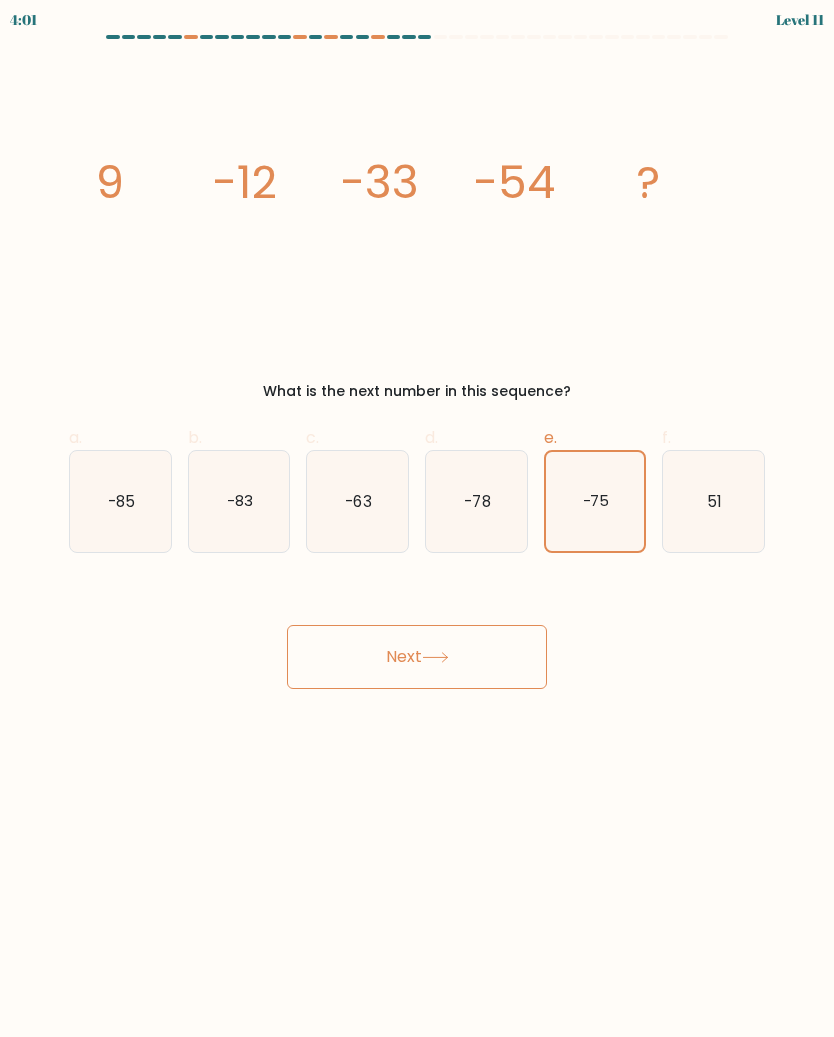 click on "Next" at bounding box center (417, 657) 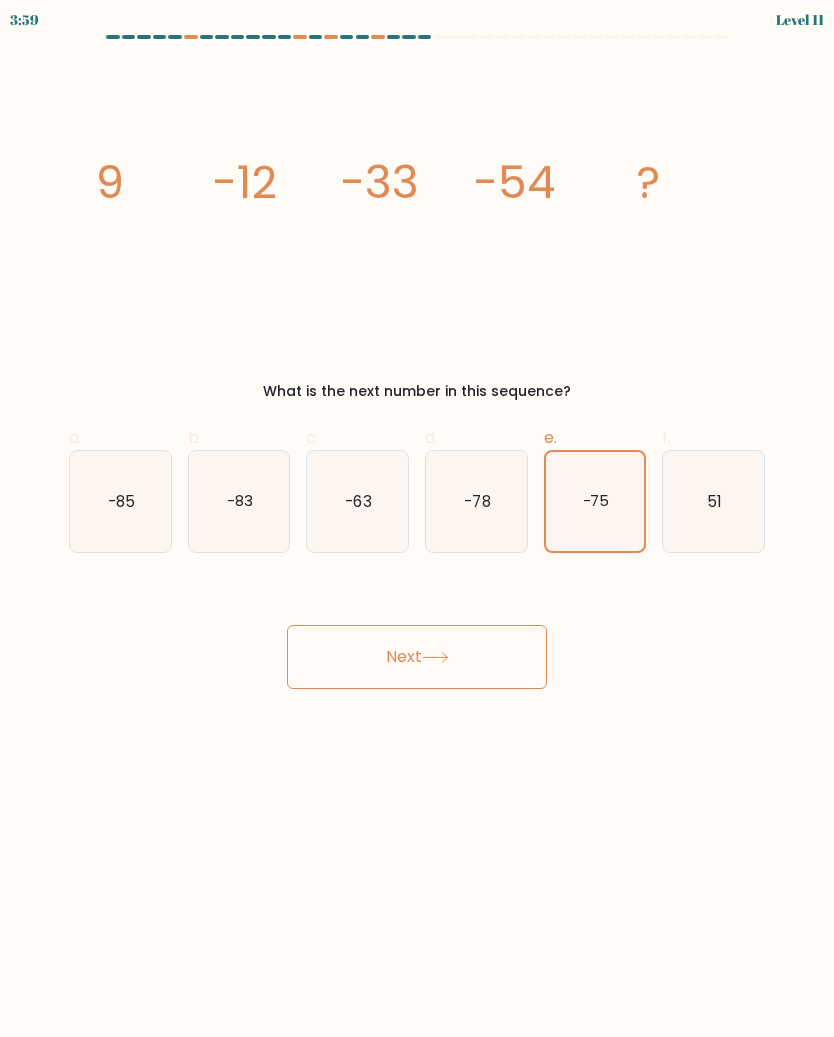 click on "Next" at bounding box center (417, 657) 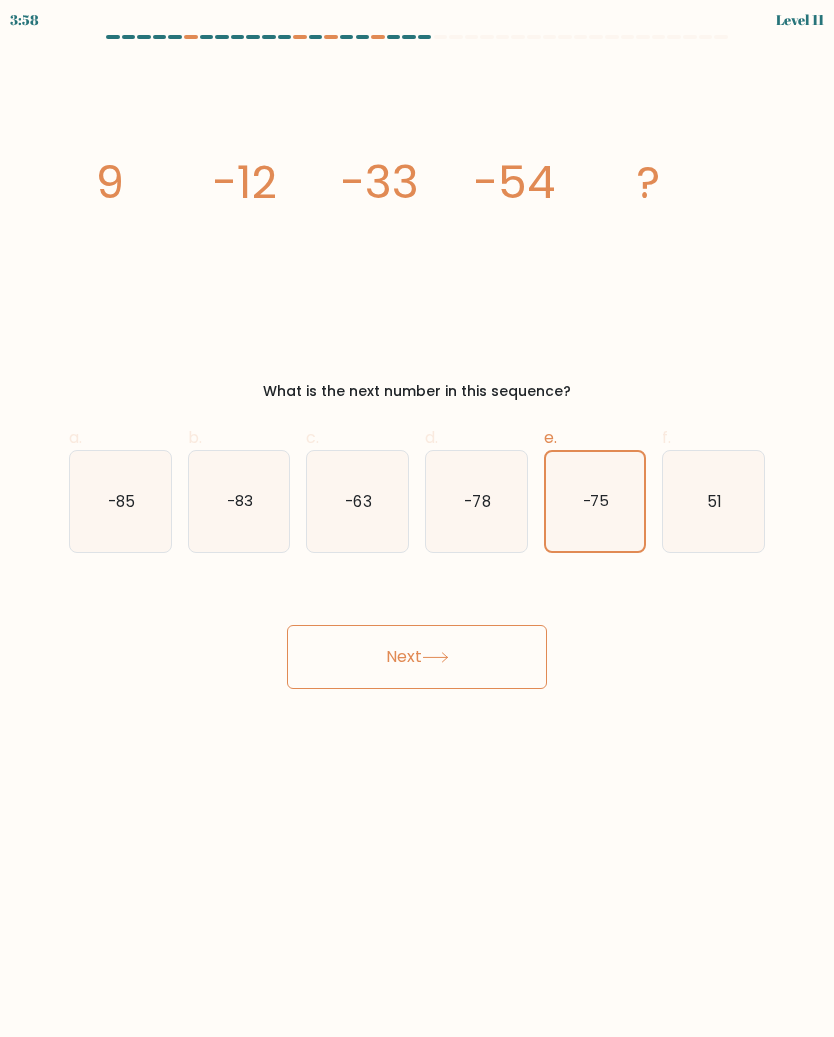 click on "-75" at bounding box center [595, 501] 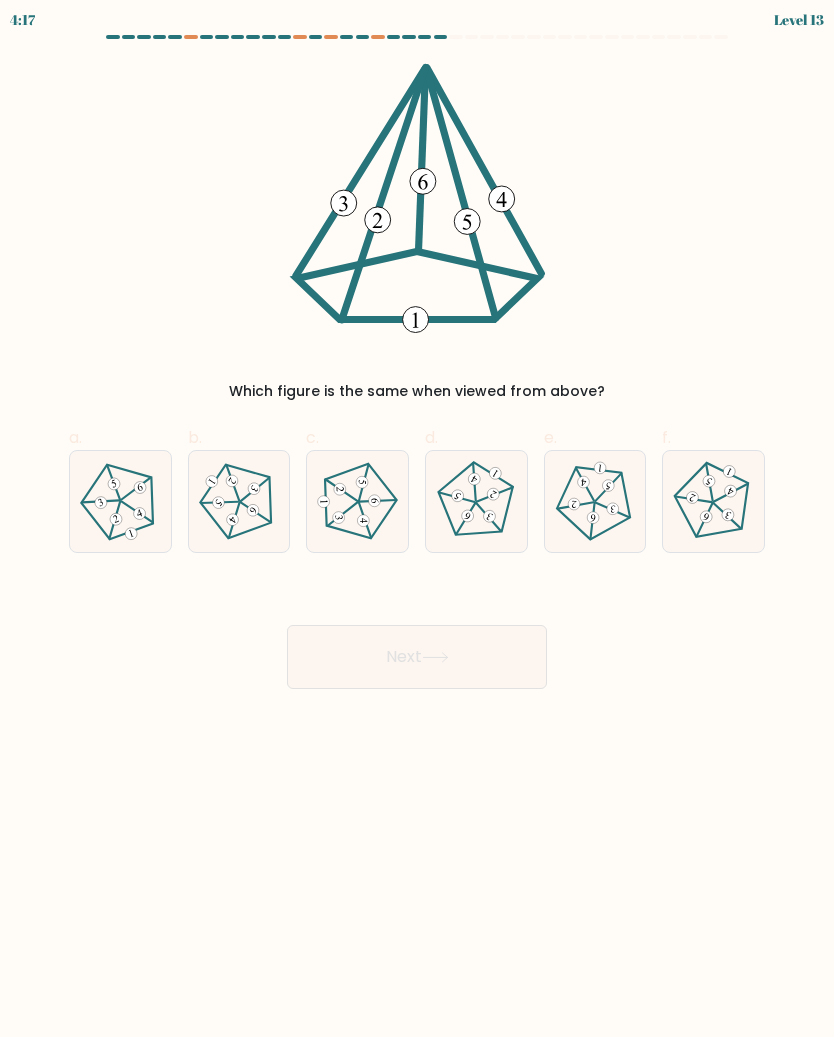 click at bounding box center (239, 501) 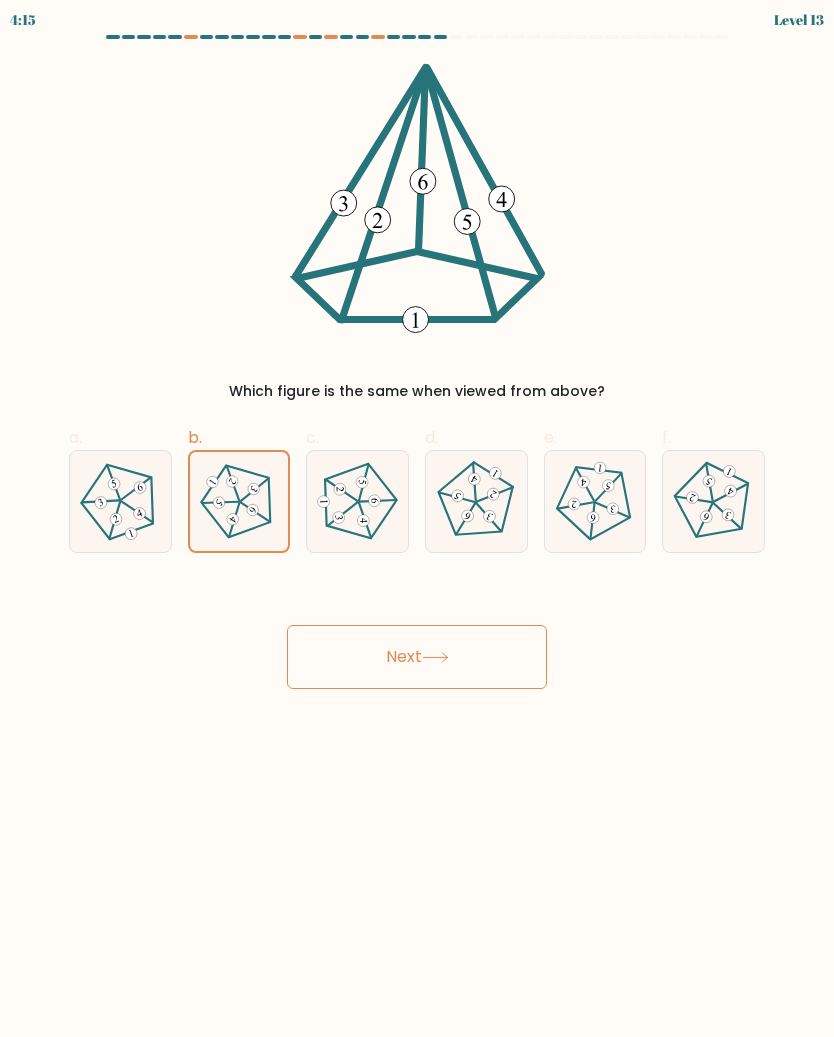click on "Next" at bounding box center [417, 657] 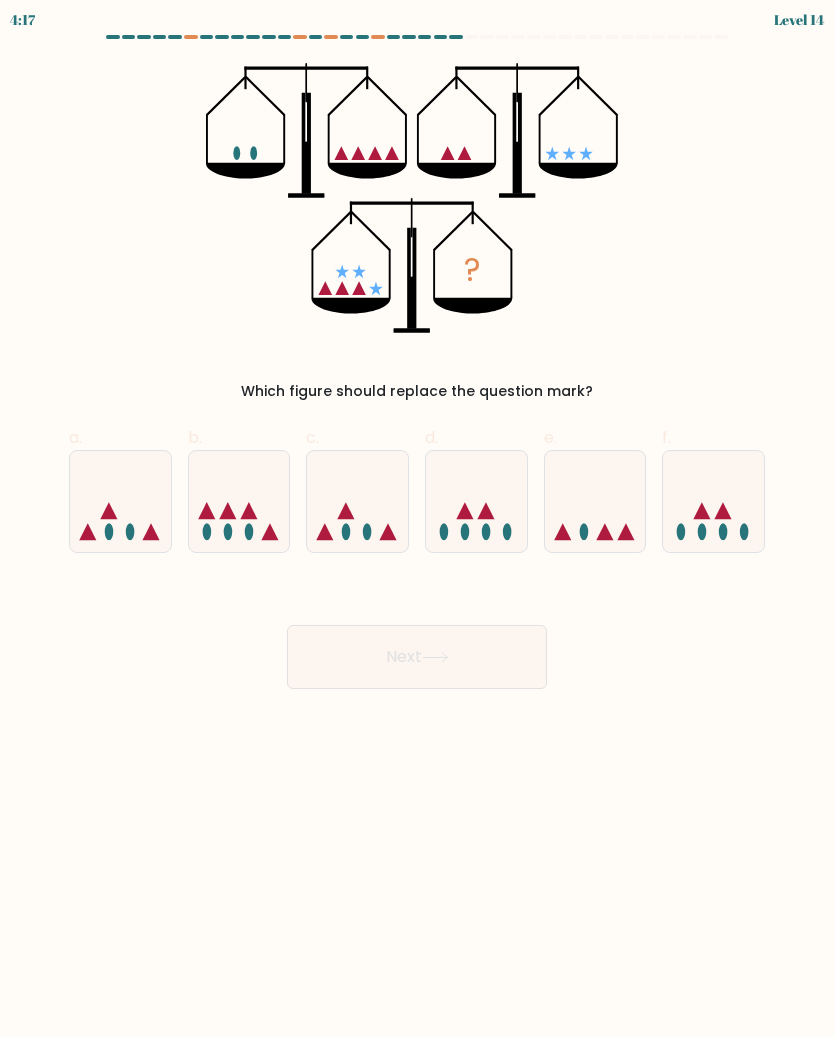 click at bounding box center [595, 501] 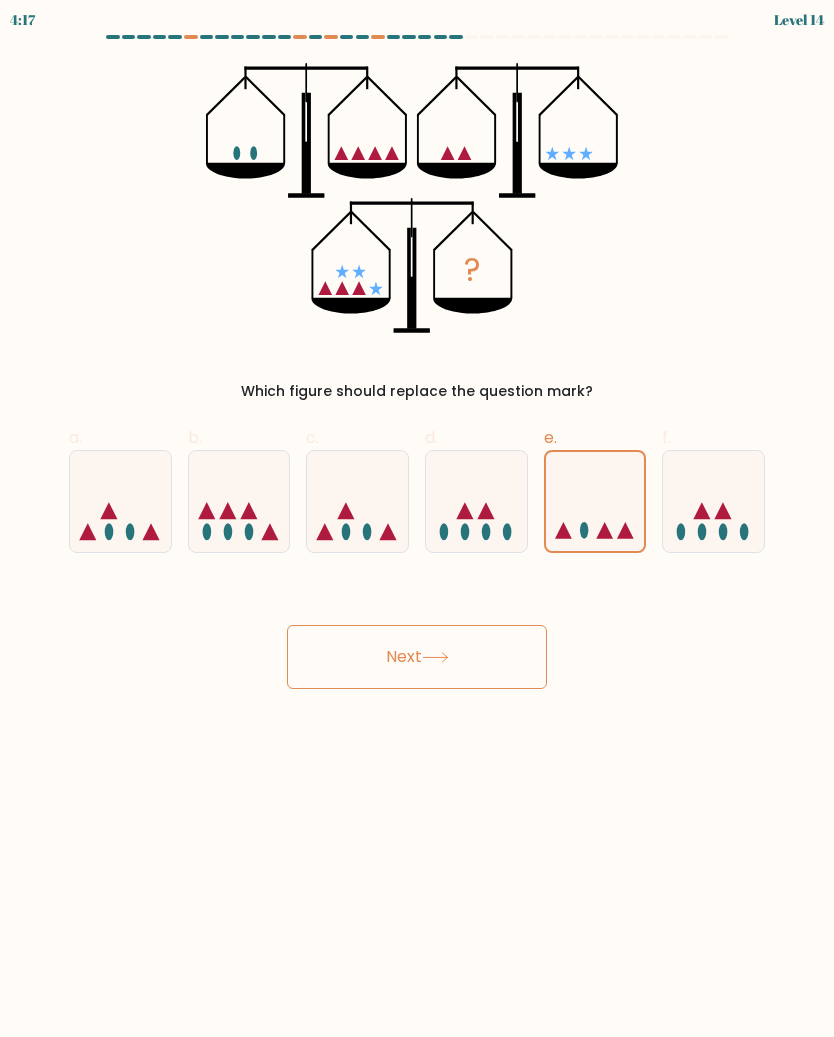 click on "Next" at bounding box center [417, 657] 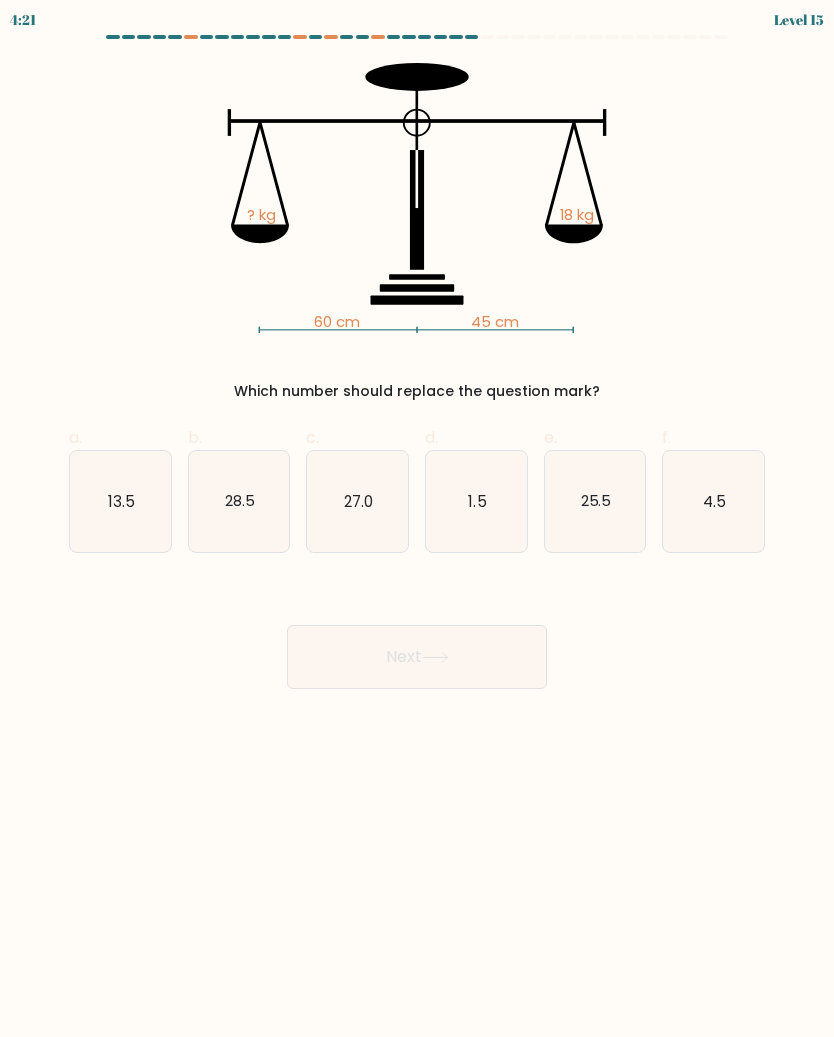 click on "1.5" at bounding box center [476, 501] 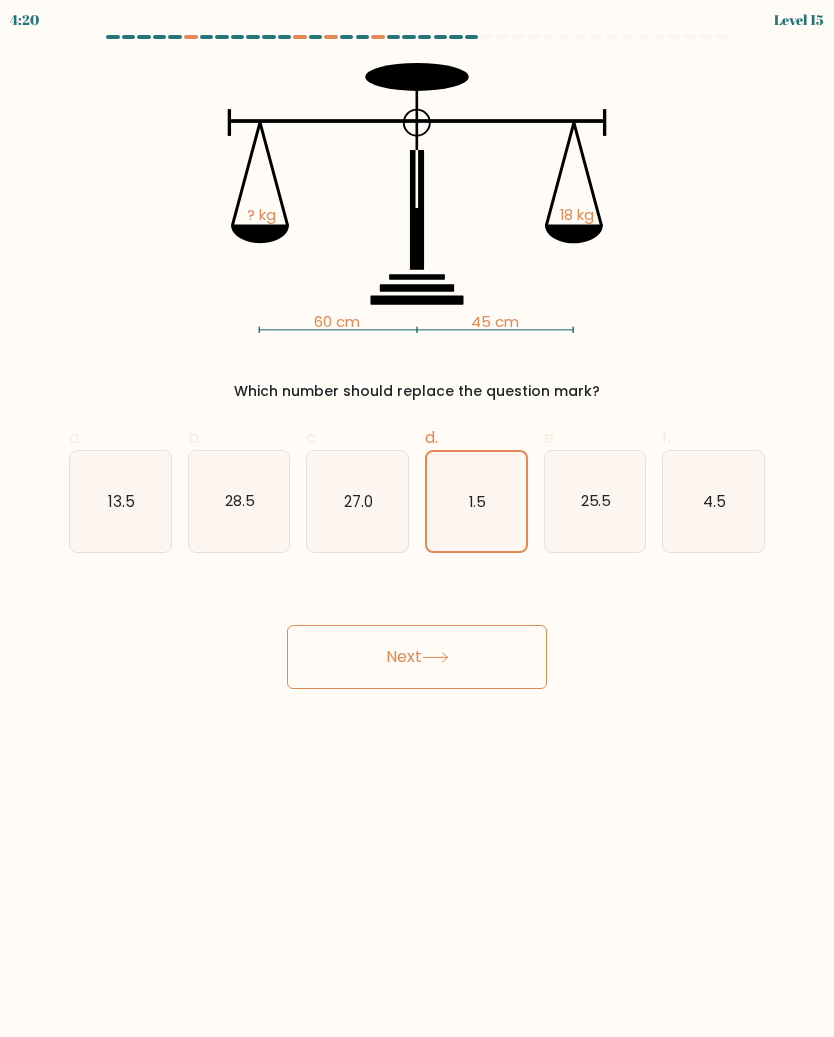 click on "Next" at bounding box center (417, 657) 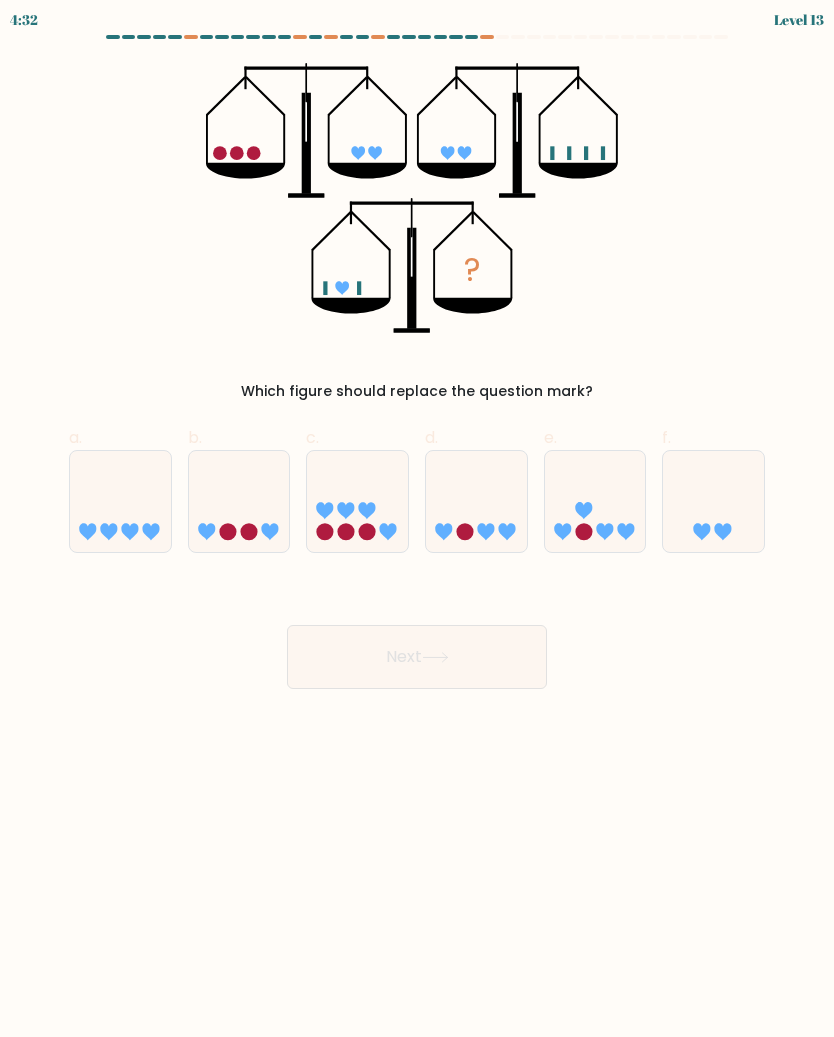 click at bounding box center [702, 531] 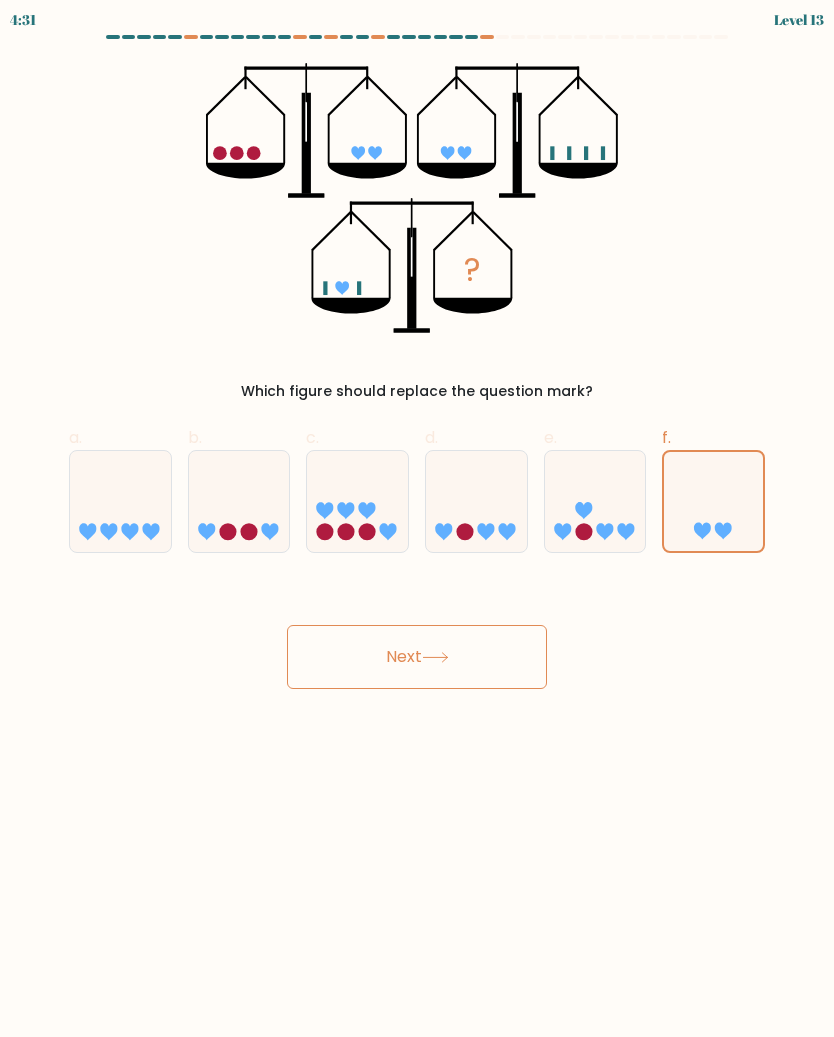 click on "Next" at bounding box center [417, 657] 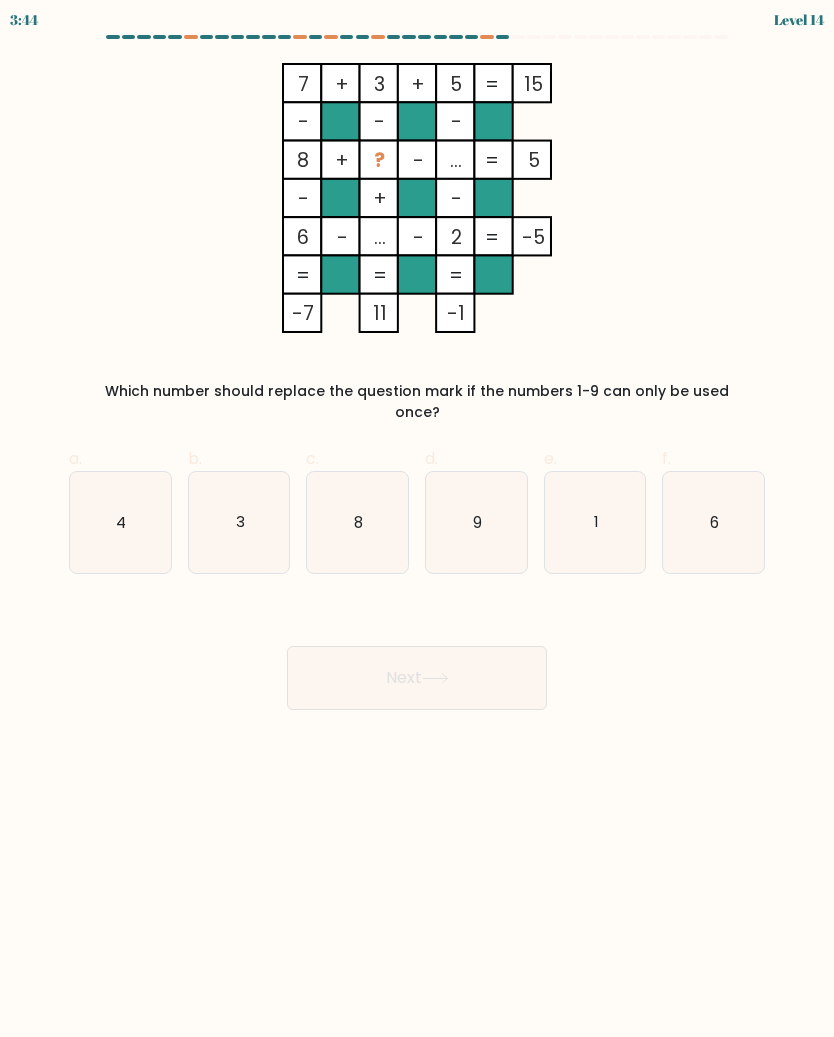click on "8" at bounding box center [357, 522] 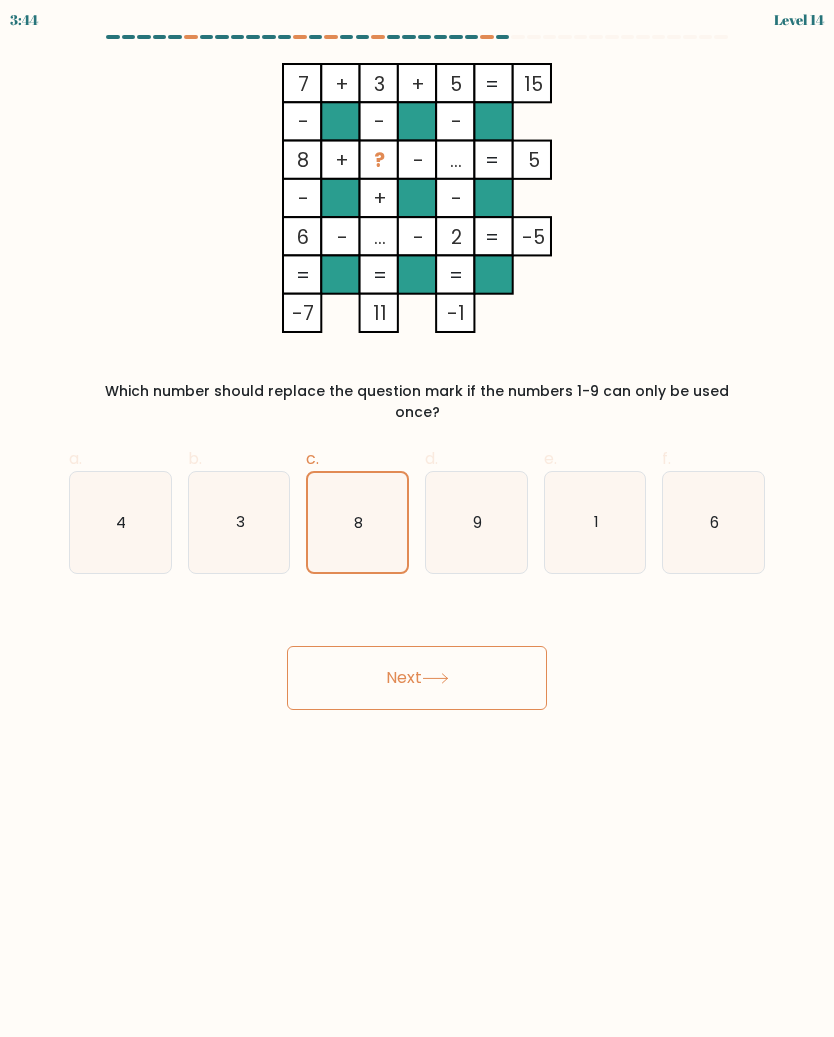click on "Next" at bounding box center (417, 678) 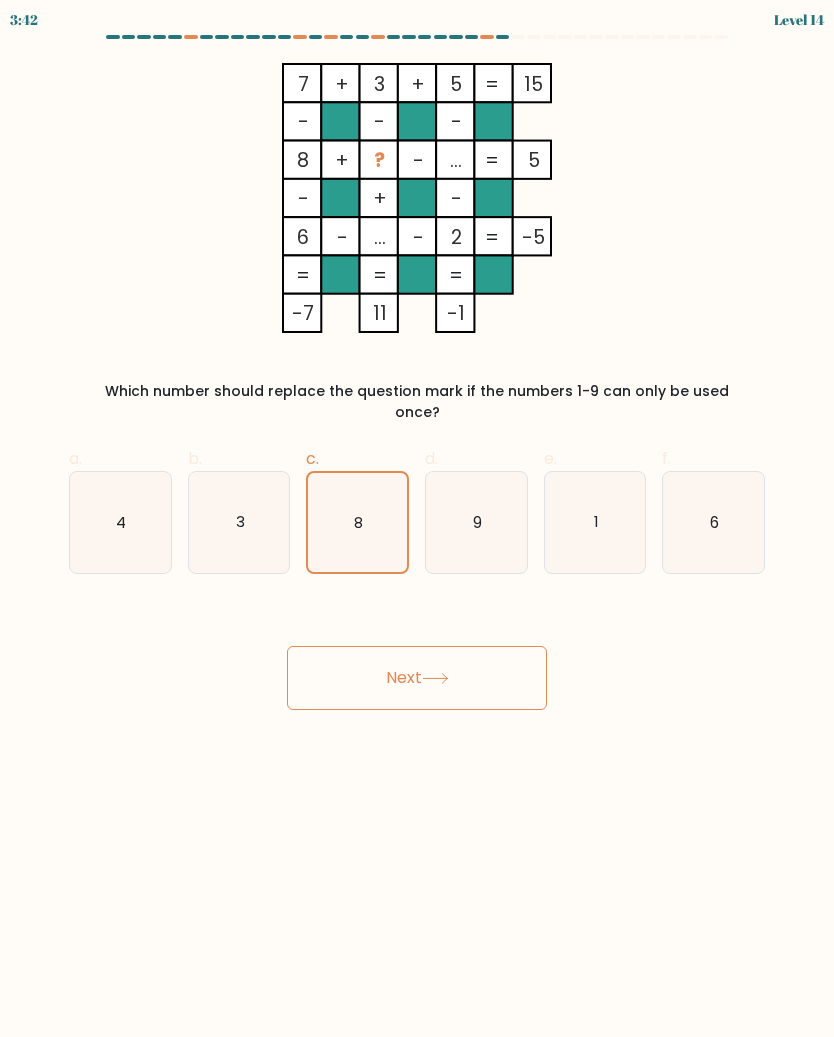 click on "Next" at bounding box center [417, 678] 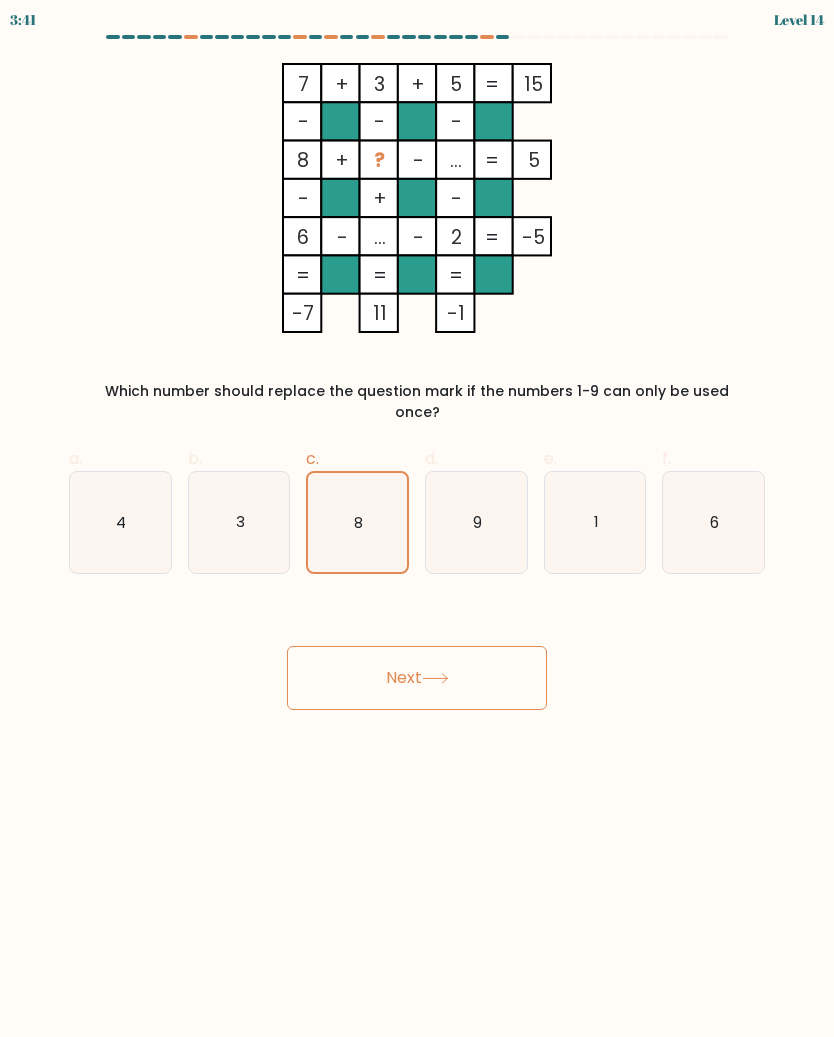 click on "Next" at bounding box center (417, 678) 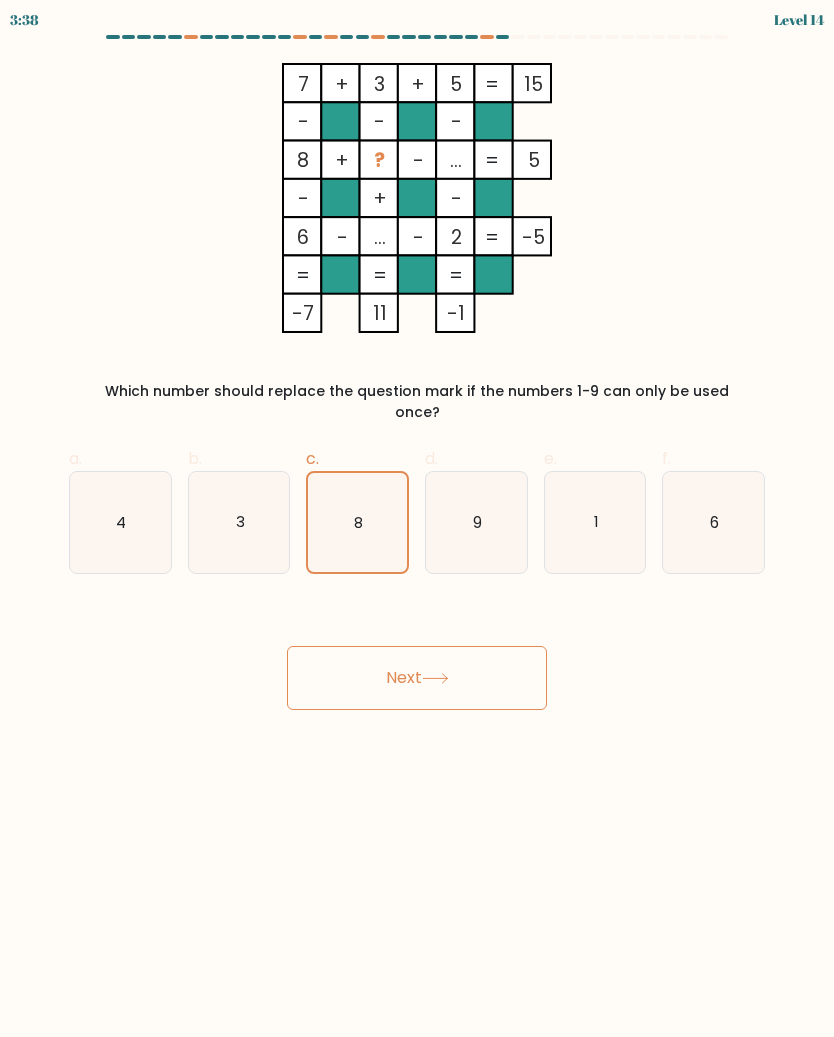 click on "6" at bounding box center (713, 522) 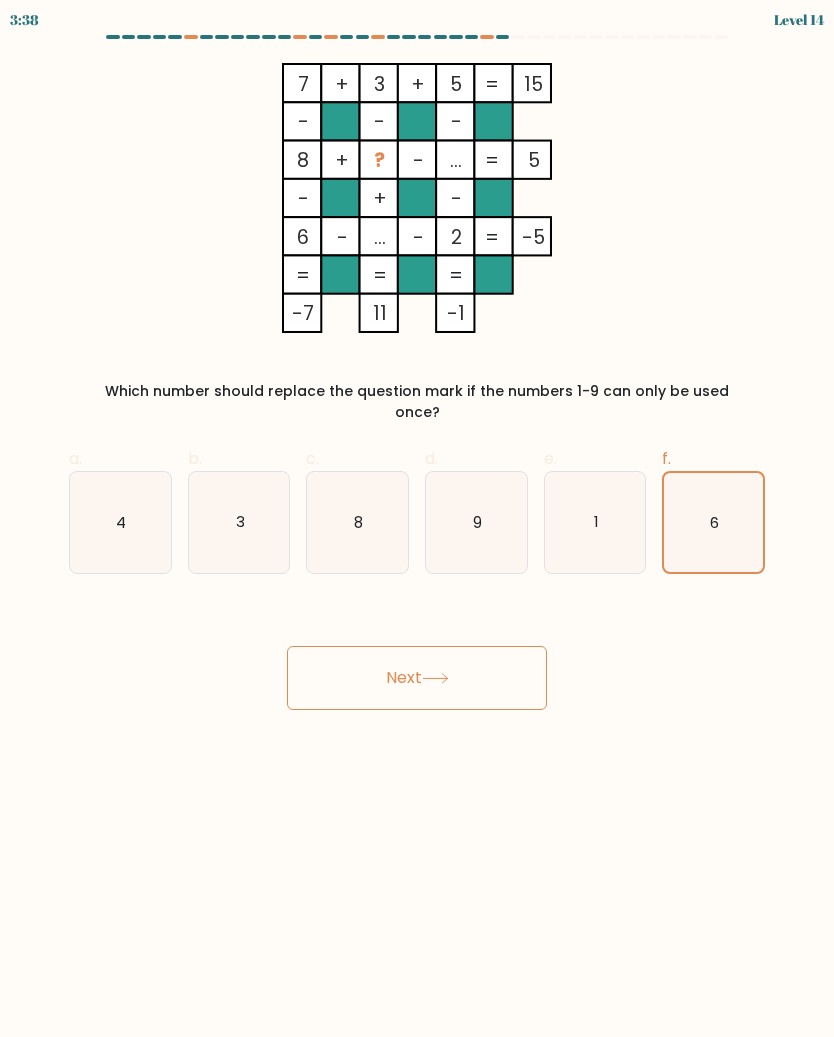 click on "Next" at bounding box center [417, 678] 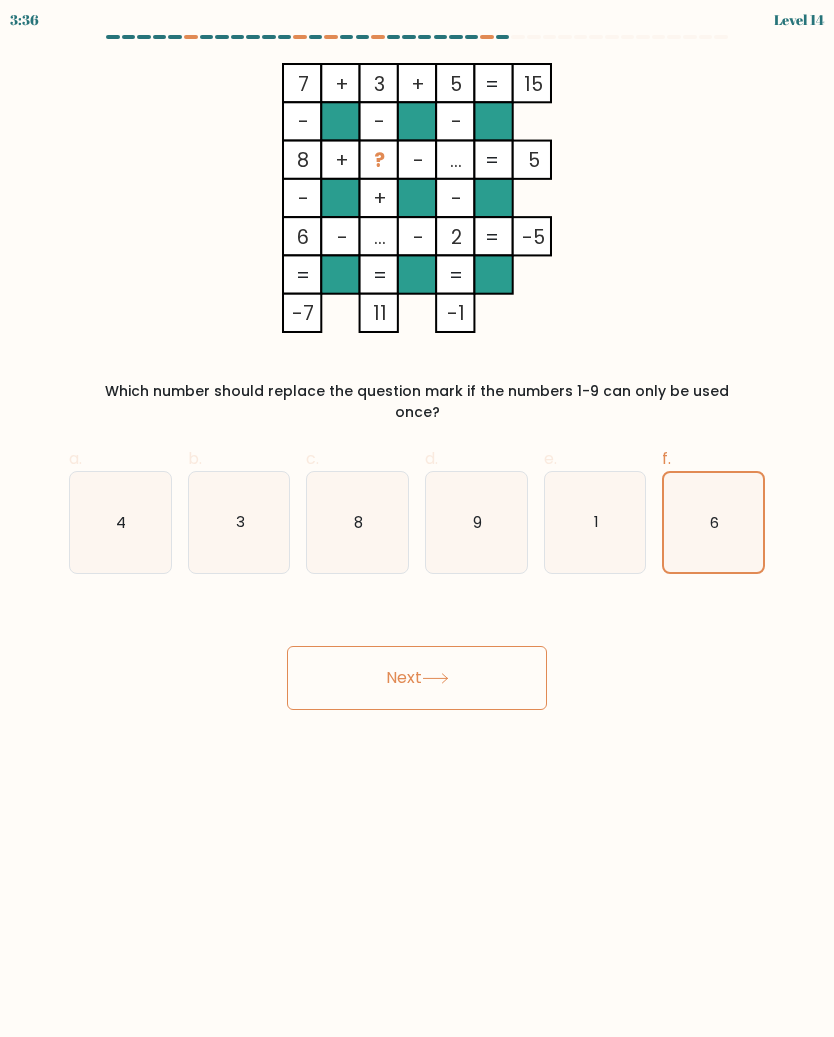click on "Next" at bounding box center [417, 678] 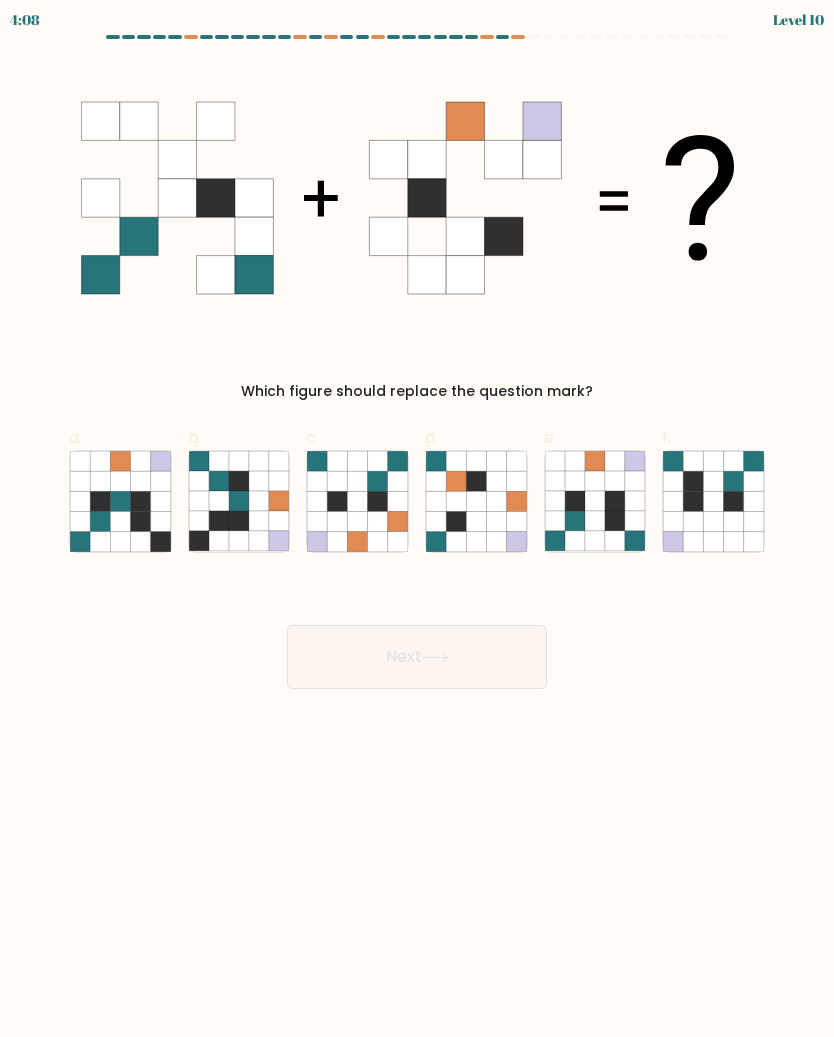 click at bounding box center [595, 521] 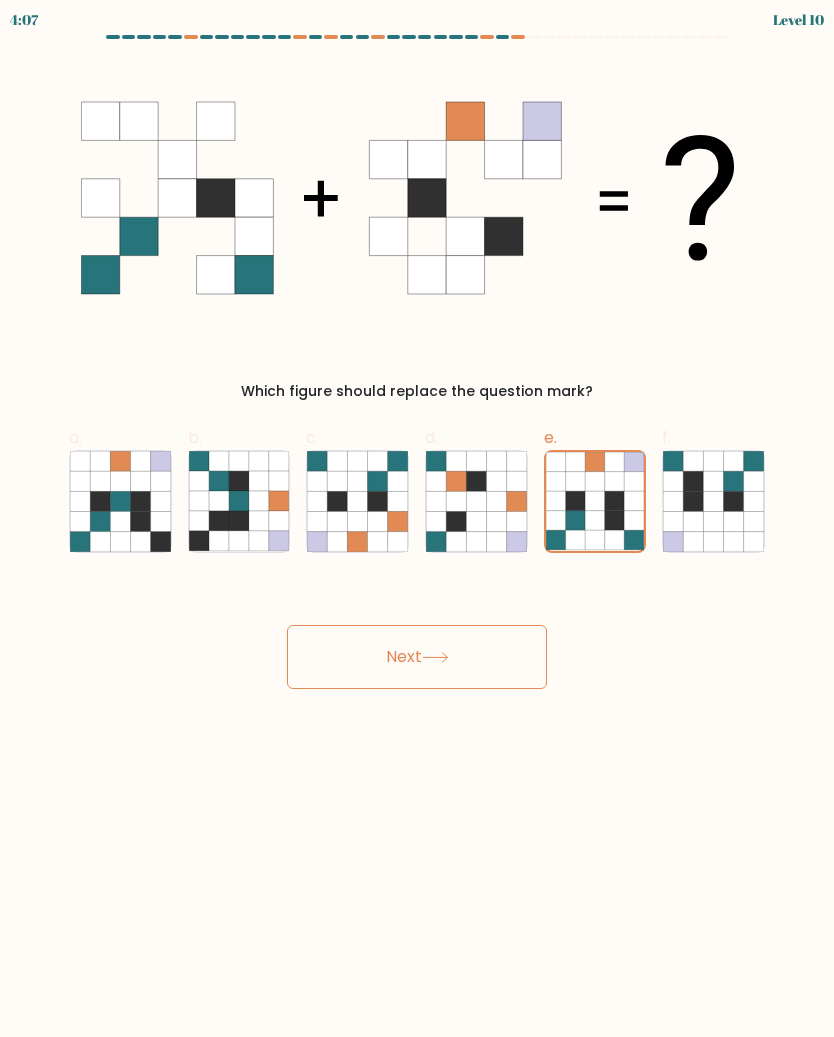 click on "Next" at bounding box center [417, 657] 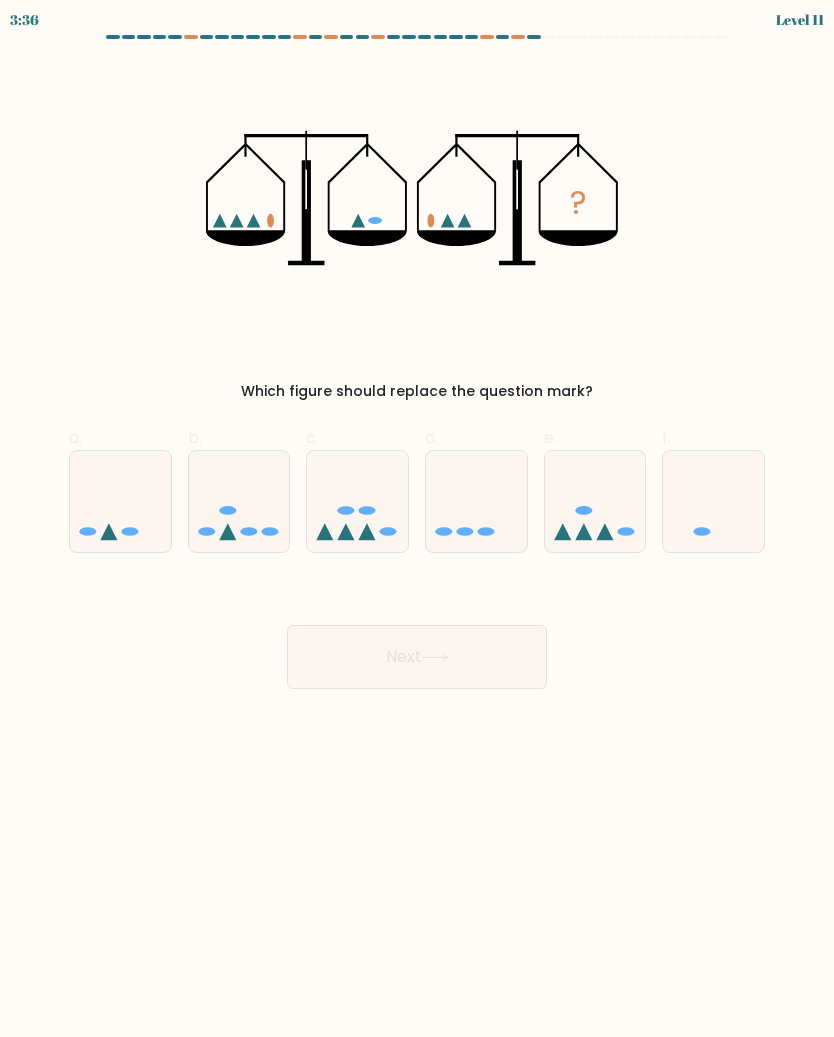 click at bounding box center (713, 501) 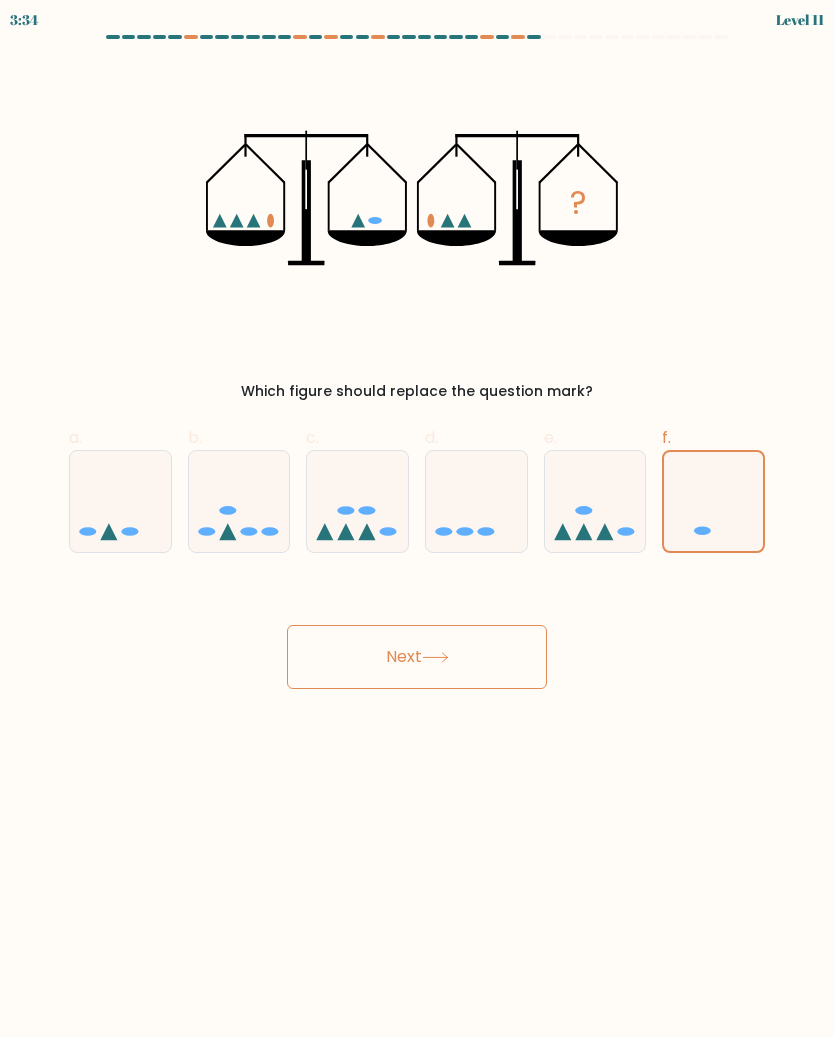 click on "Next" at bounding box center (417, 657) 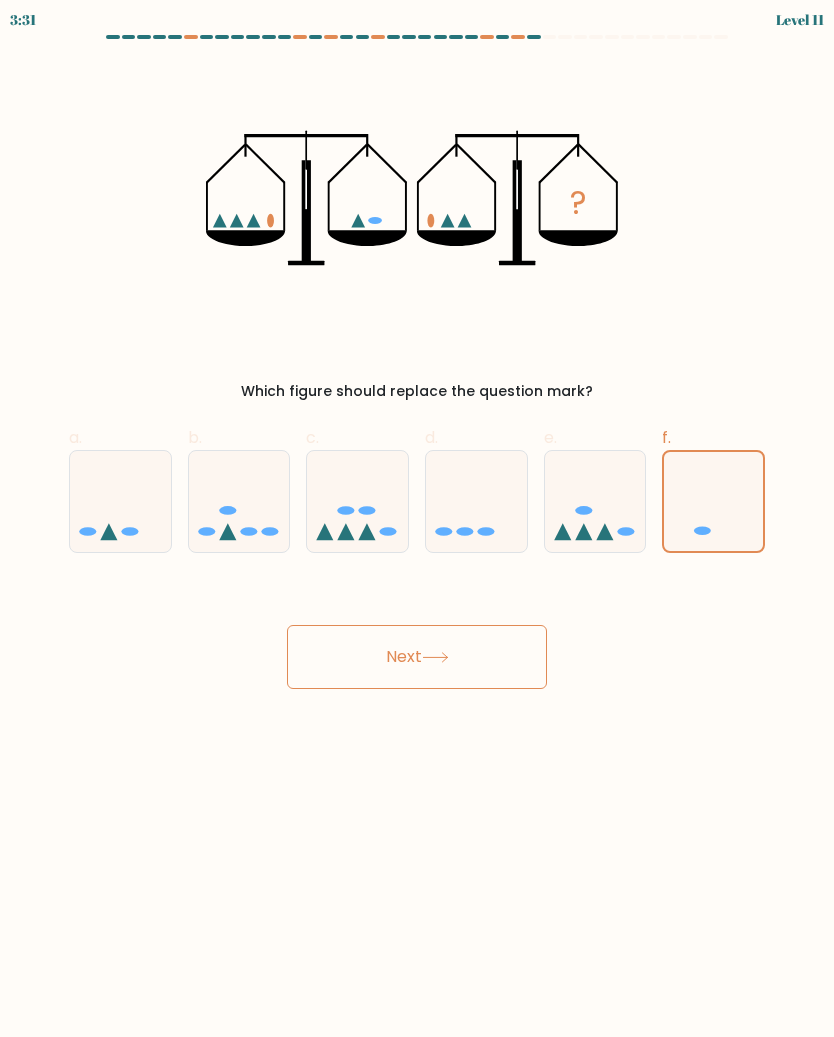 click at bounding box center [435, 657] 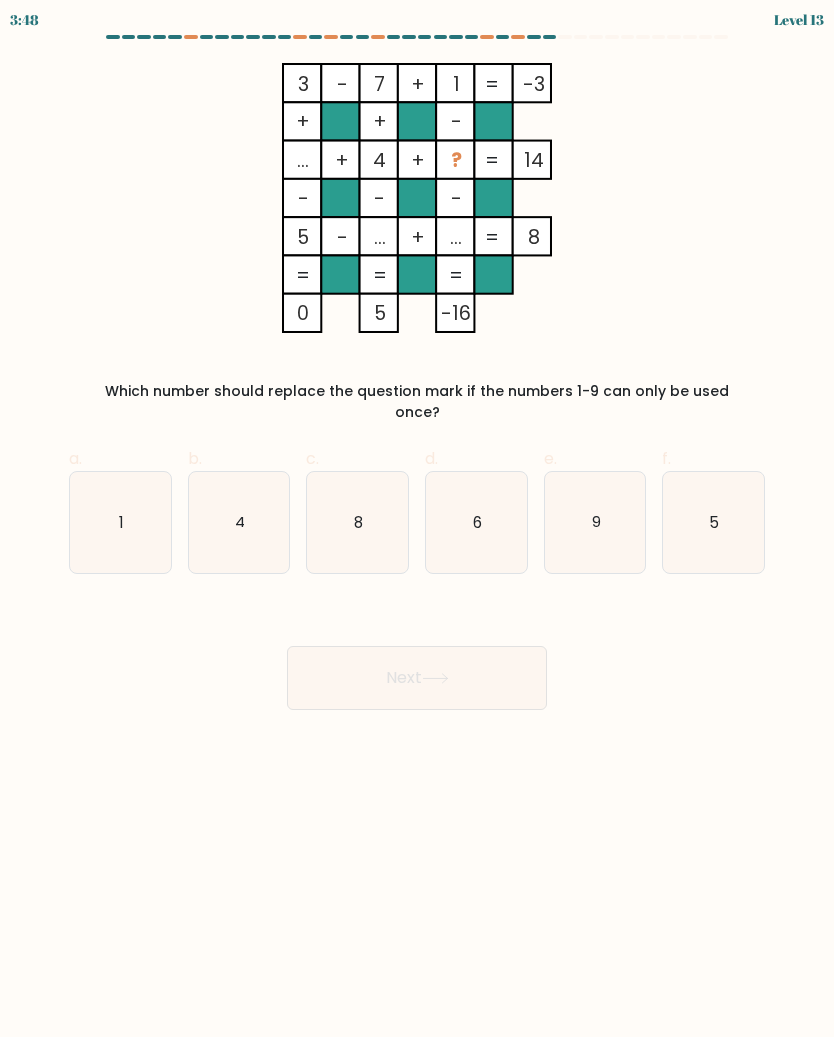 click on "8" at bounding box center [357, 522] 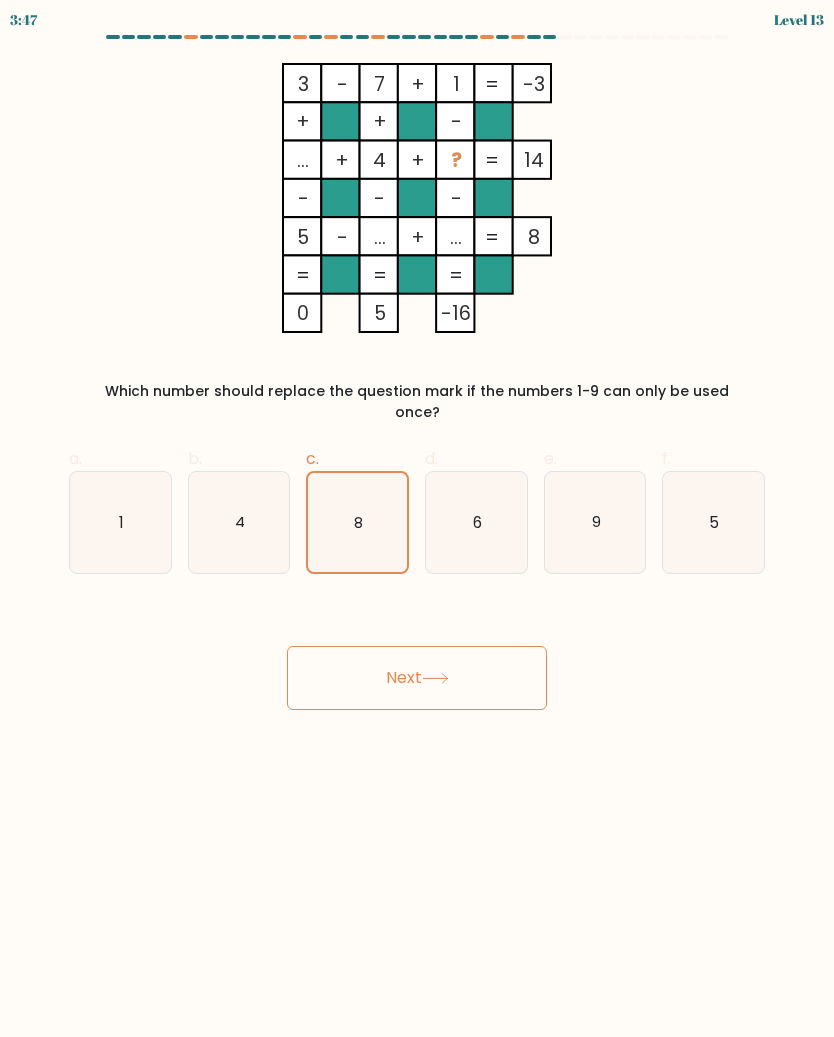 click on "Next" at bounding box center [417, 678] 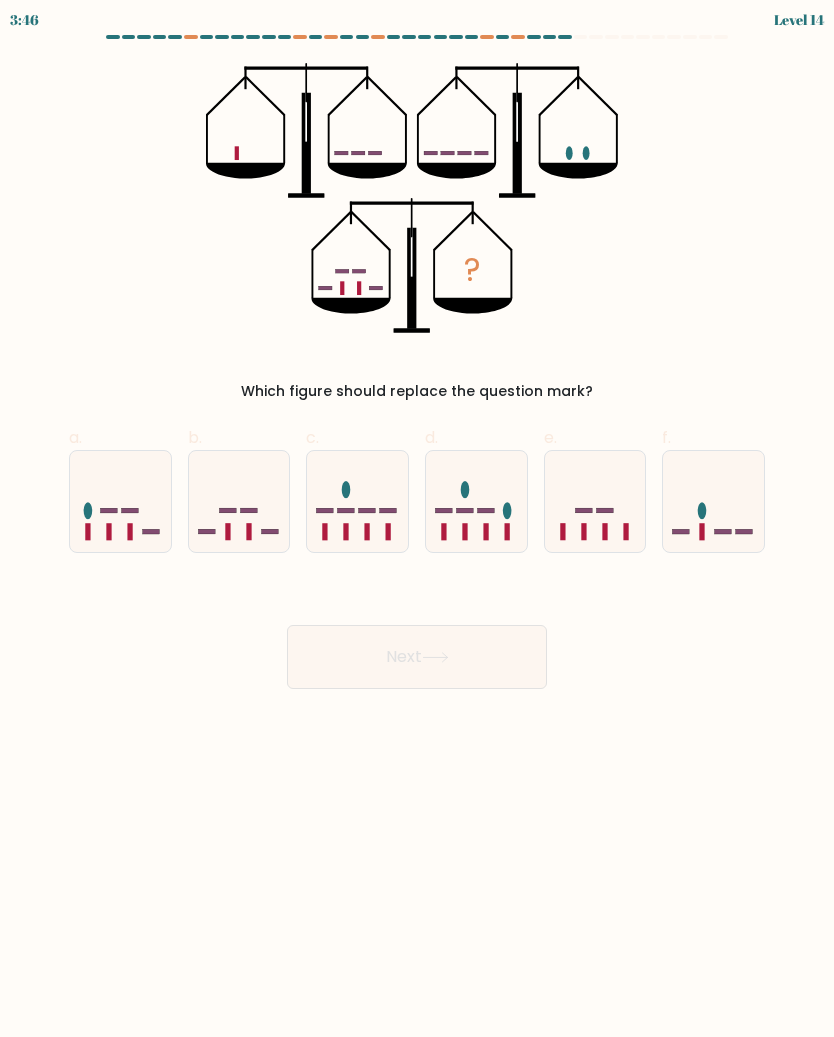 click at bounding box center (239, 501) 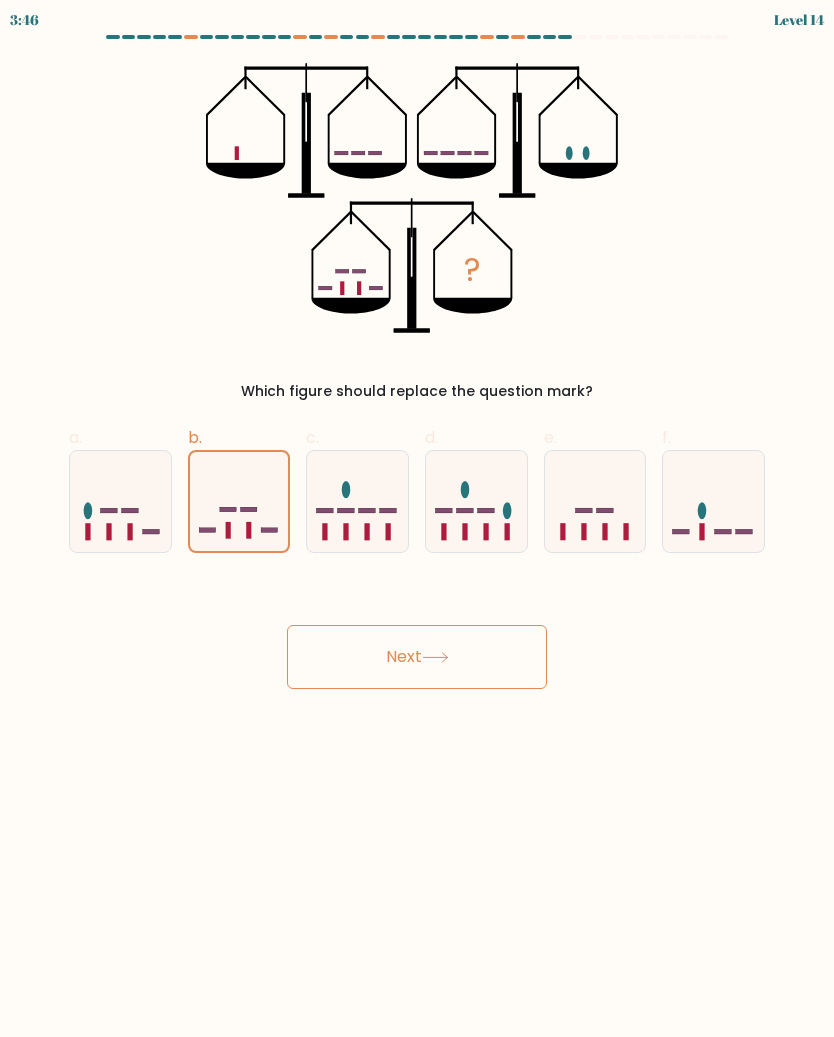 click on "Next" at bounding box center (417, 657) 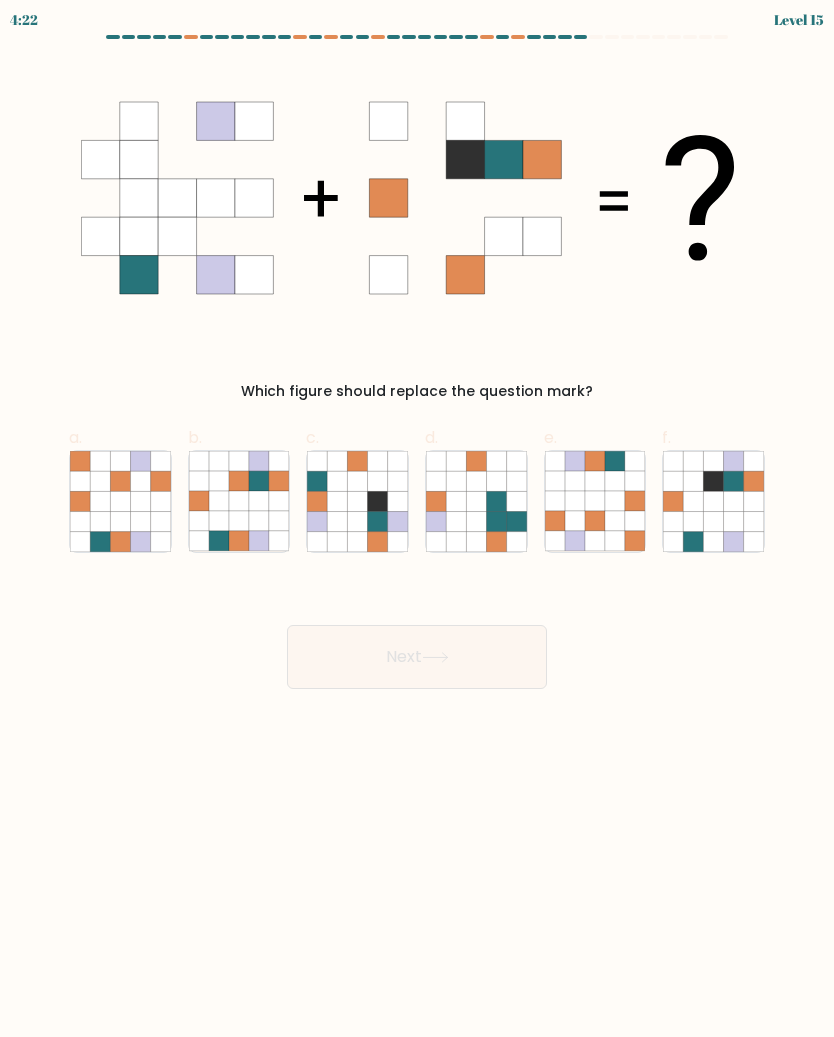 click at bounding box center (714, 521) 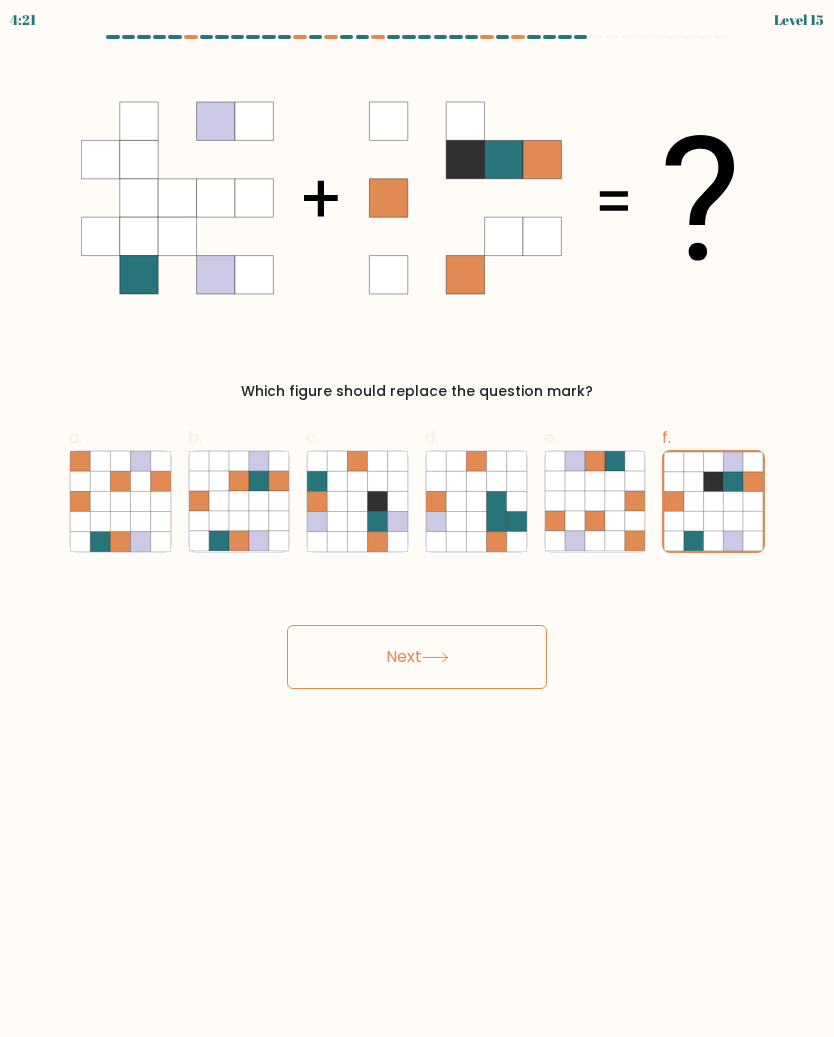 click on "Next" at bounding box center (417, 657) 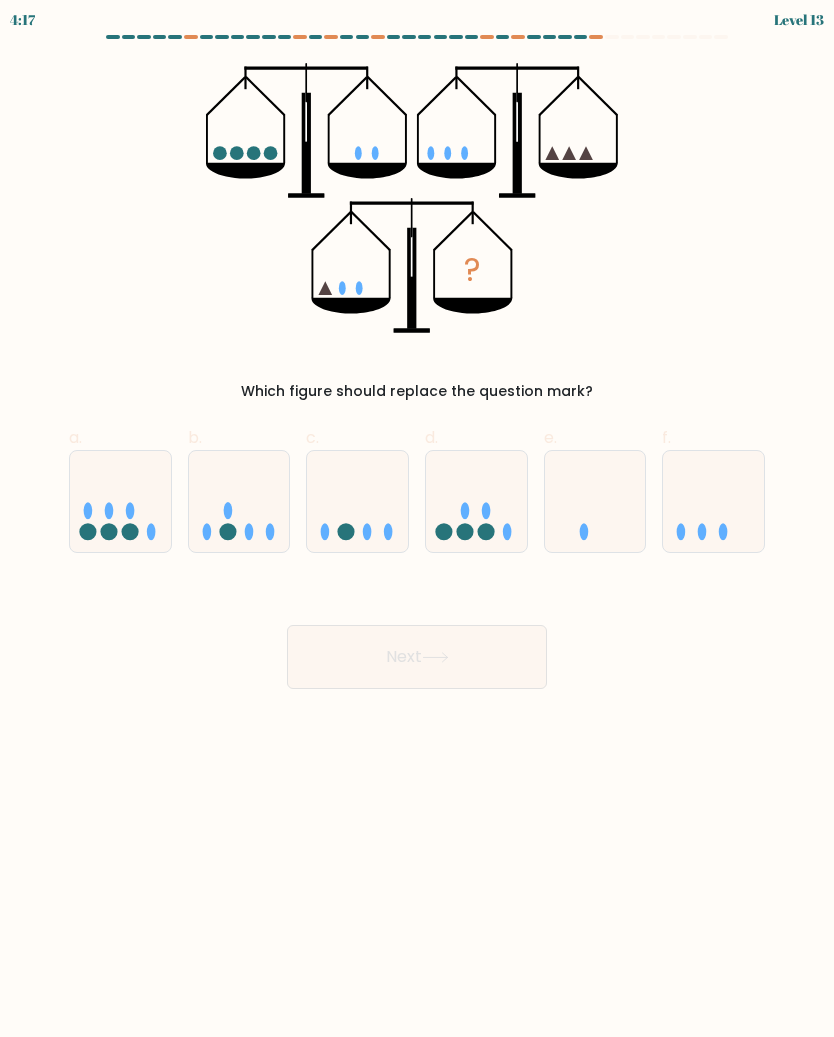 click at bounding box center [713, 501] 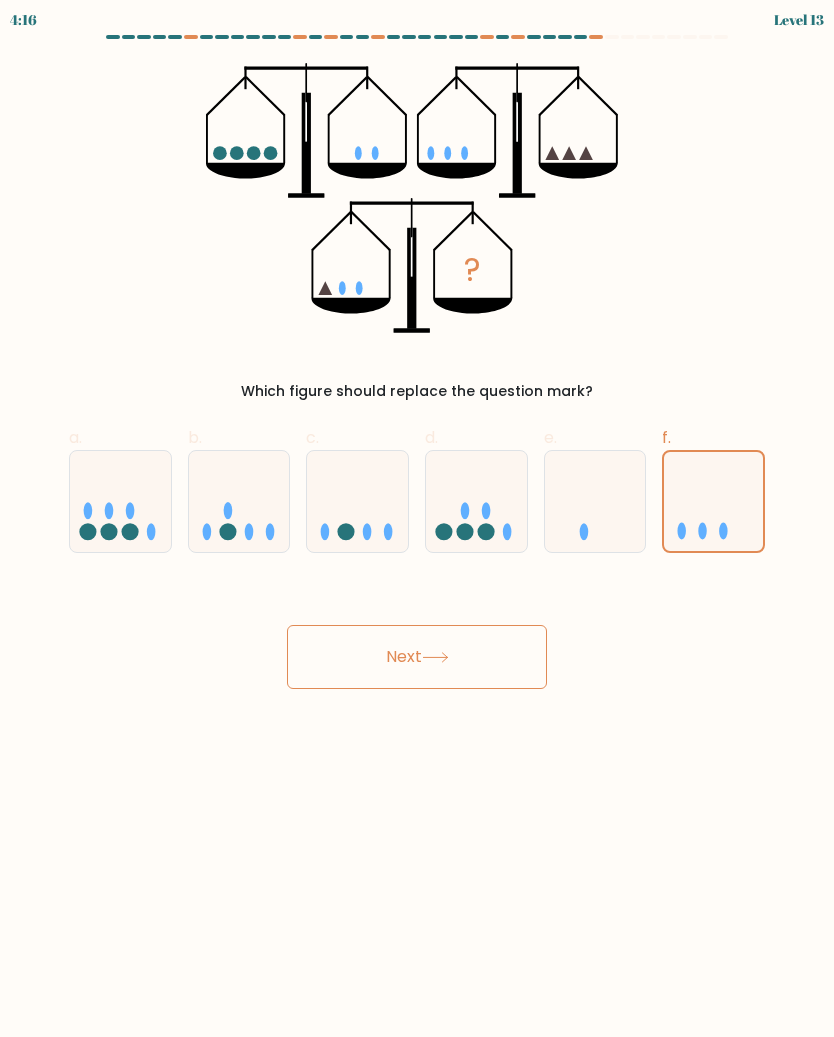 click on "Next" at bounding box center (417, 657) 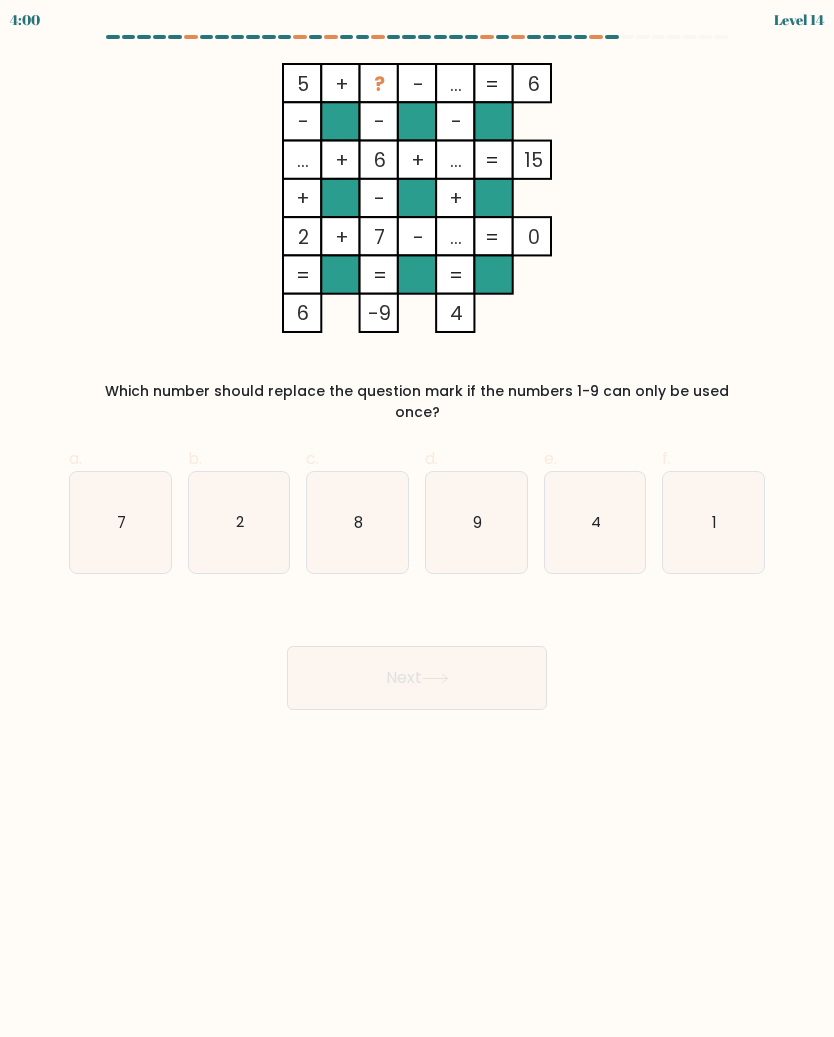 click on "4" at bounding box center (595, 522) 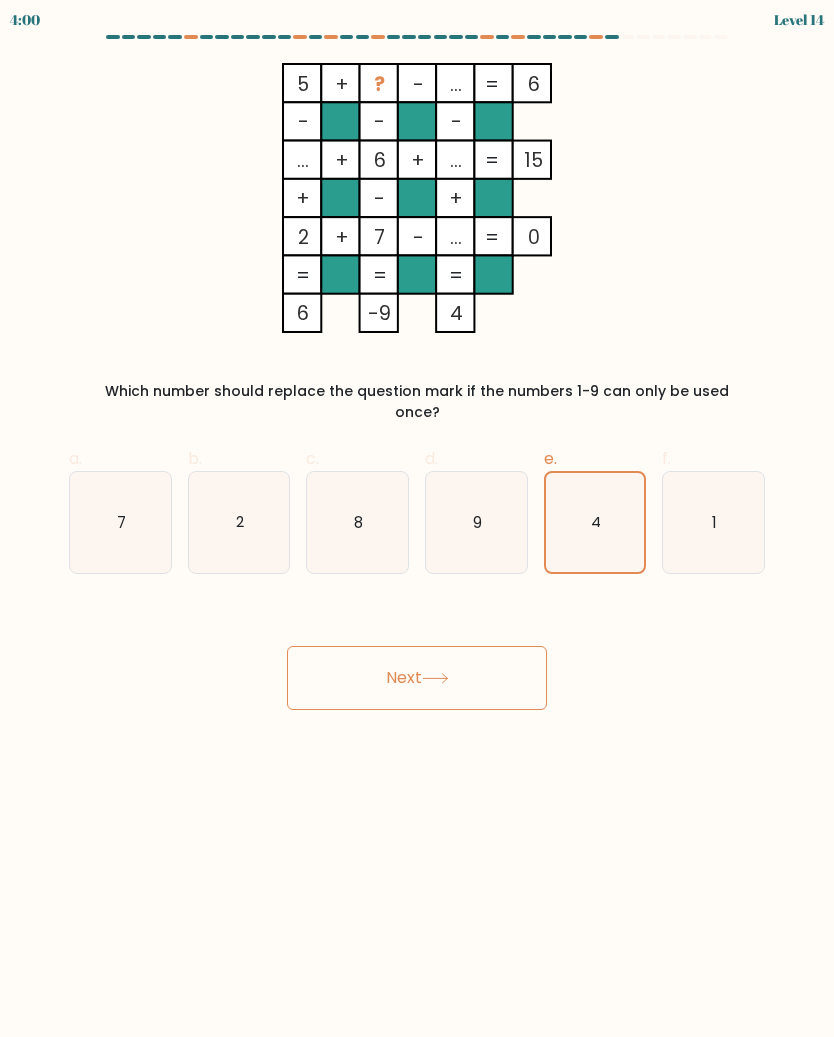 click on "Next" at bounding box center (417, 678) 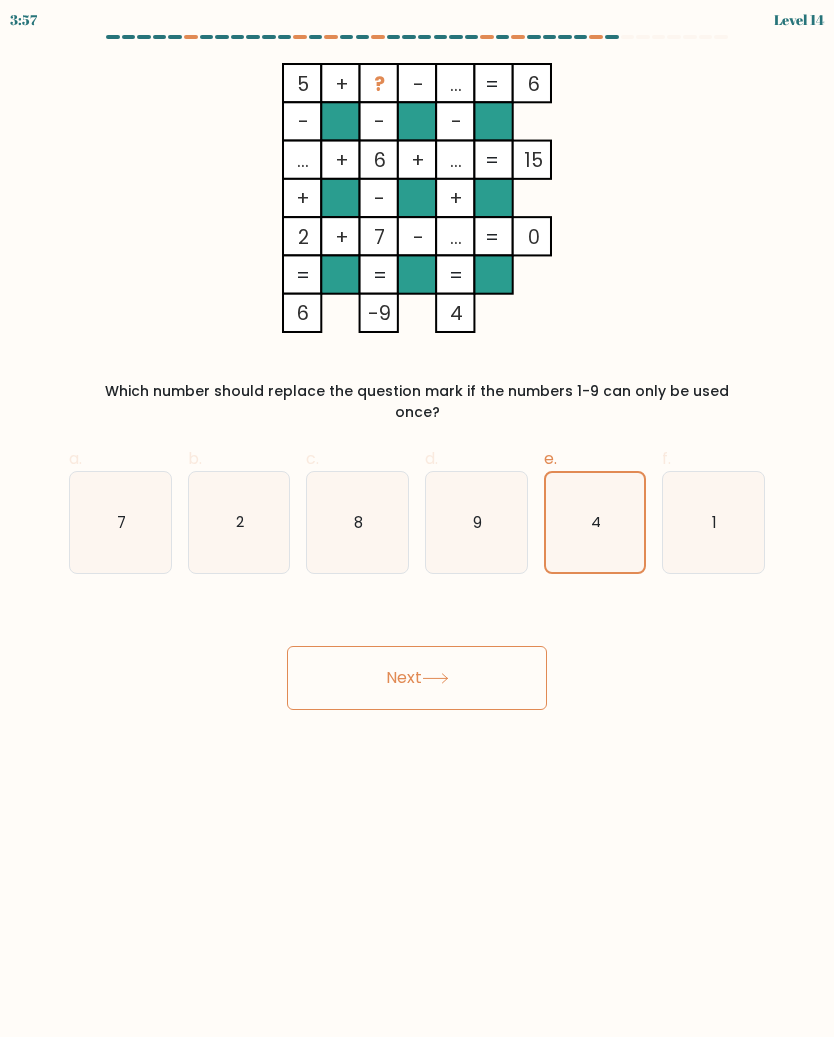 click on "Next" at bounding box center [417, 678] 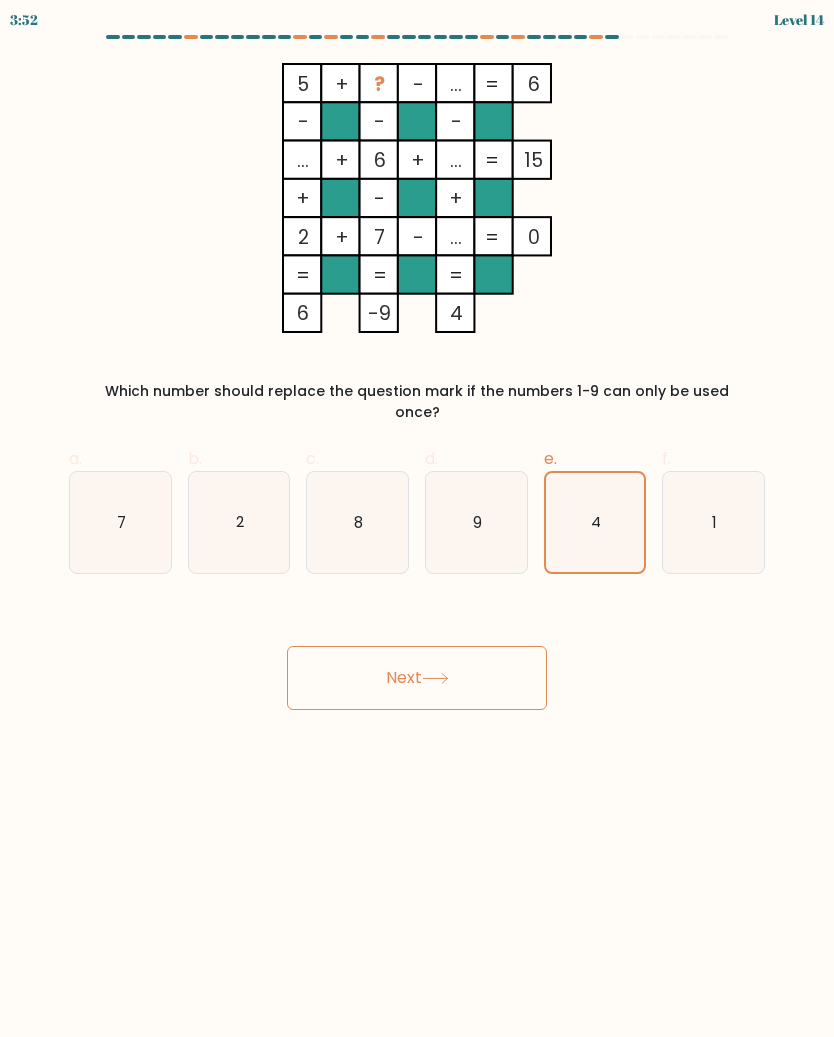 click on "Next" at bounding box center (417, 678) 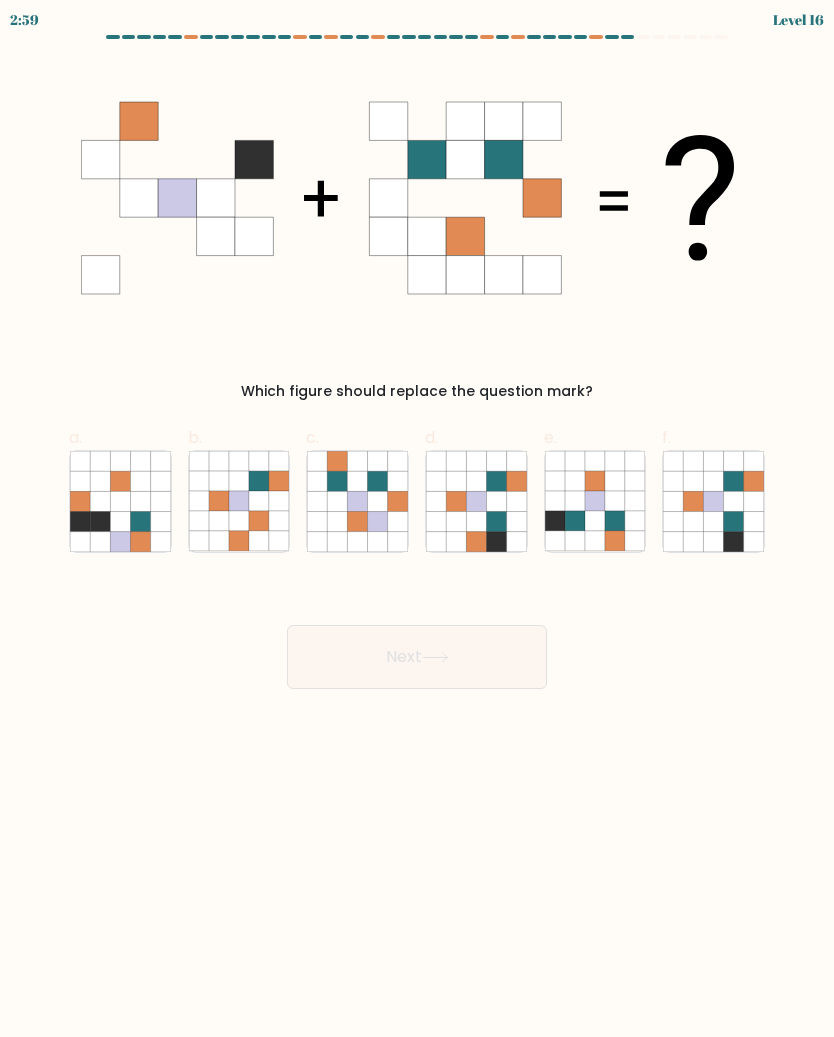 click at bounding box center (615, 541) 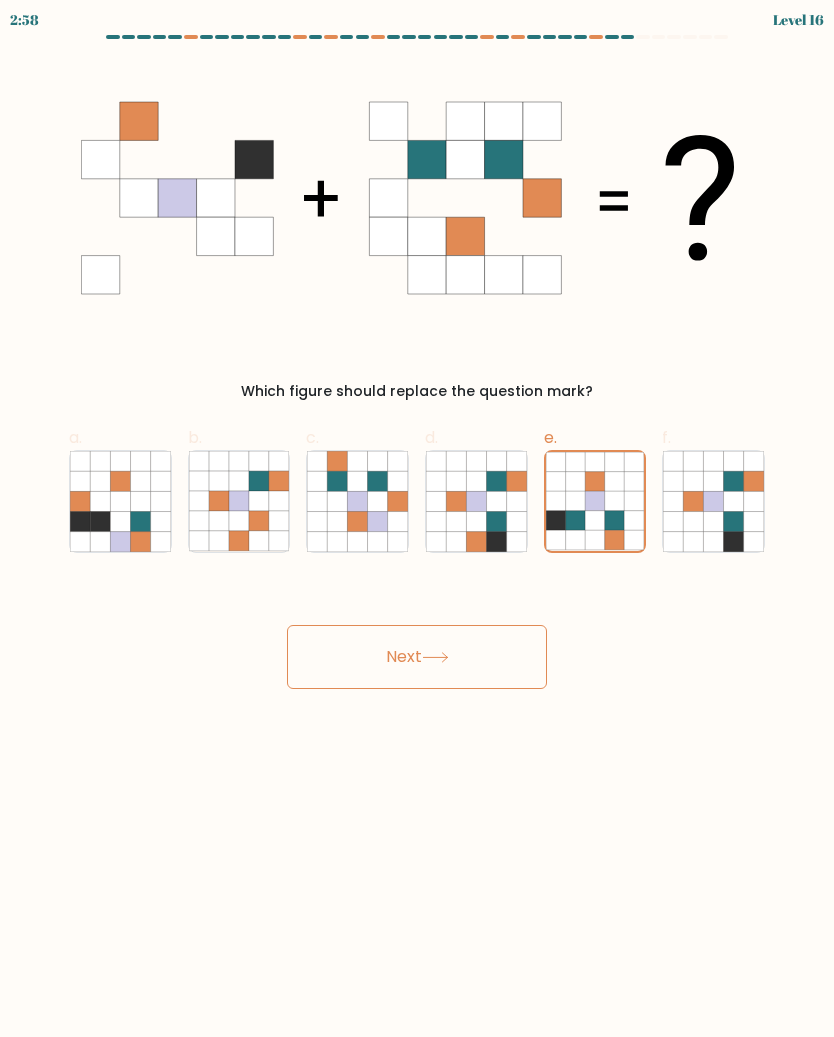 click on "Next" at bounding box center (417, 657) 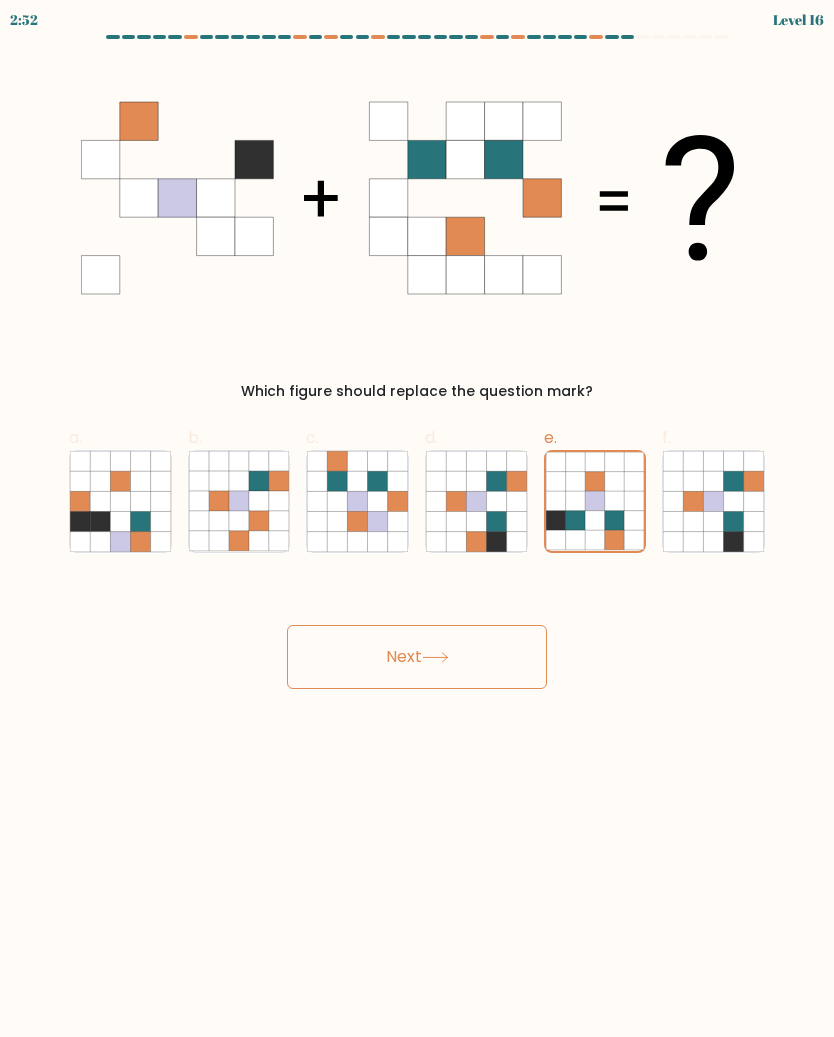 click on "Next" at bounding box center [417, 657] 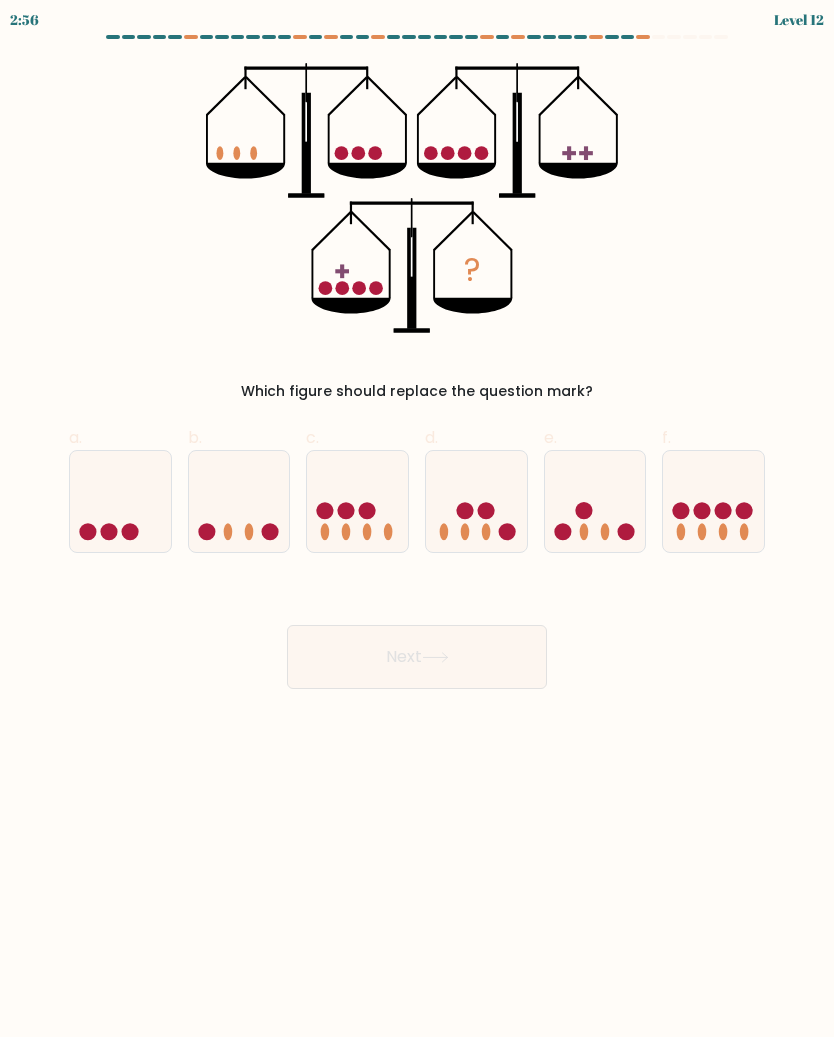 click at bounding box center [595, 501] 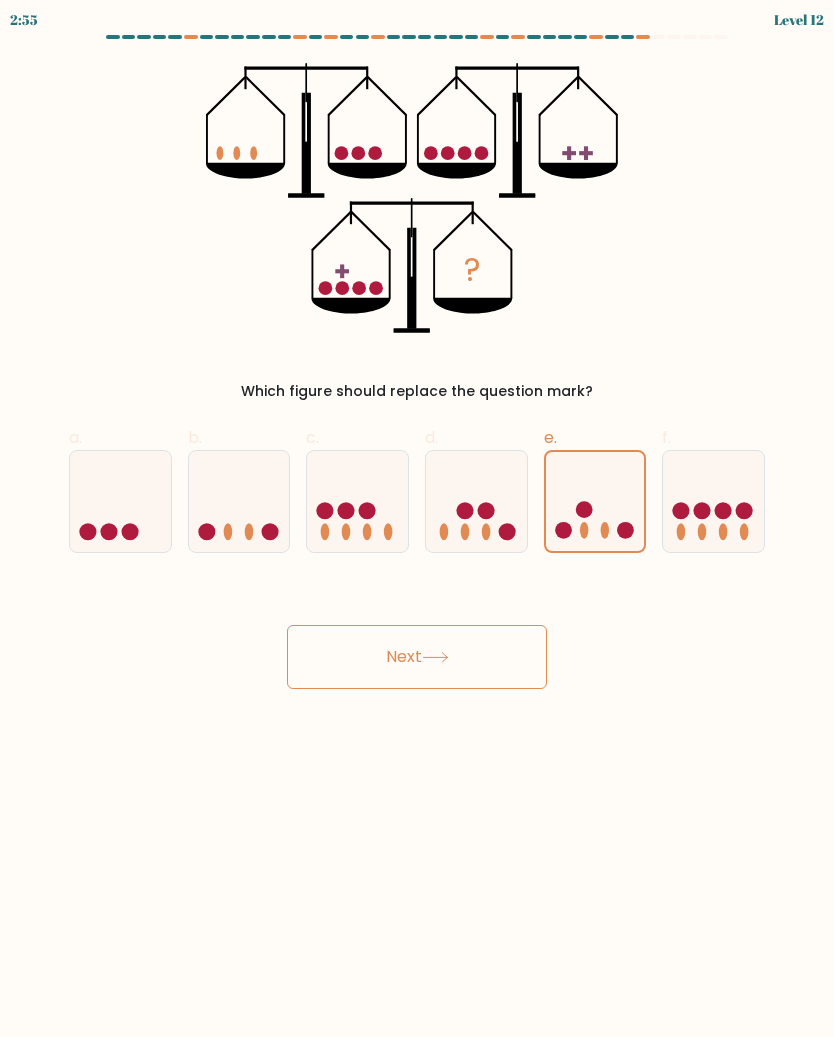 click on "Next" at bounding box center [417, 657] 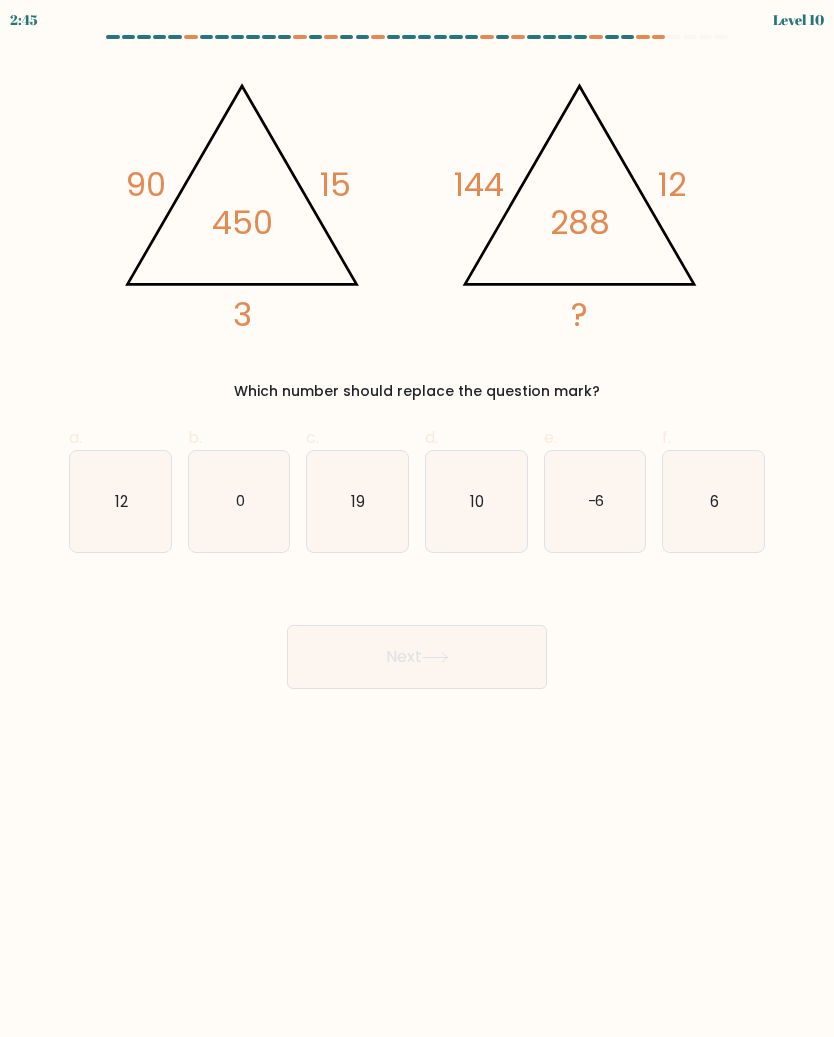 click on "6" at bounding box center [713, 501] 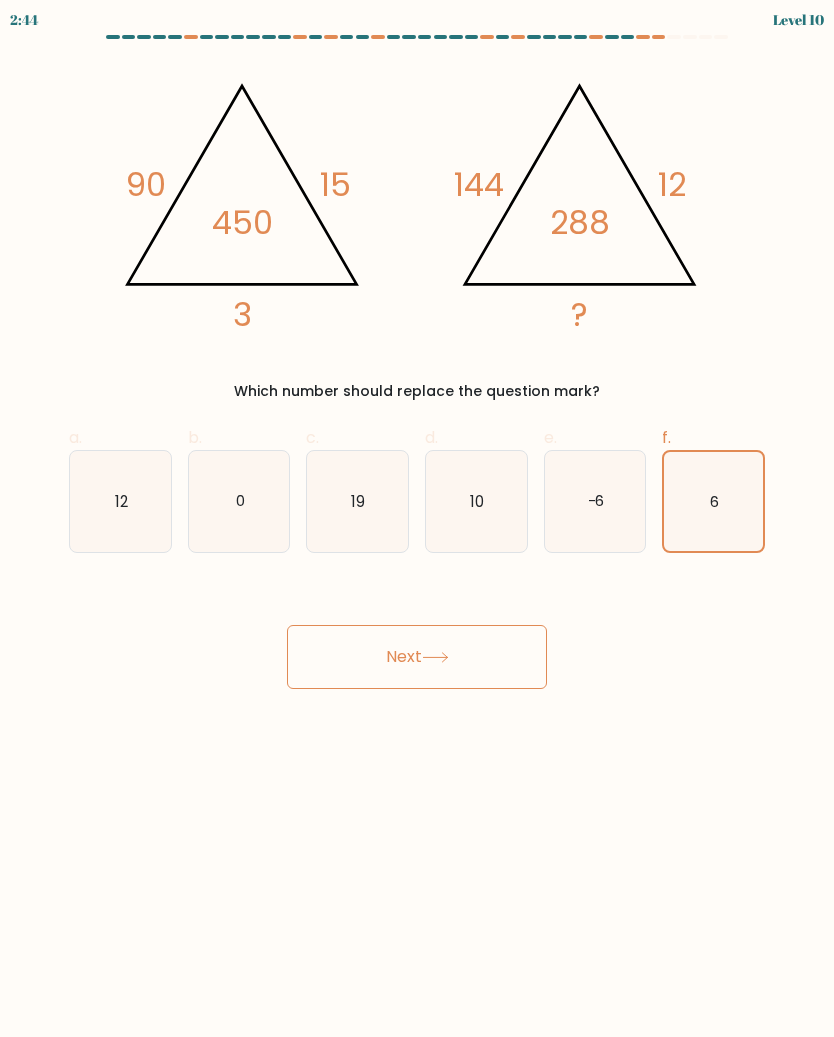 click on "Next" at bounding box center (417, 657) 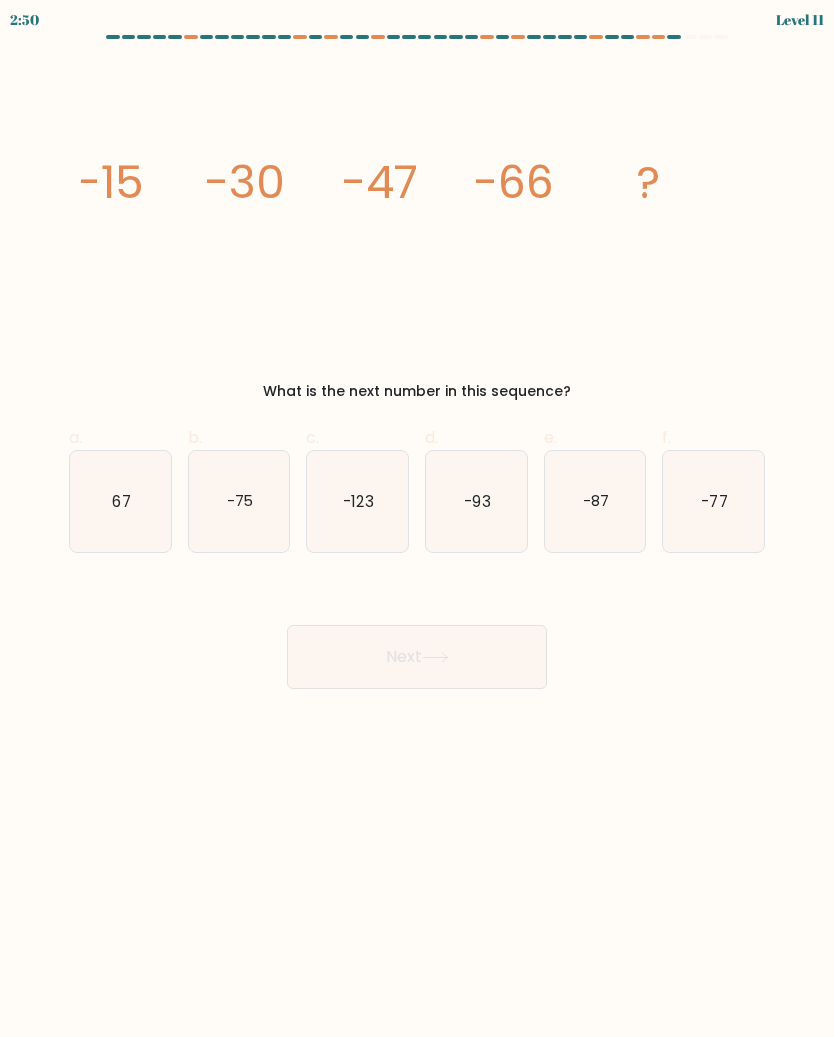 click on "-87" at bounding box center (596, 500) 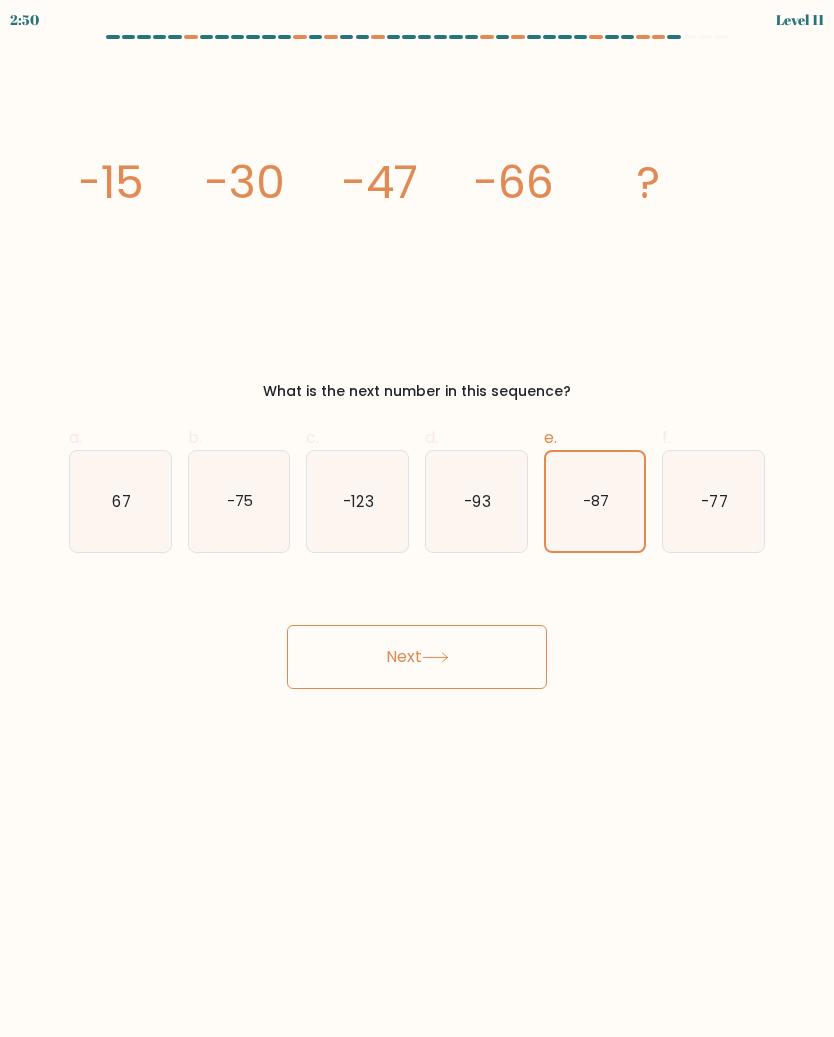 click on "Next" at bounding box center (417, 657) 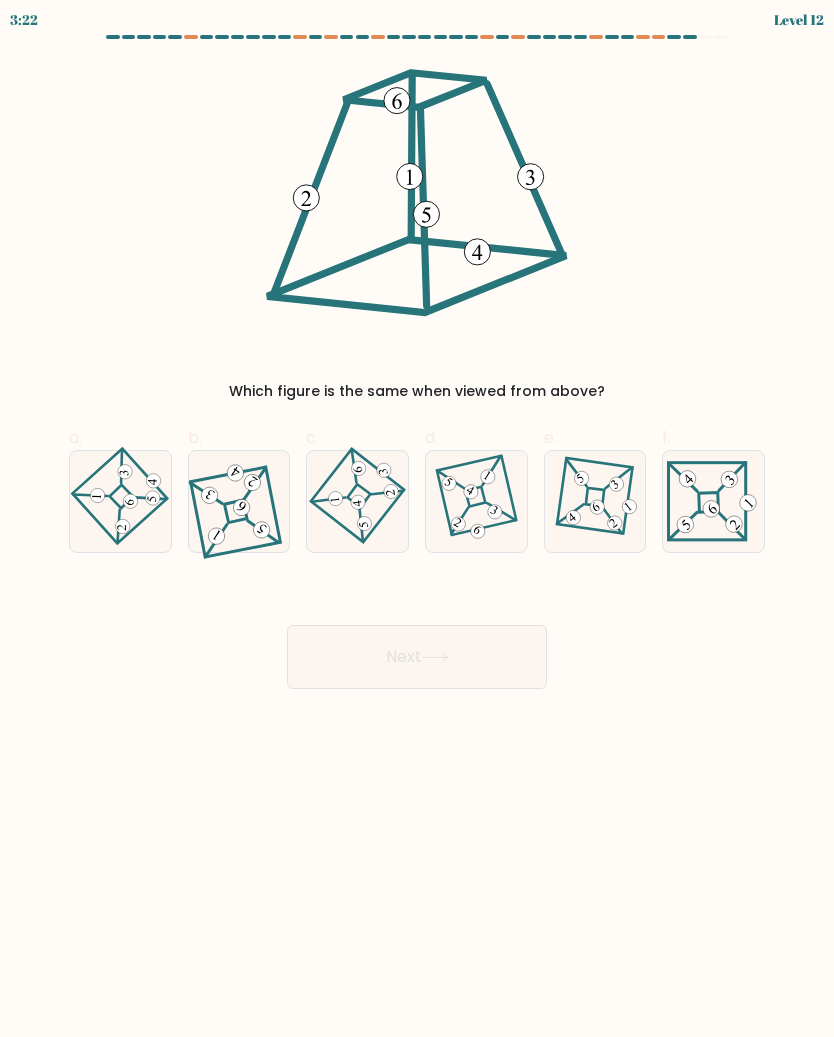 click at bounding box center [235, 511] 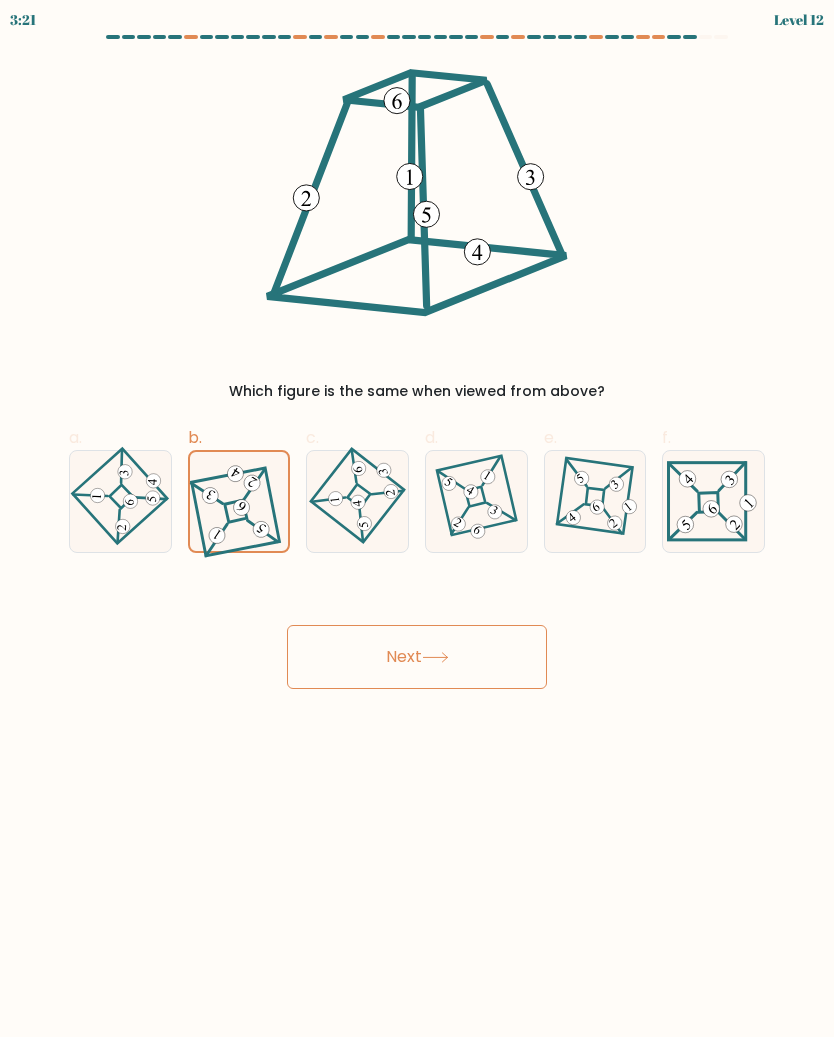 click on "Next" at bounding box center (417, 657) 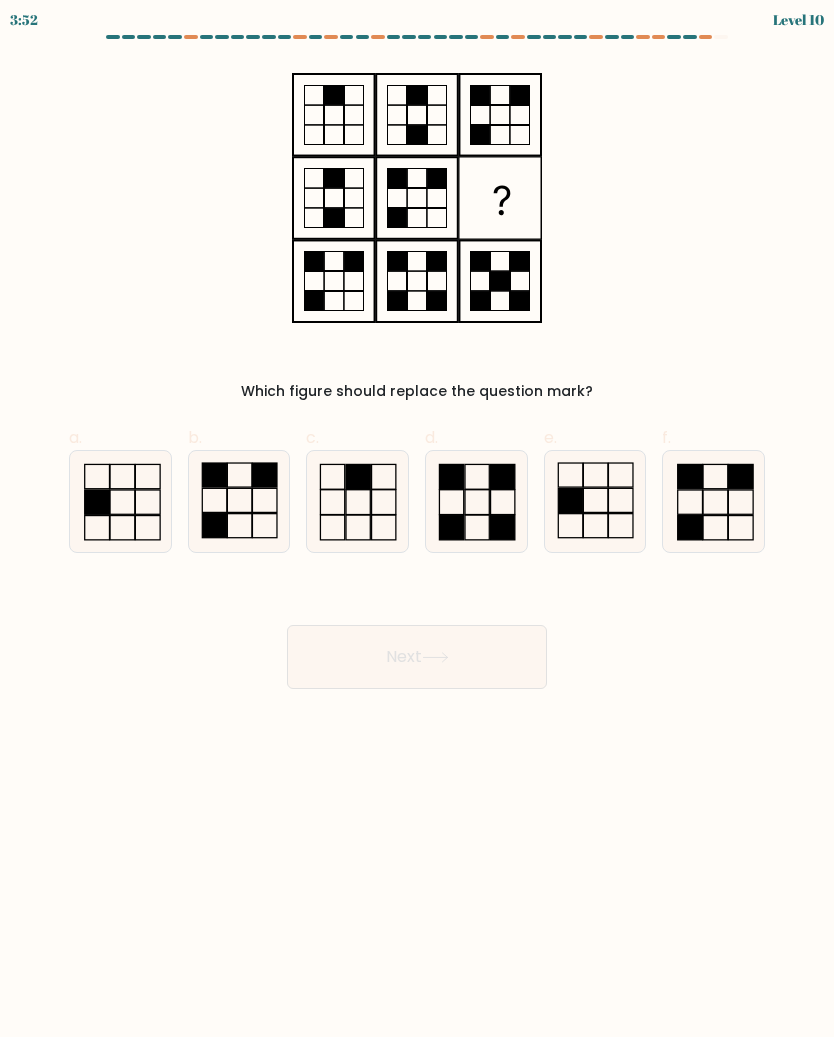 click at bounding box center [357, 501] 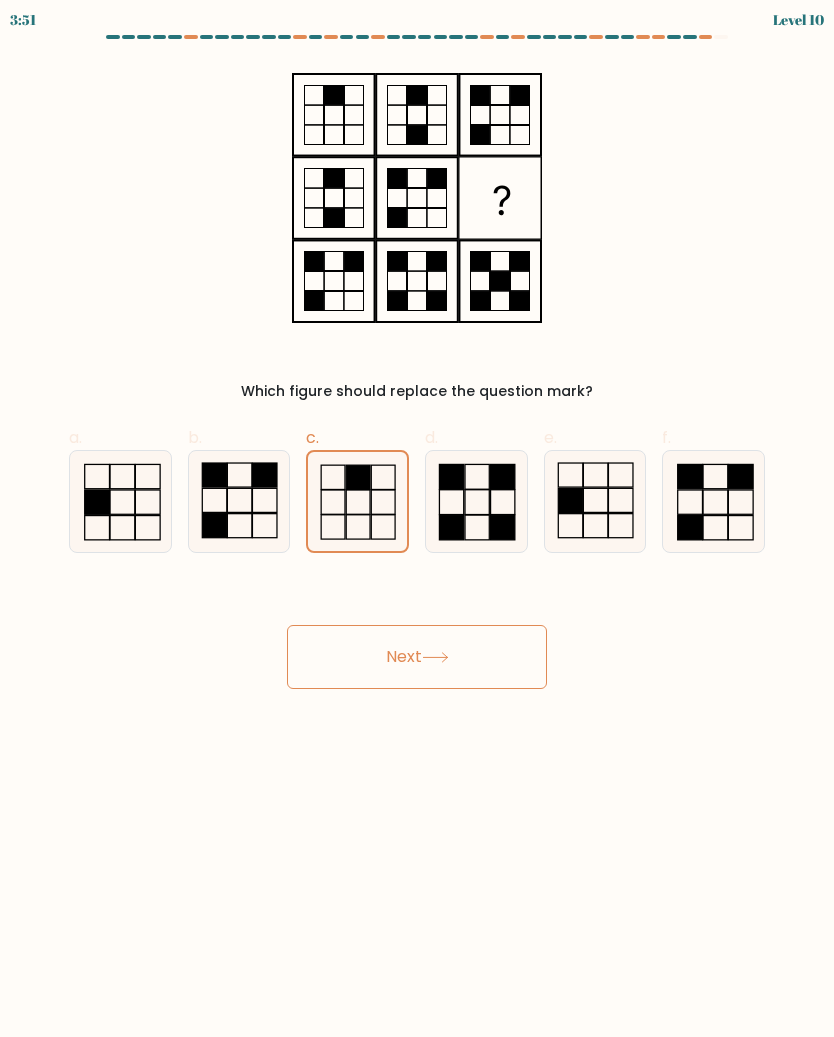click on "Next" at bounding box center [417, 657] 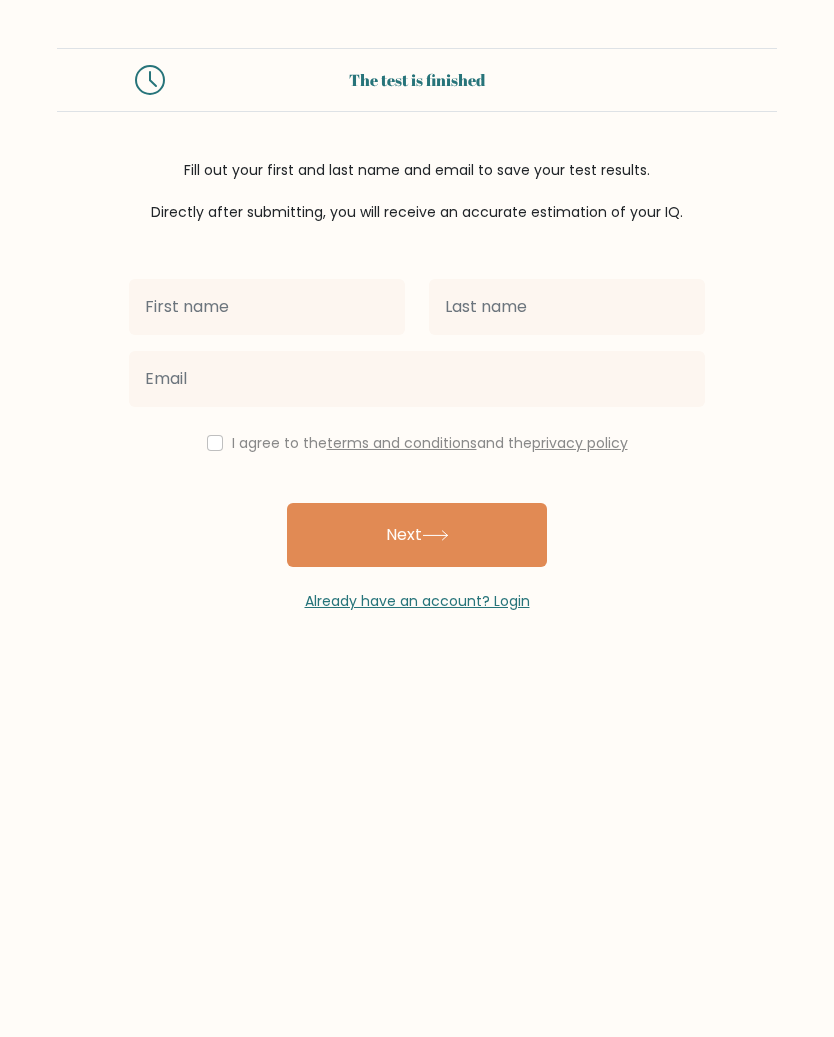 scroll, scrollTop: 0, scrollLeft: 0, axis: both 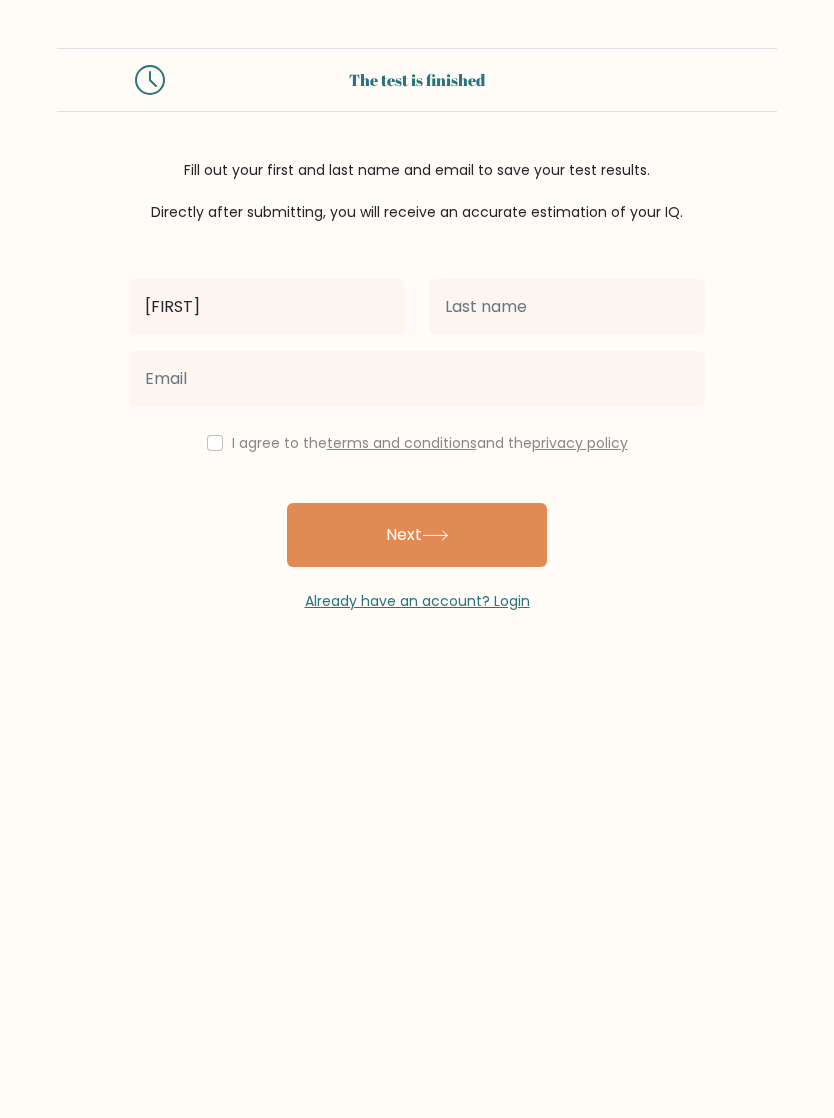 type on "[FIRST]" 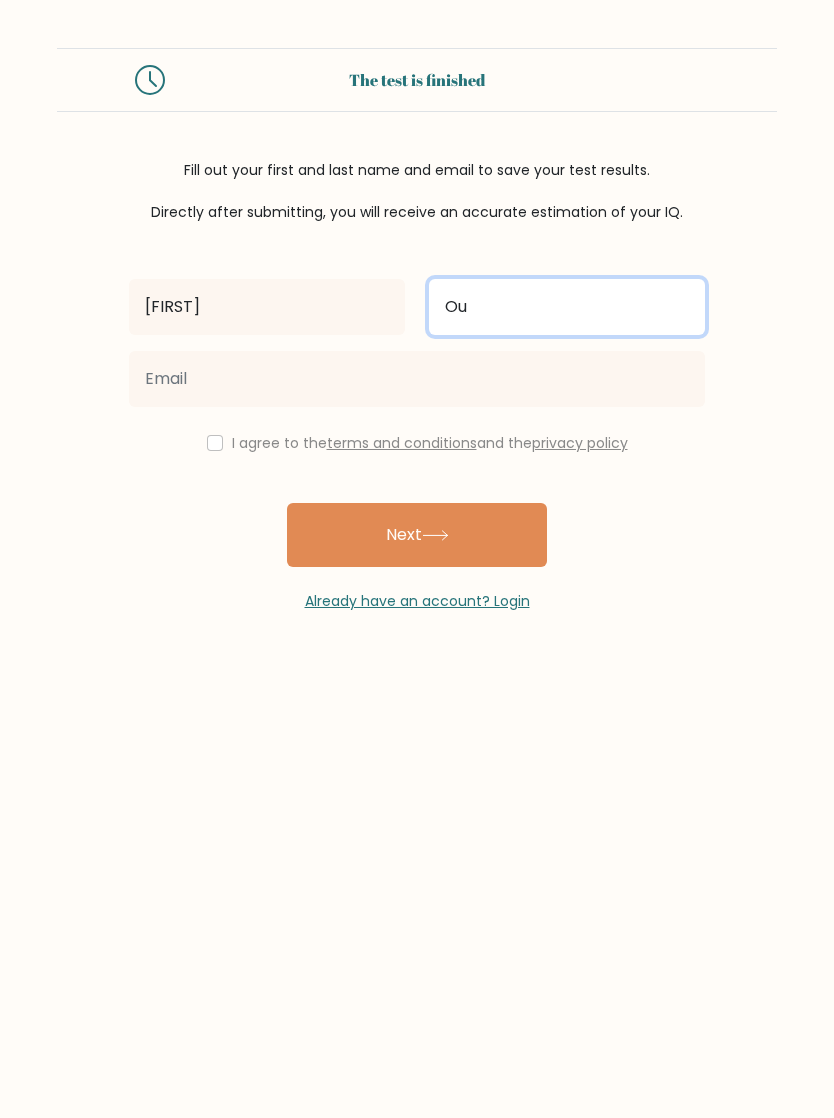 type on "Ou" 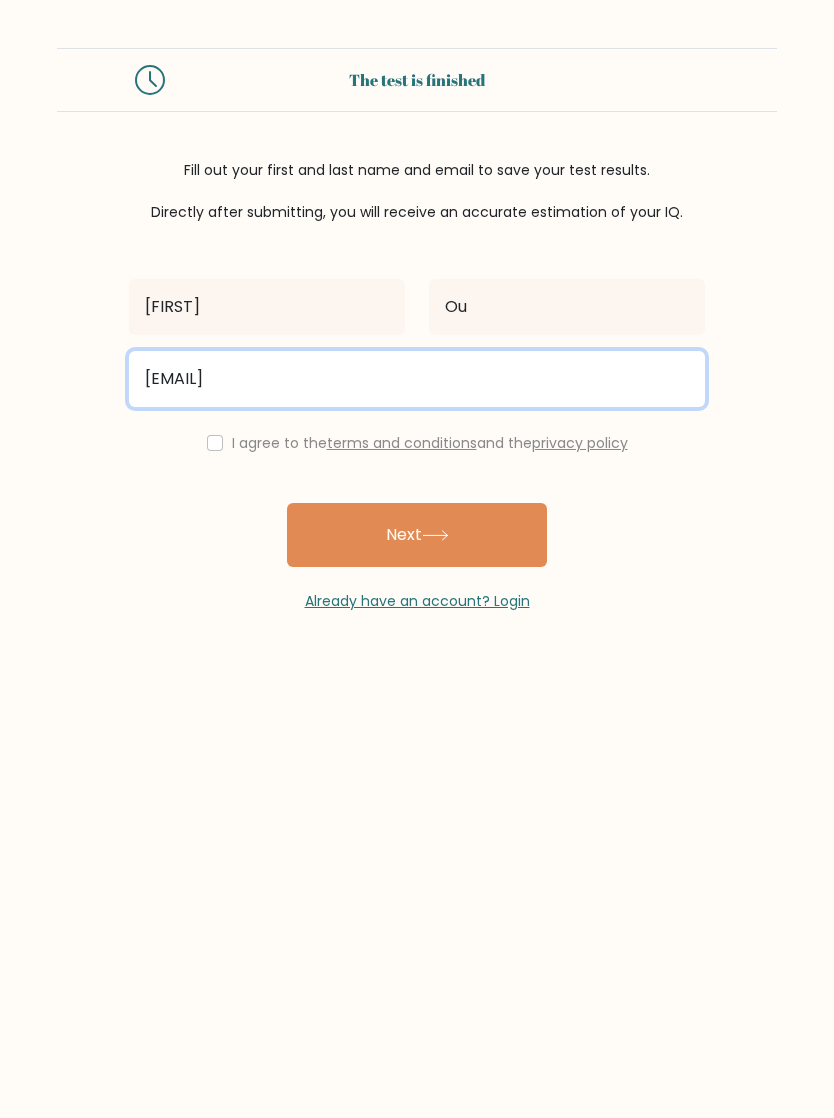 type on "shweyee.oo@bumail.net" 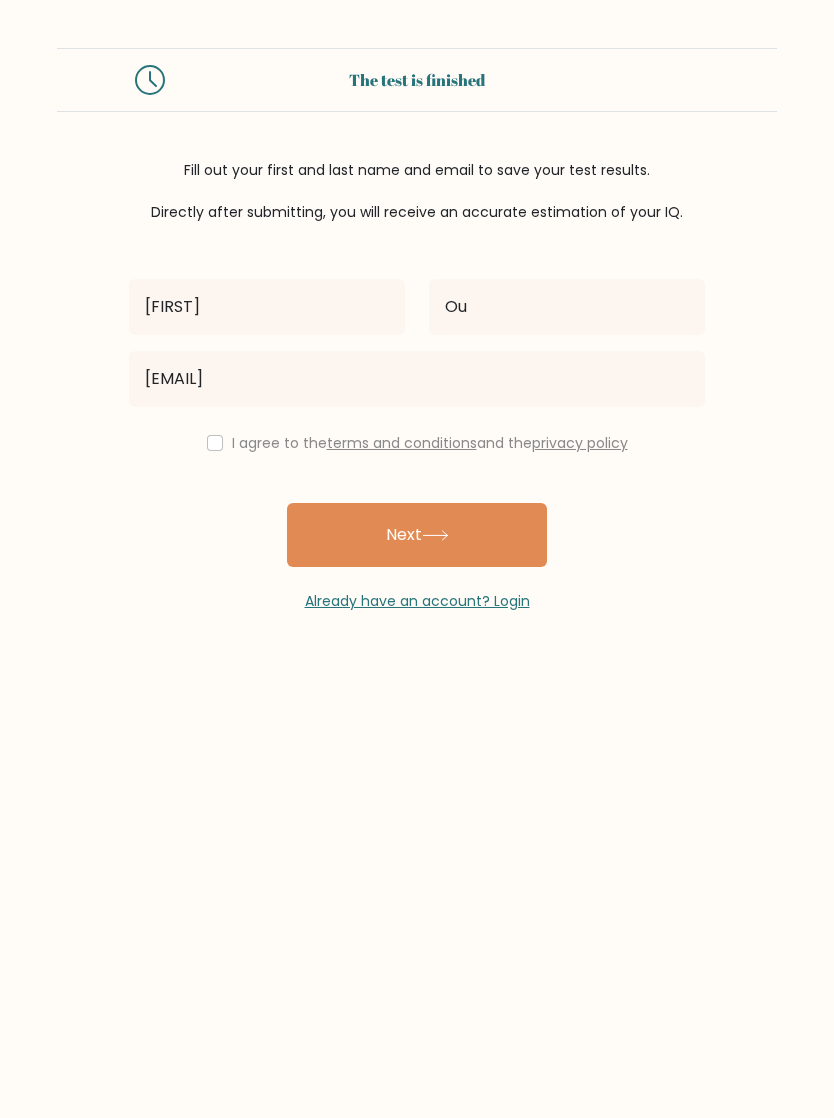 click at bounding box center [215, 443] 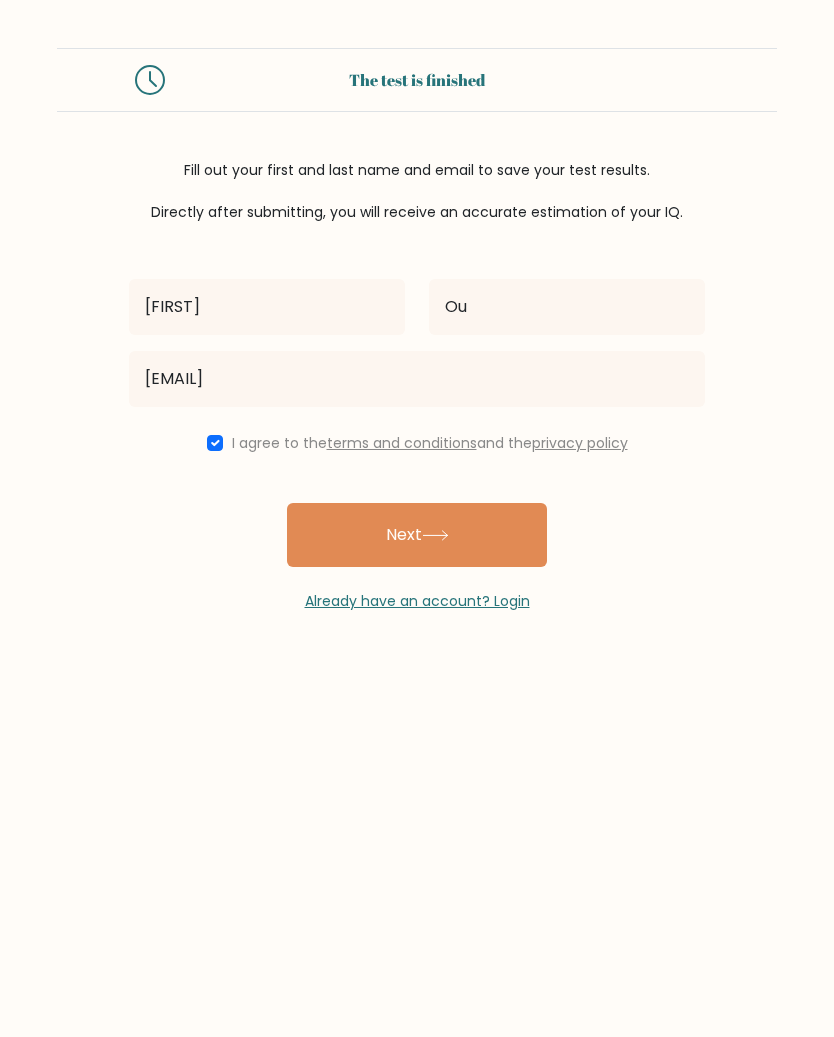 click on "Next" at bounding box center (417, 535) 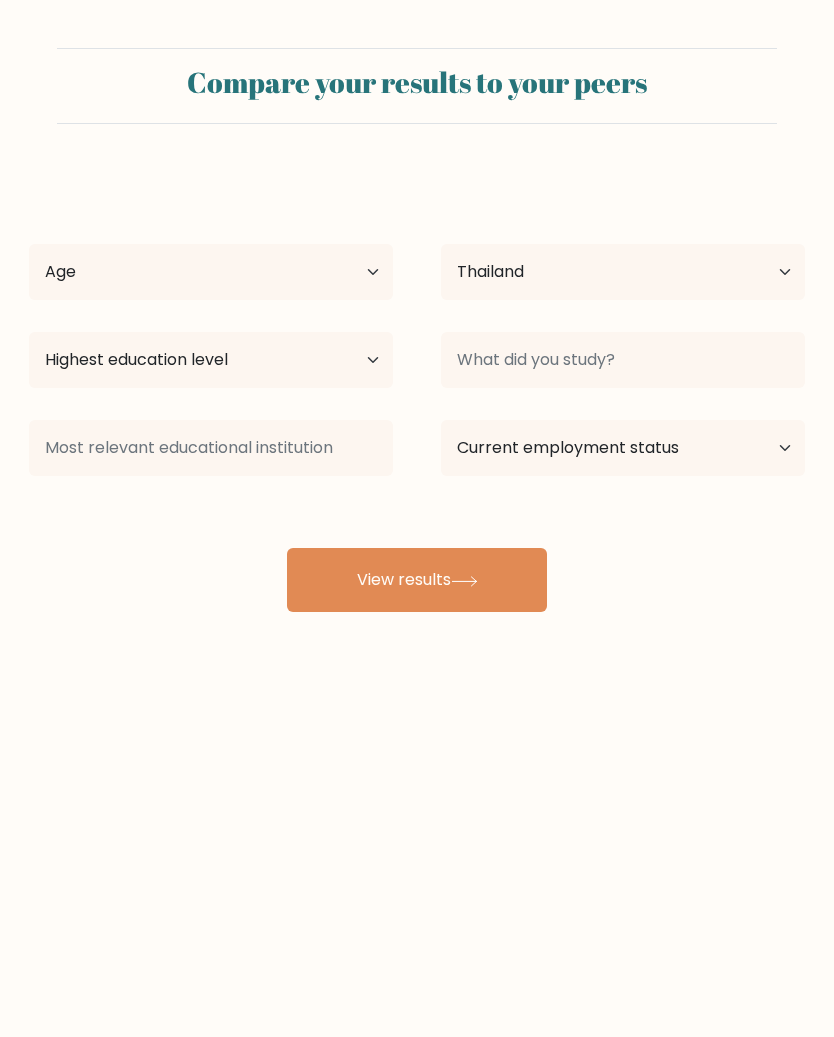 scroll, scrollTop: 0, scrollLeft: 0, axis: both 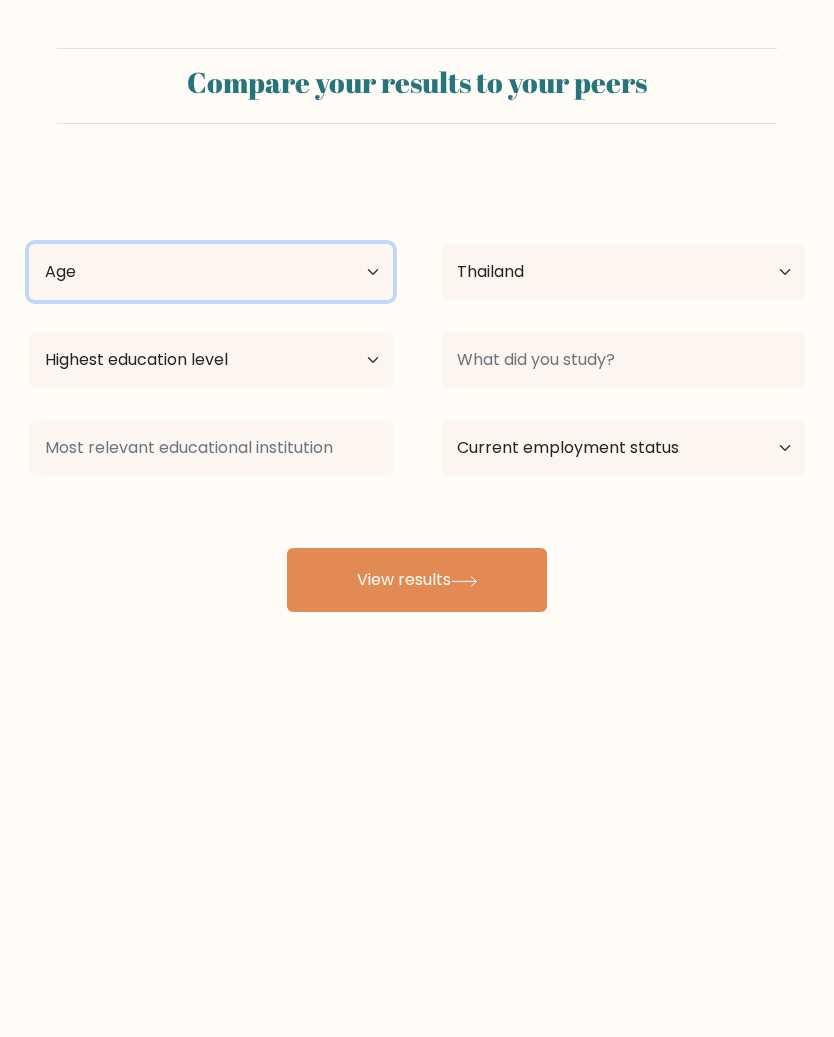 select on "18_24" 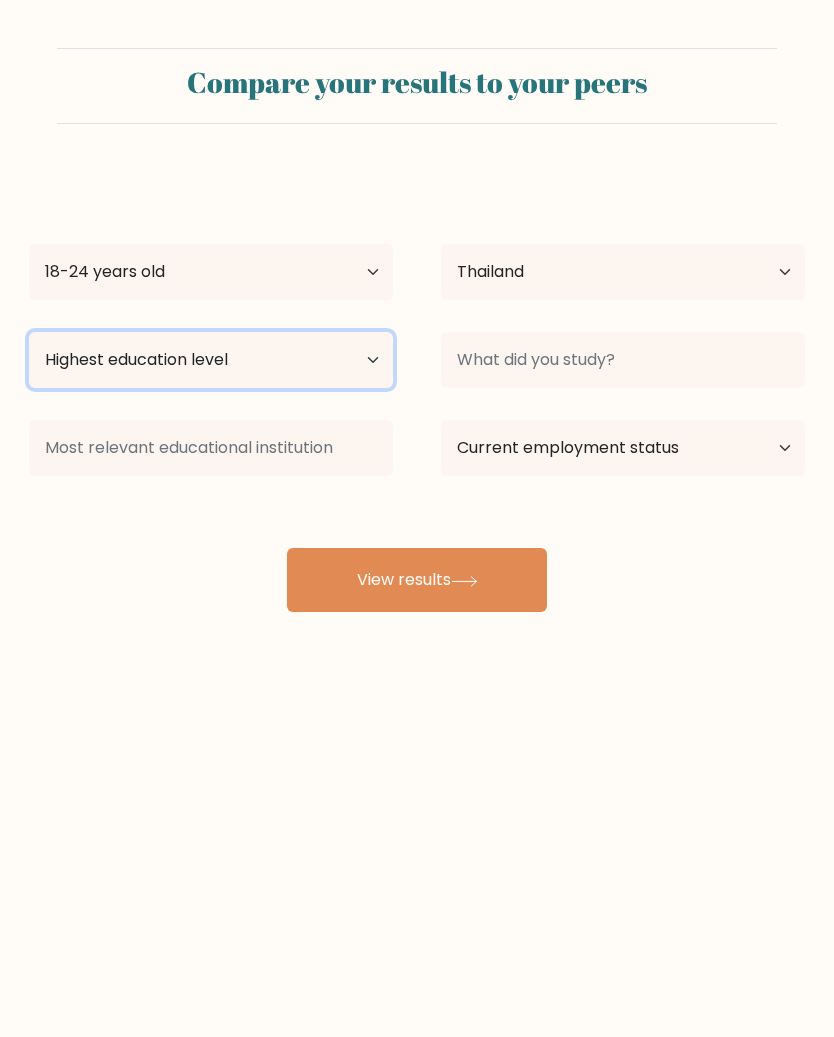click on "Highest education level
No schooling
Primary
Lower Secondary
Upper Secondary
Occupation Specific
Bachelor's degree
Master's degree
Doctoral degree" at bounding box center (211, 360) 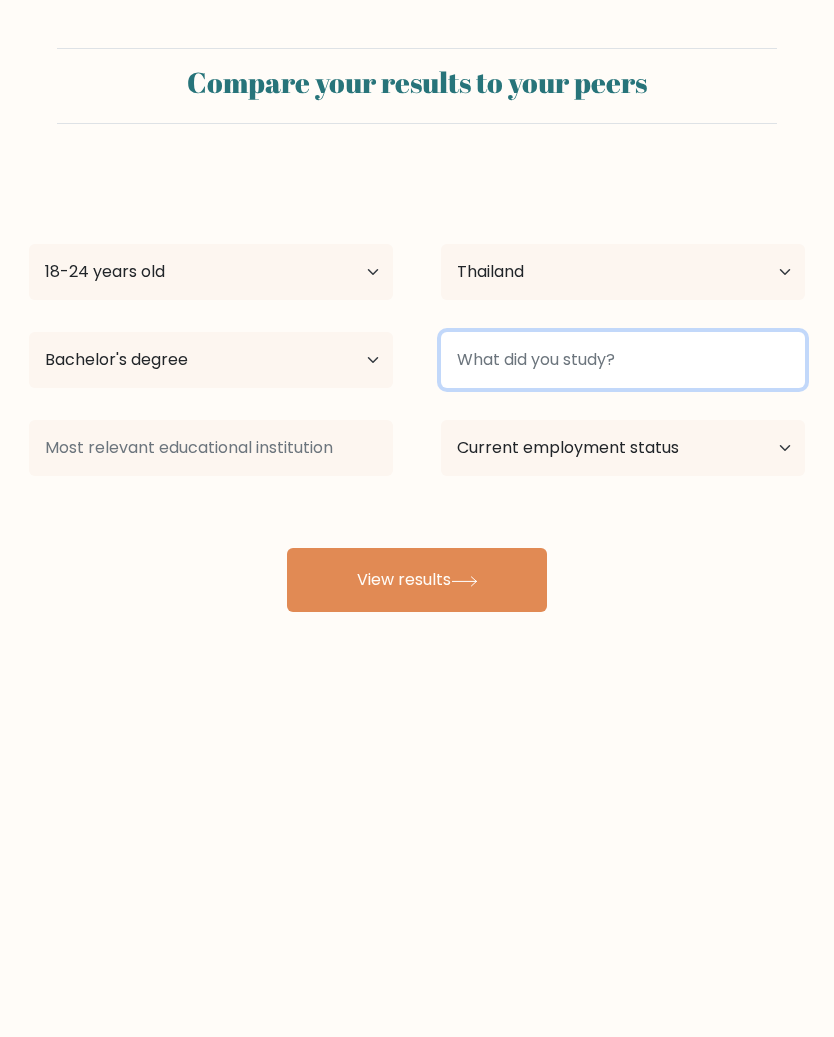 click at bounding box center (623, 360) 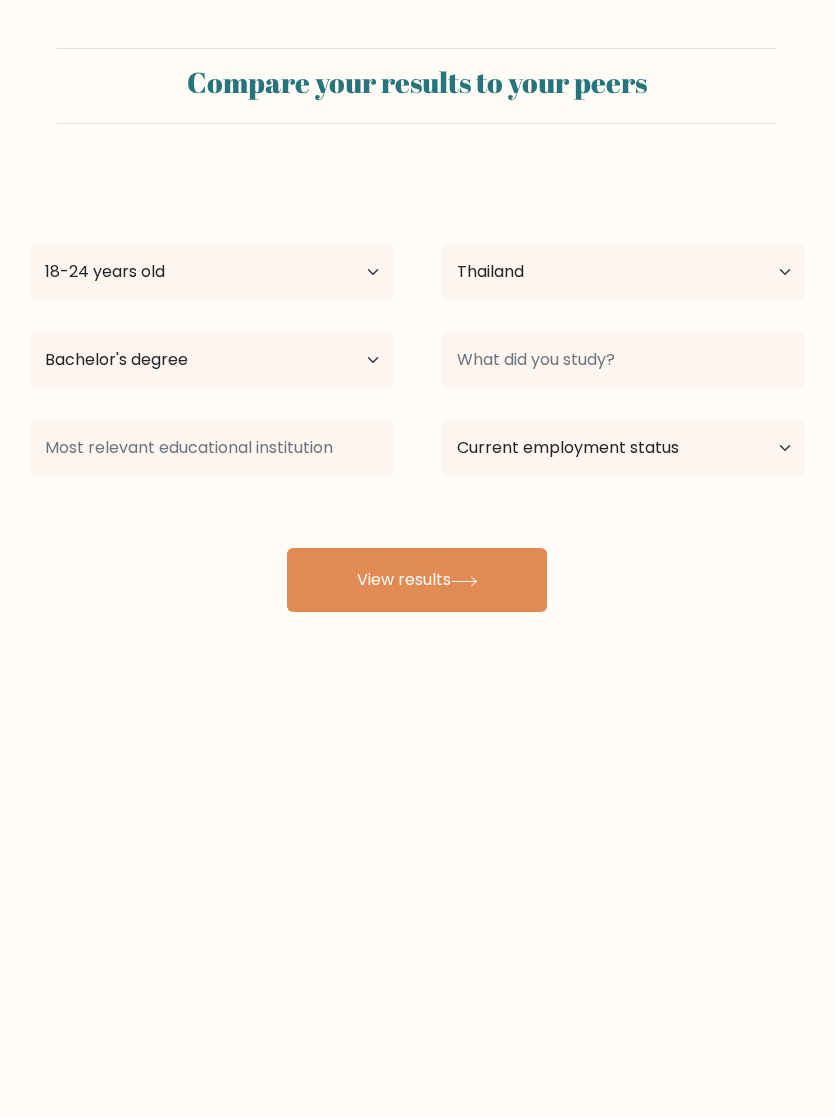 click on "Shwe
Ou
Age
Under 18 years old
18-24 years old
25-34 years old
35-44 years old
45-54 years old
55-64 years old
65 years old and above
Country
Afghanistan
Albania
Algeria
American Samoa
Andorra
Angola
Anguilla
Antarctica
Antigua and Barbuda
Argentina
Armenia
Aruba
Australia
Austria
Azerbaijan
Bahamas
Bahrain
Bangladesh
Barbados
Belarus
Belgium
Belize
Benin
Bermuda
Bhutan
Bolivia
Bonaire, Sint Eustatius and Saba
Bosnia and Herzegovina
Botswana
Bouvet Island
Brazil
Brunei" at bounding box center [417, 392] 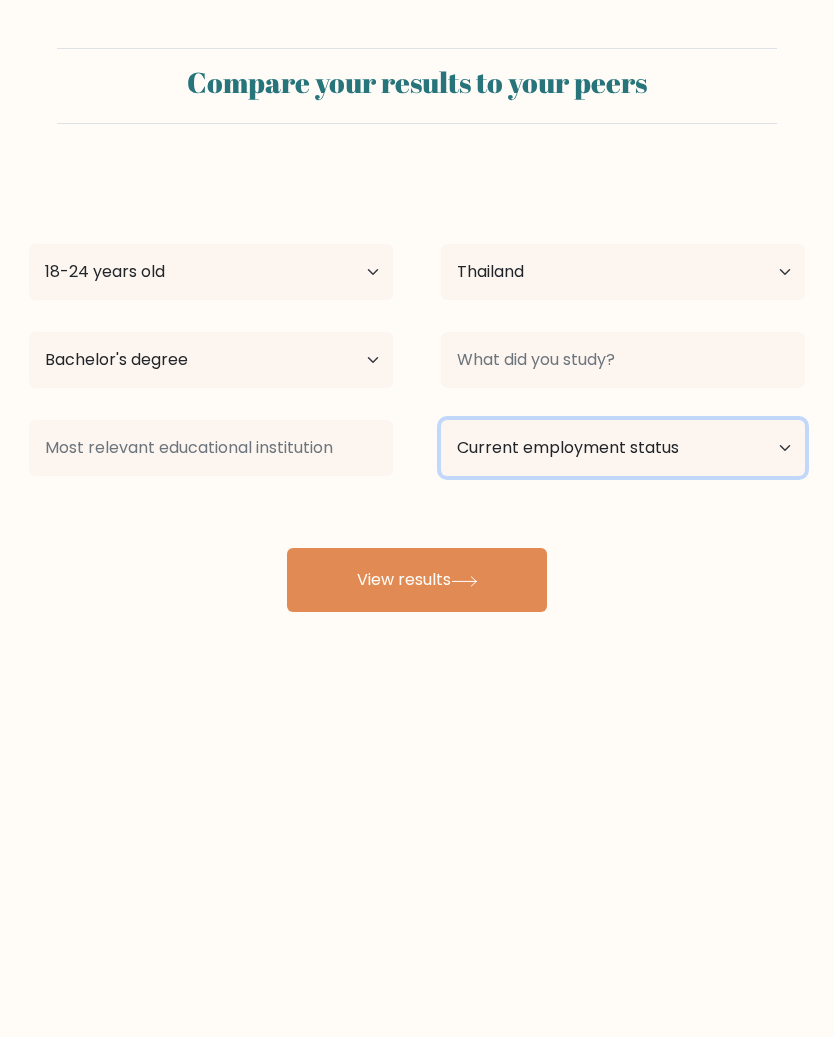 click on "Current employment status
Employed
Student
Retired
Other / prefer not to answer" at bounding box center (623, 448) 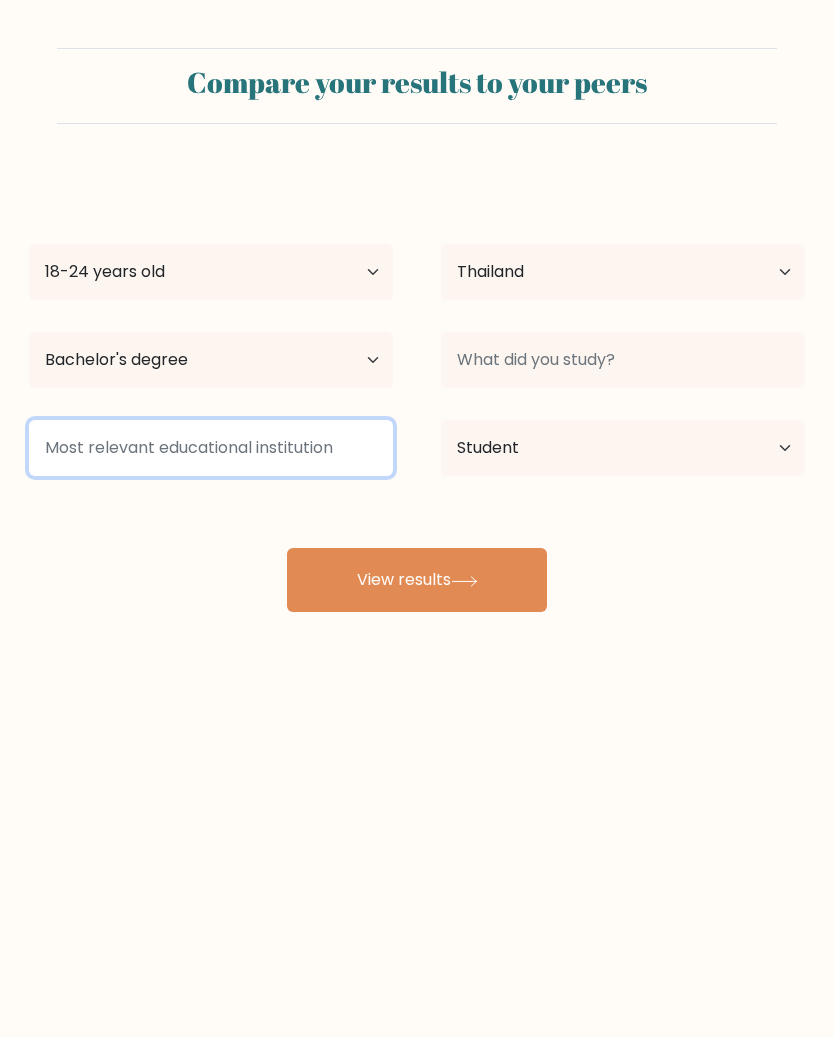 click at bounding box center (211, 448) 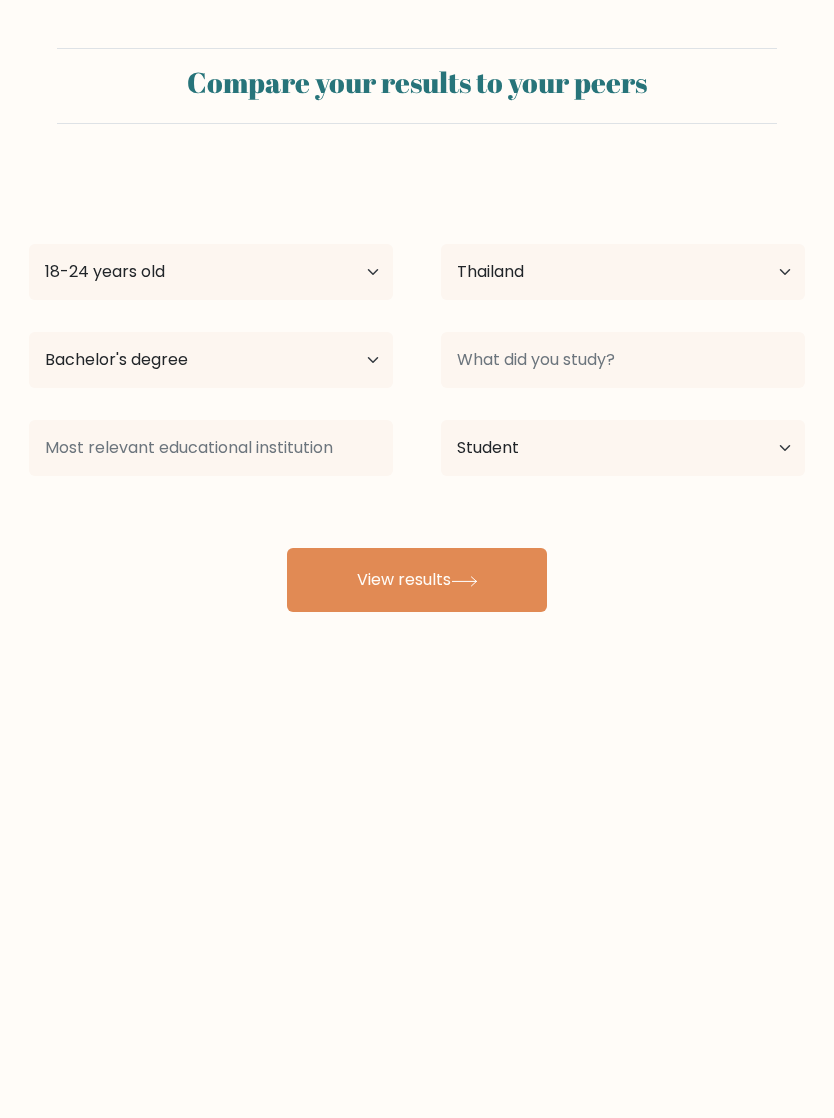 click on "Compare your results to your peers
Shwe
Ou
Age
Under 18 years old
18-24 years old
25-34 years old
35-44 years old
45-54 years old
55-64 years old
65 years old and above
Country
Afghanistan
Albania
Algeria
American Samoa
Andorra
Angola
Anguilla
Antarctica
Antigua and Barbuda
Argentina
Armenia
Aruba" at bounding box center (417, 379) 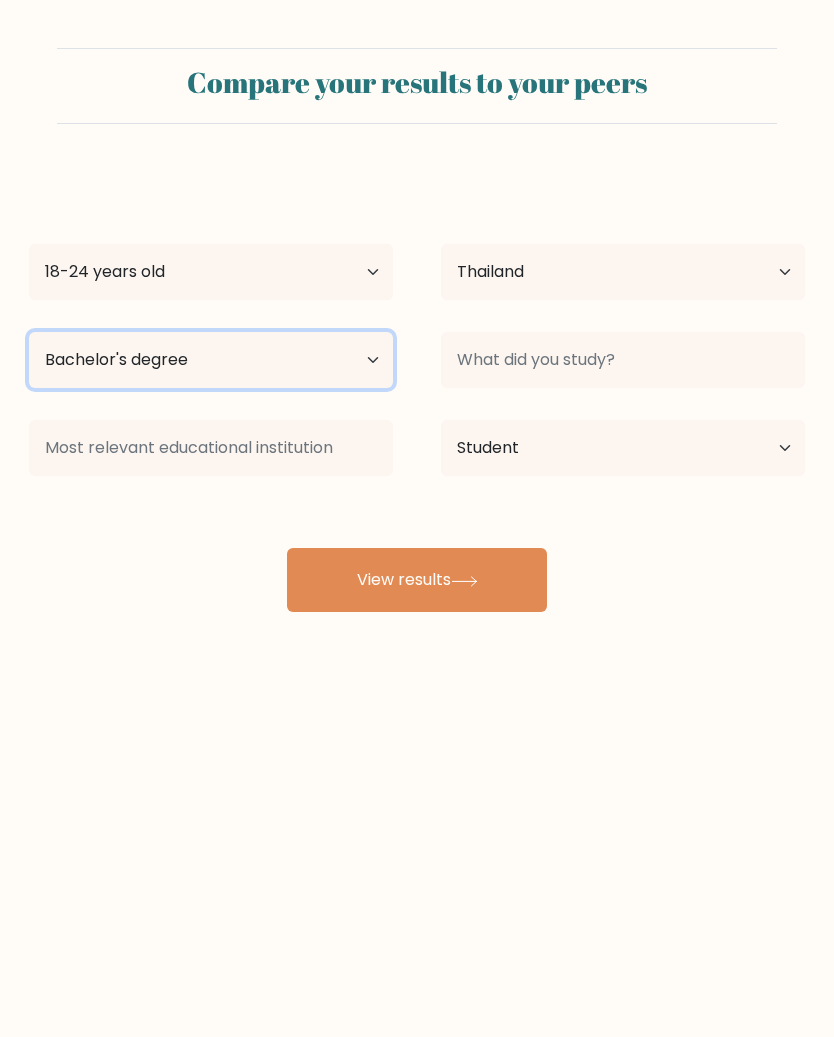 click on "Highest education level
No schooling
Primary
Lower Secondary
Upper Secondary
Occupation Specific
Bachelor's degree
Master's degree
Doctoral degree" at bounding box center (211, 360) 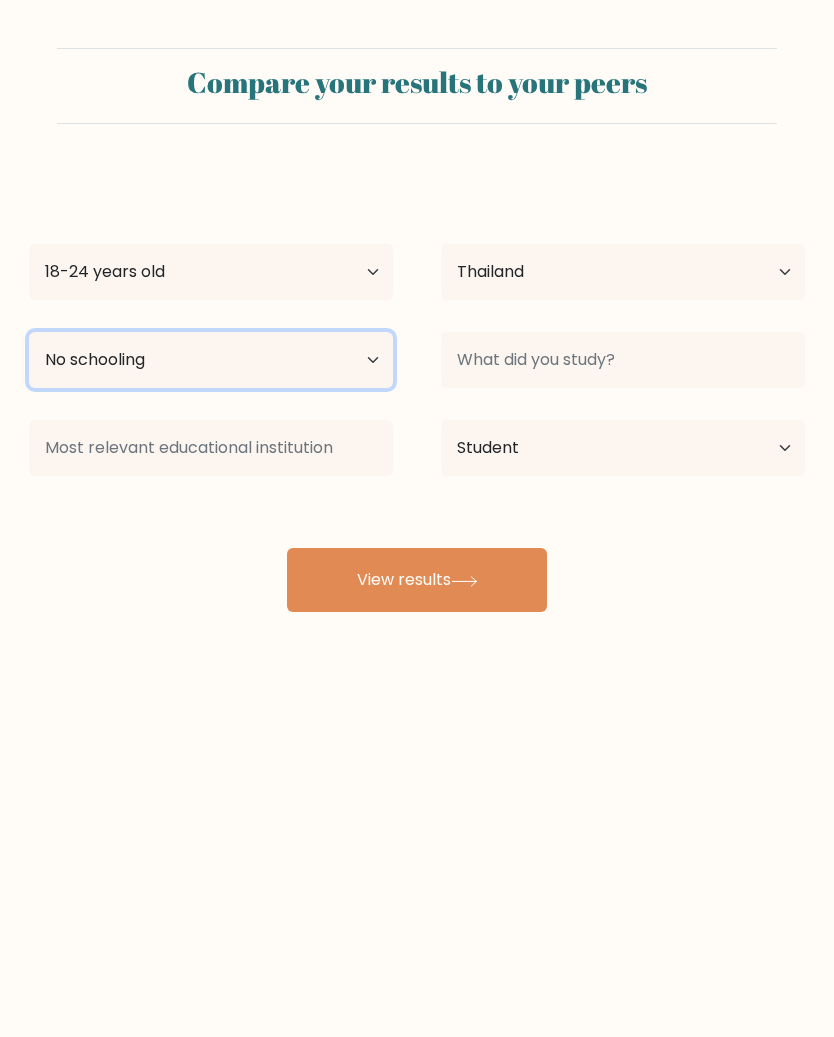 click on "Highest education level
No schooling
Primary
Lower Secondary
Upper Secondary
Occupation Specific
Bachelor's degree
Master's degree
Doctoral degree" at bounding box center (211, 360) 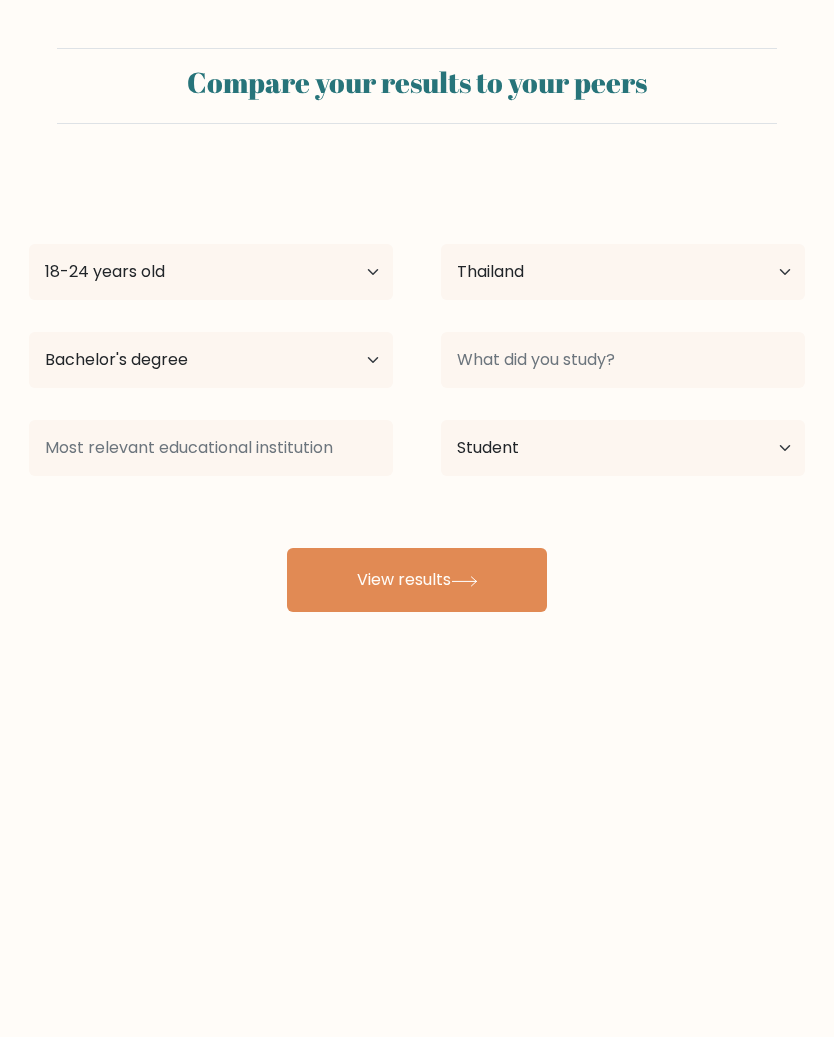 click on "View results" at bounding box center (417, 580) 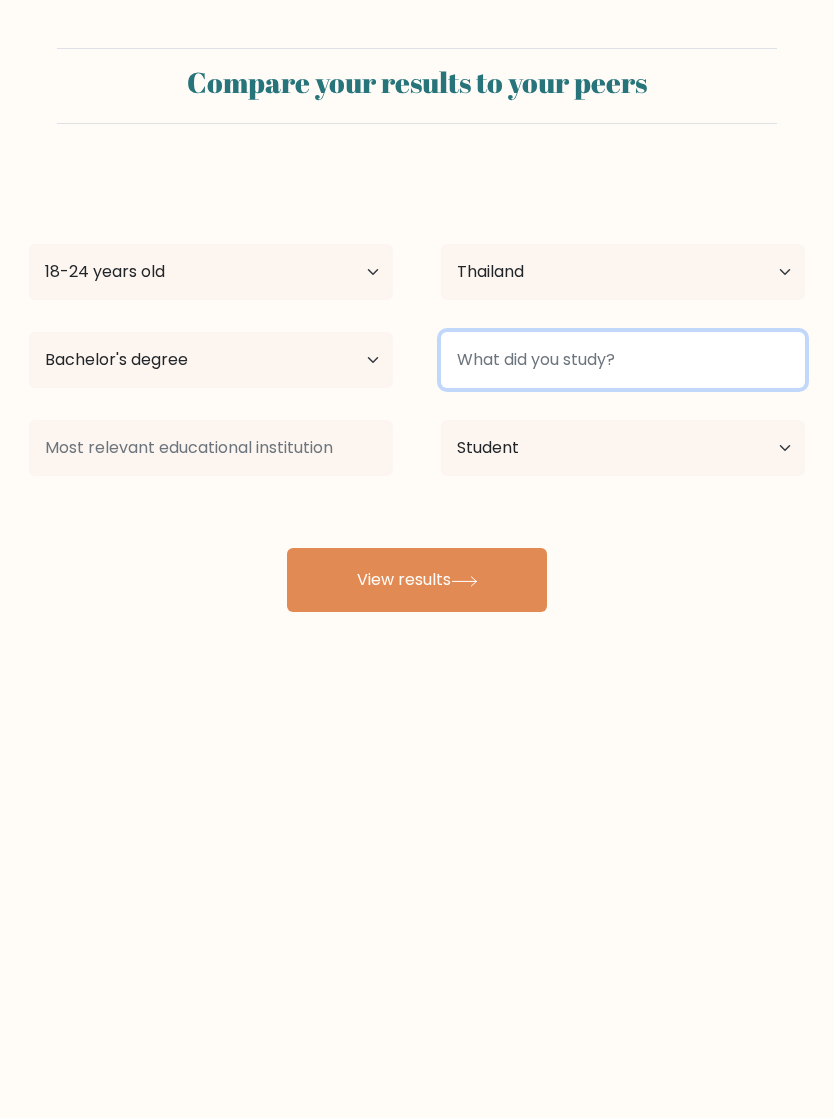click at bounding box center (623, 360) 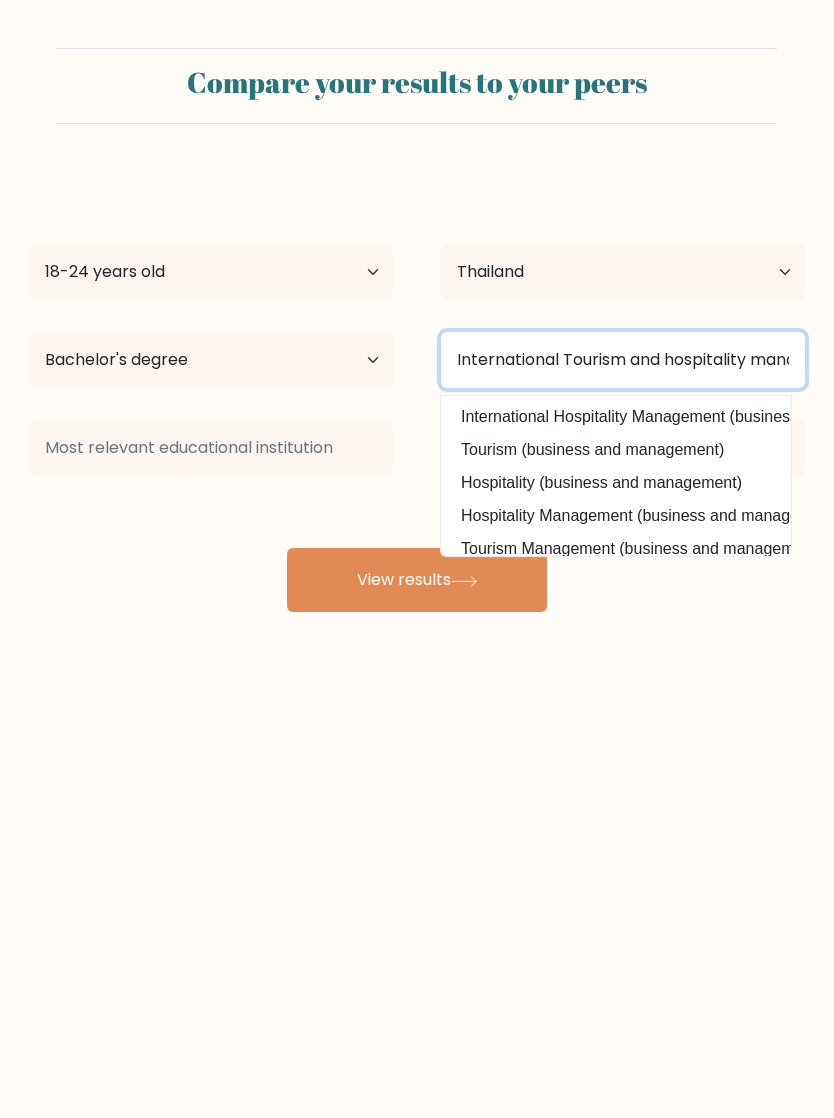 type on "International Tourism and hospitality management" 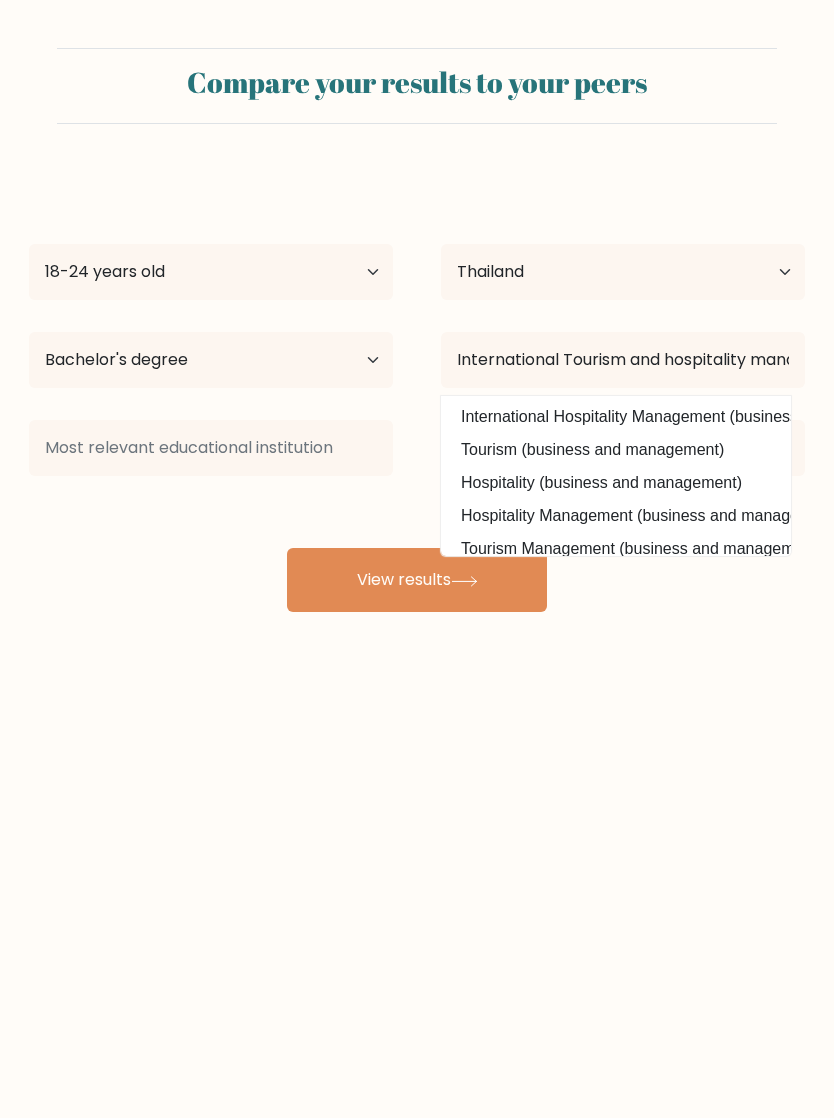 click on "View results" at bounding box center (417, 580) 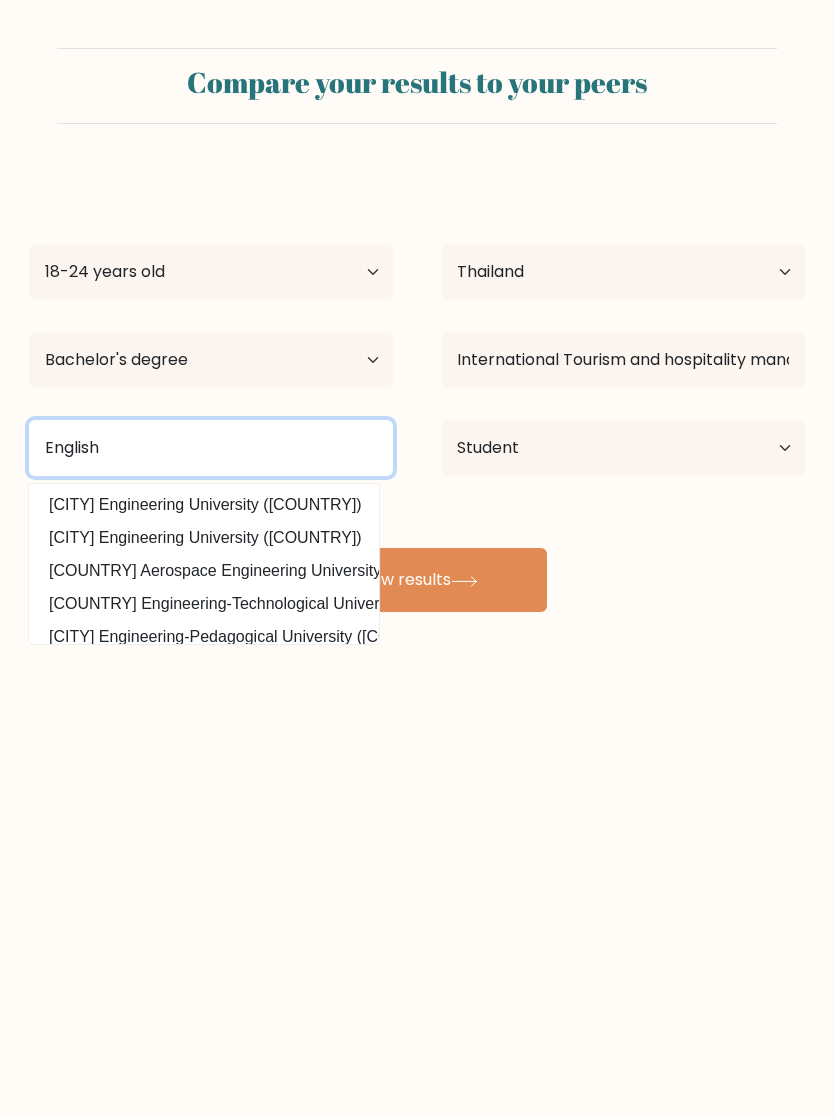 type on "English" 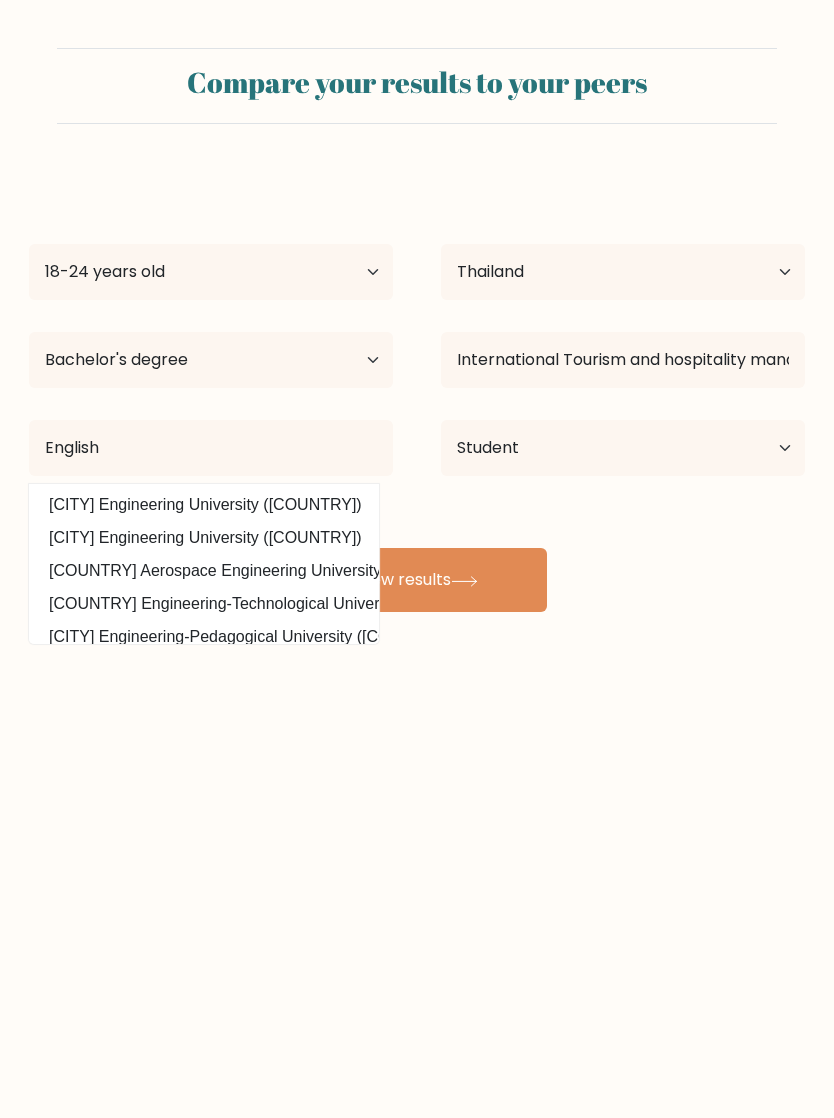 click on "View results" at bounding box center (417, 580) 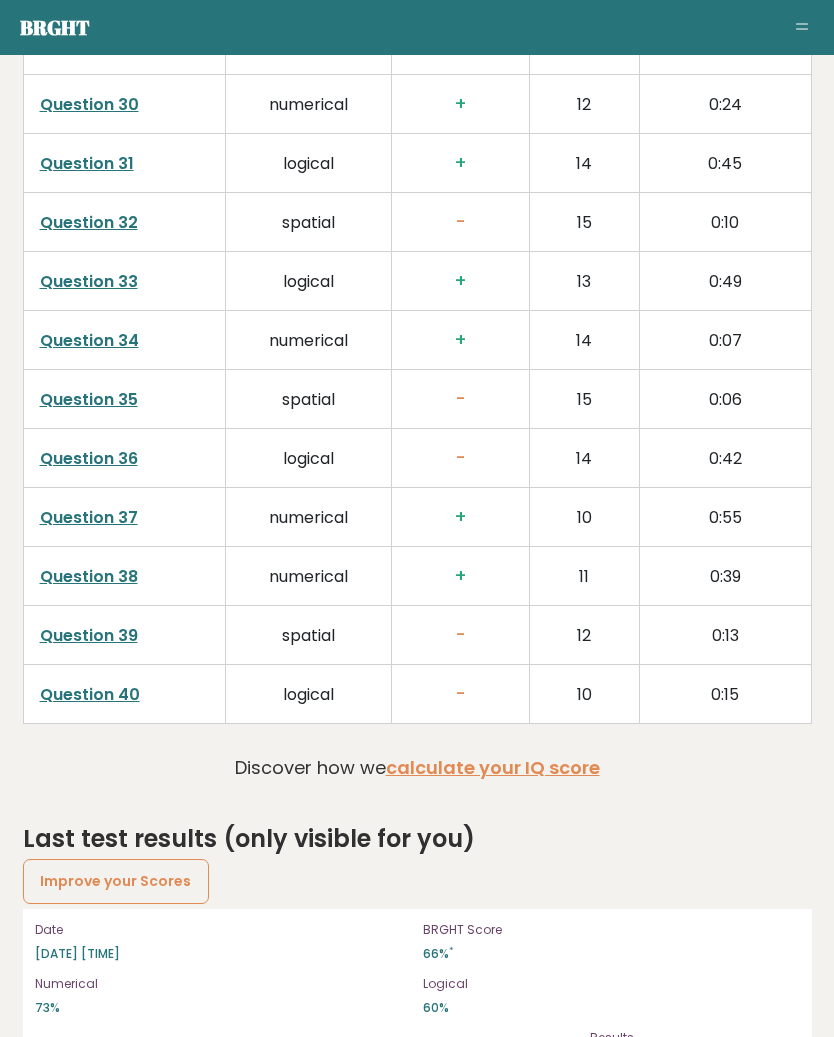 scroll, scrollTop: 5014, scrollLeft: 0, axis: vertical 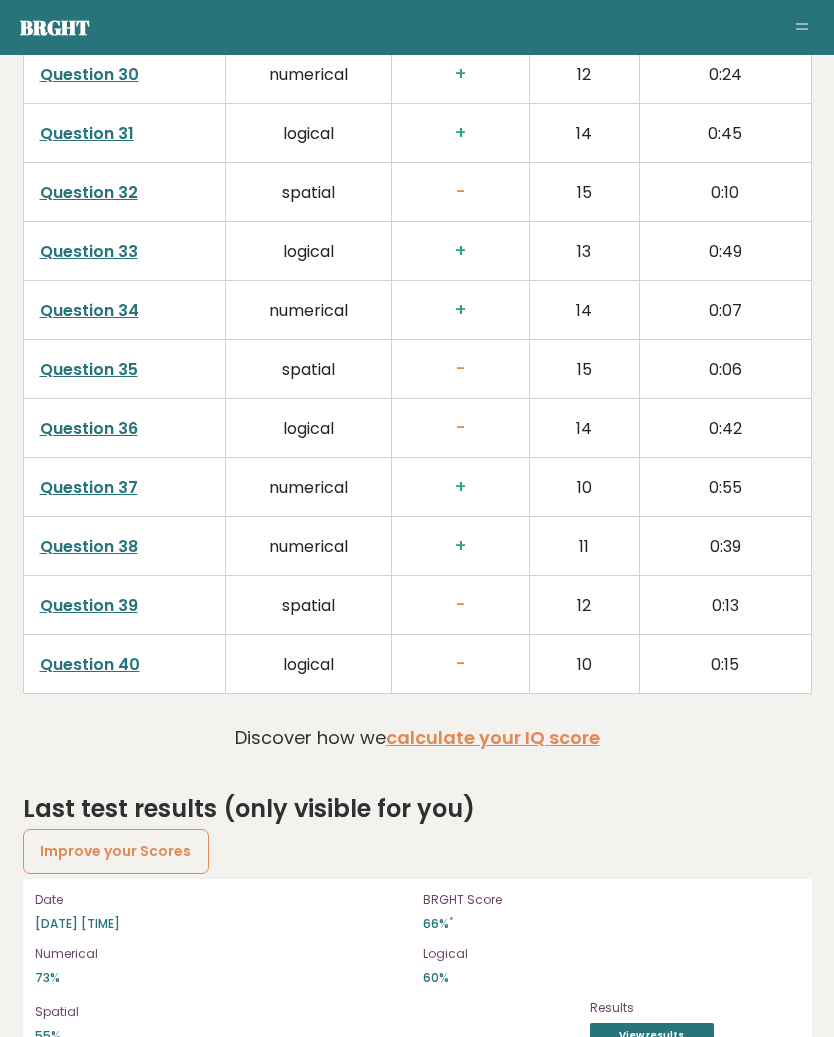 click on "calculate your IQ score" at bounding box center (493, 737) 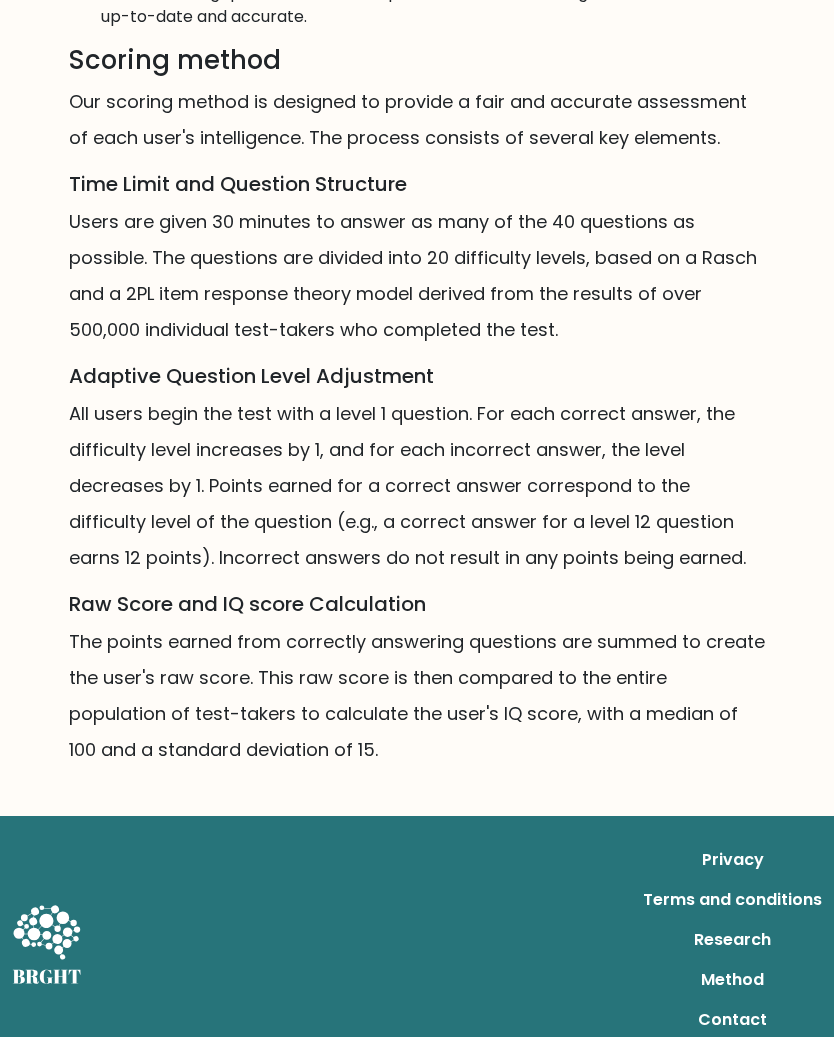 scroll, scrollTop: 1523, scrollLeft: 0, axis: vertical 